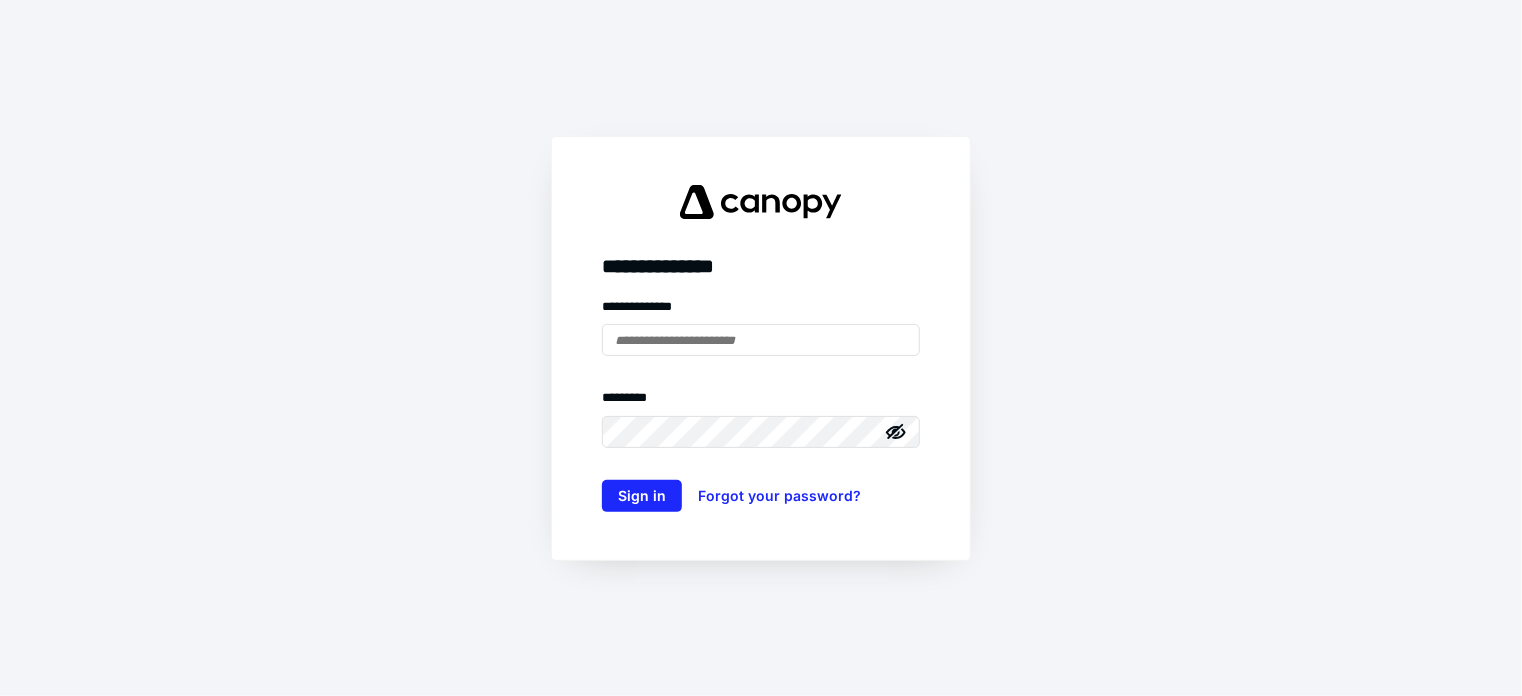 scroll, scrollTop: 0, scrollLeft: 0, axis: both 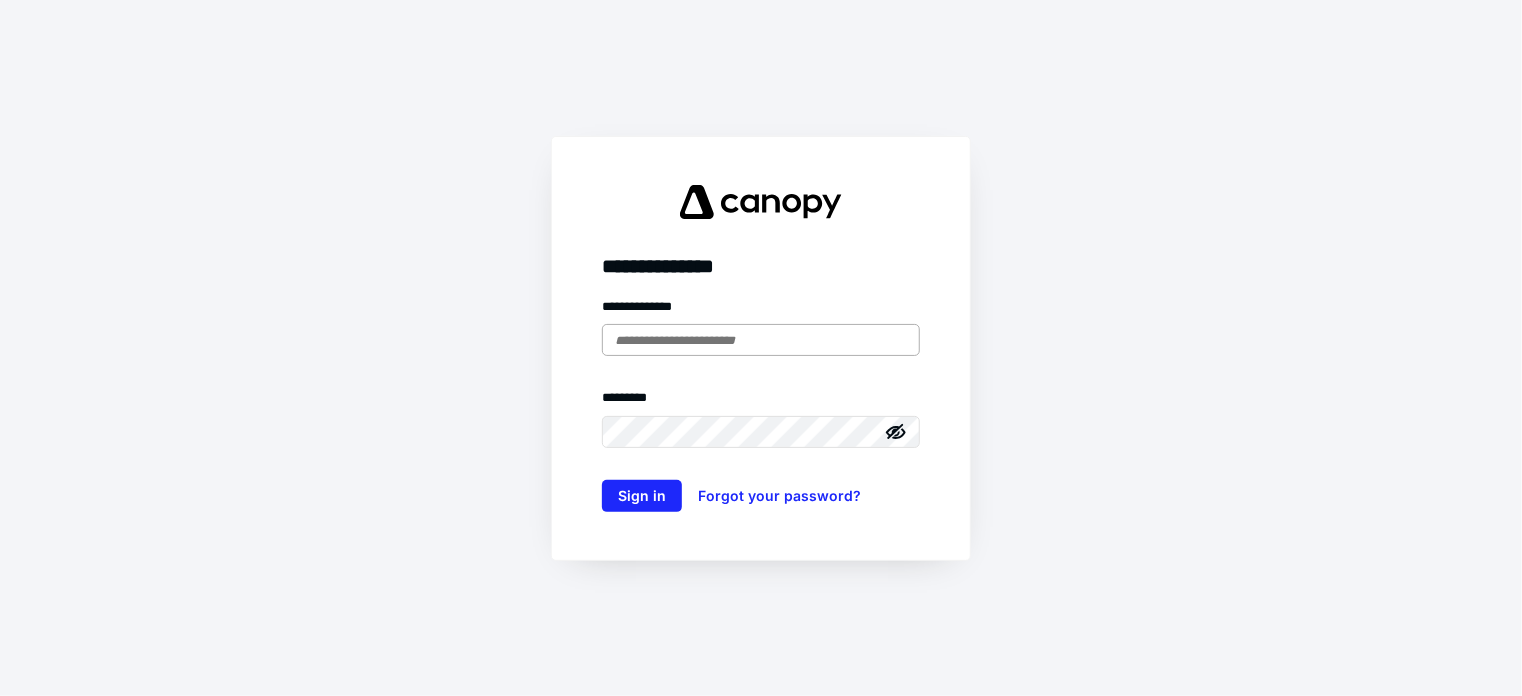 click at bounding box center (761, 340) 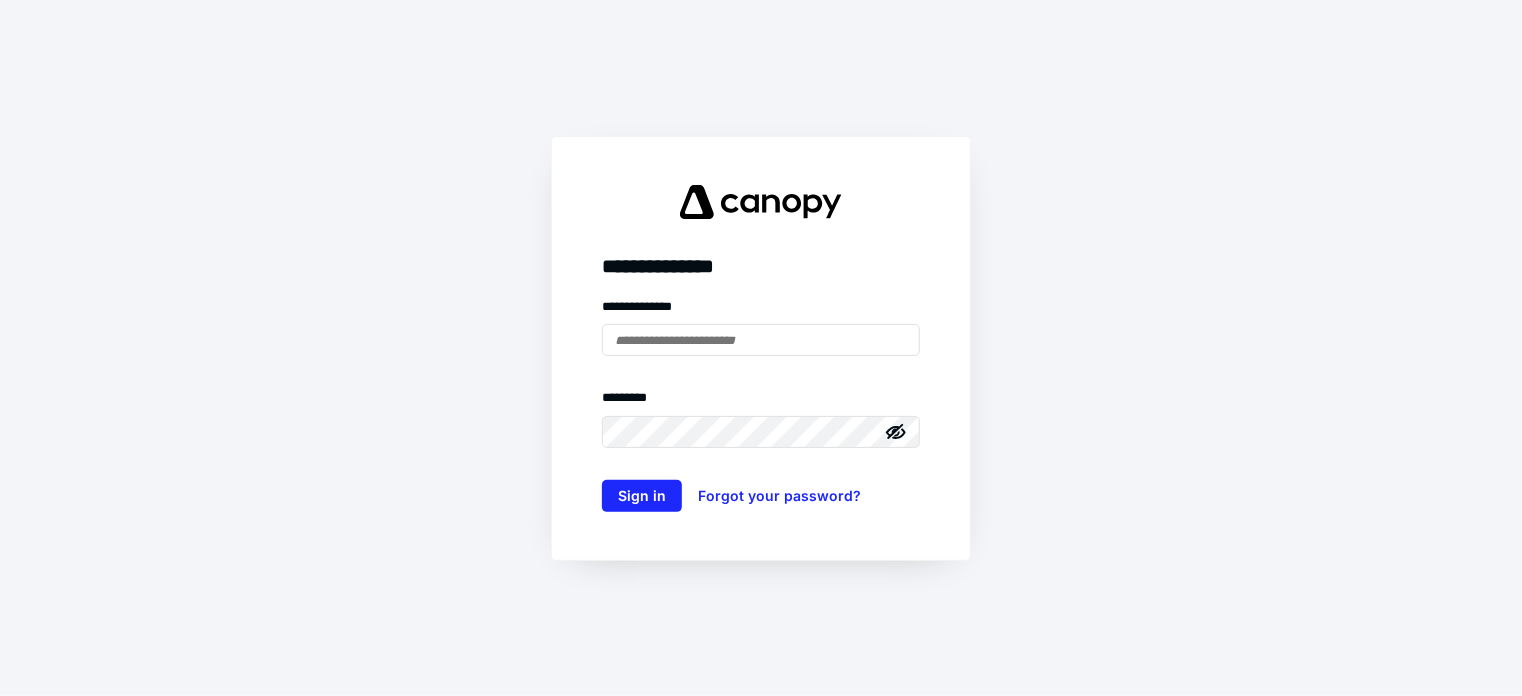 type on "**********" 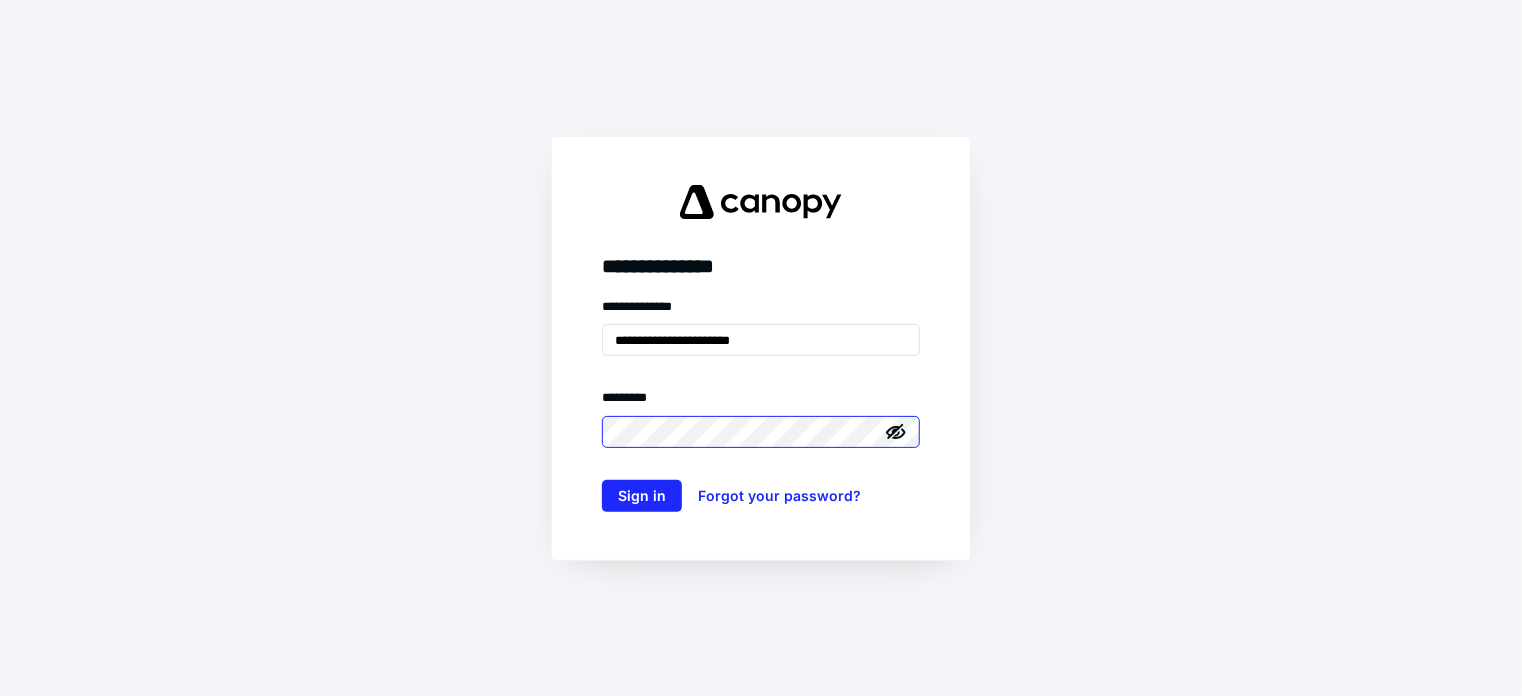 click on "Sign in" at bounding box center (642, 496) 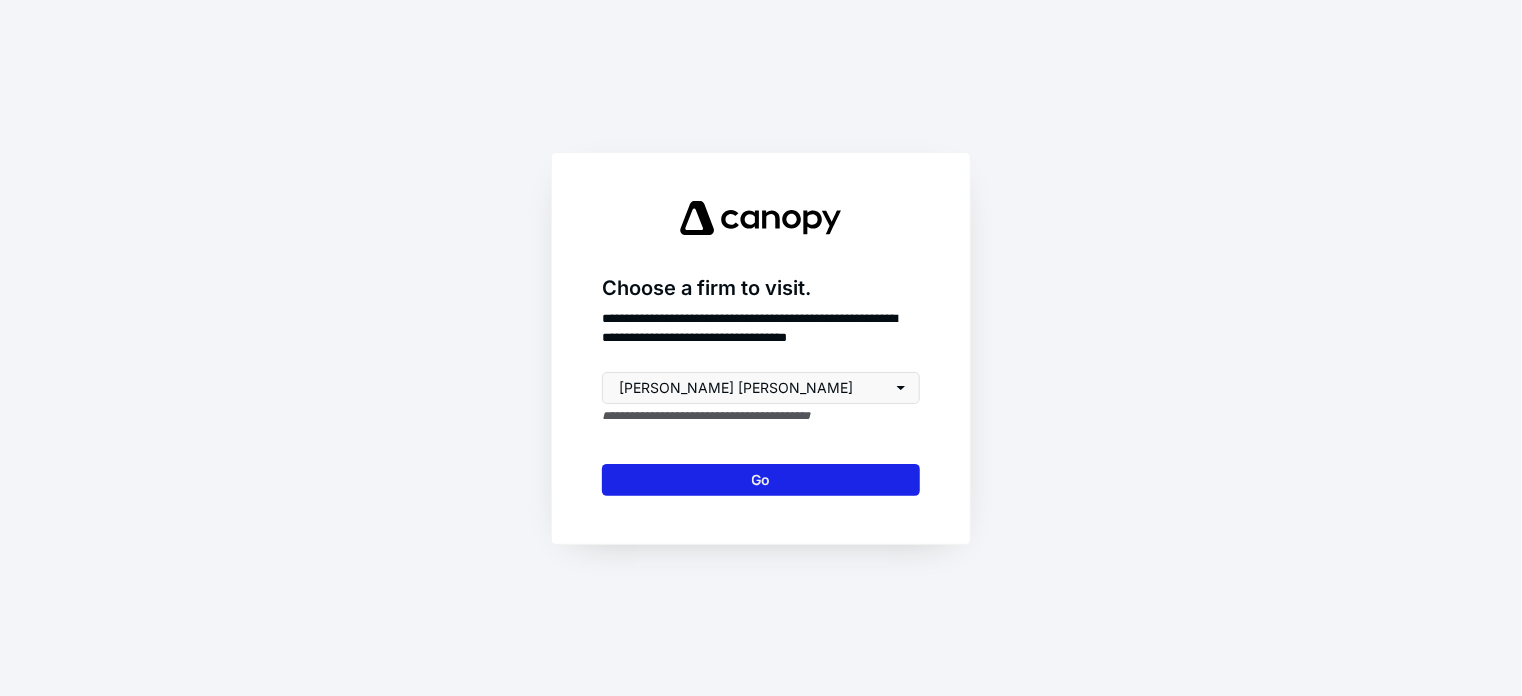 click on "Go" at bounding box center [761, 480] 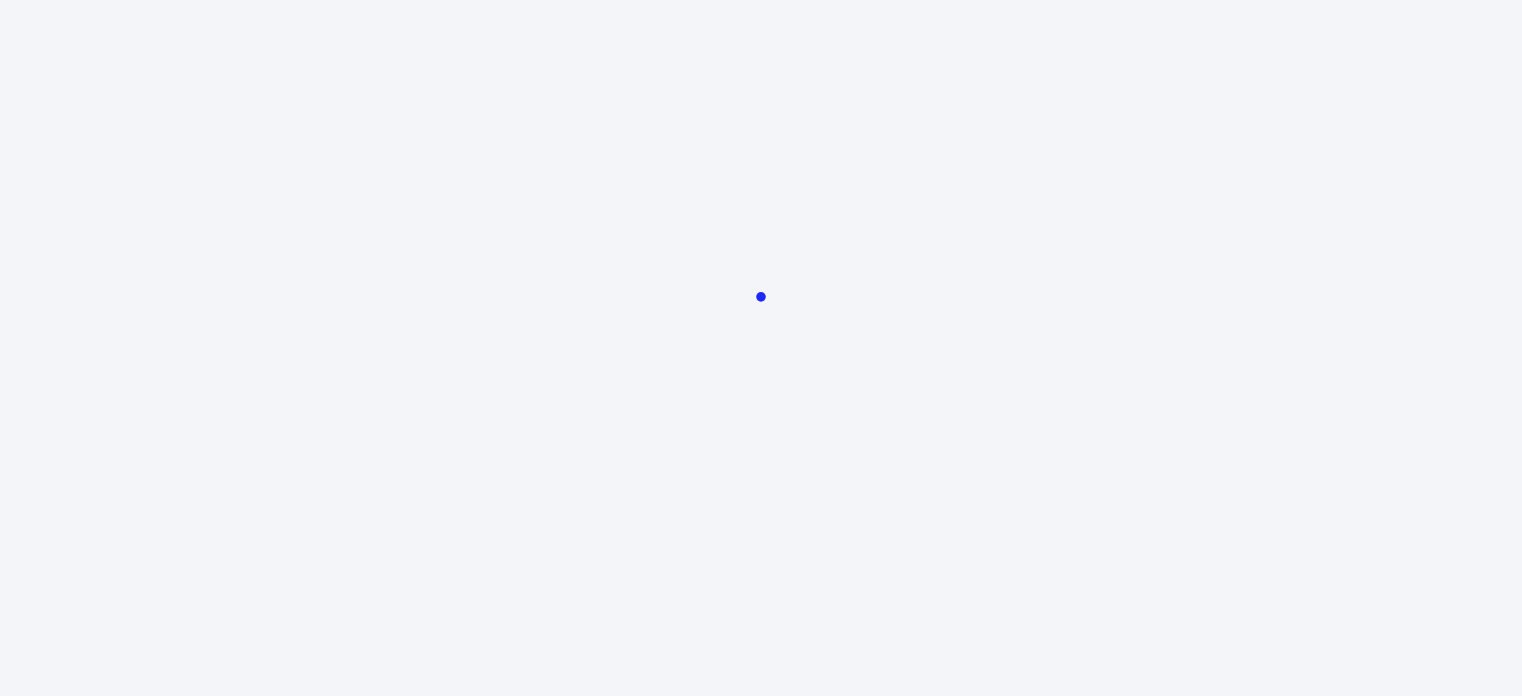 scroll, scrollTop: 0, scrollLeft: 0, axis: both 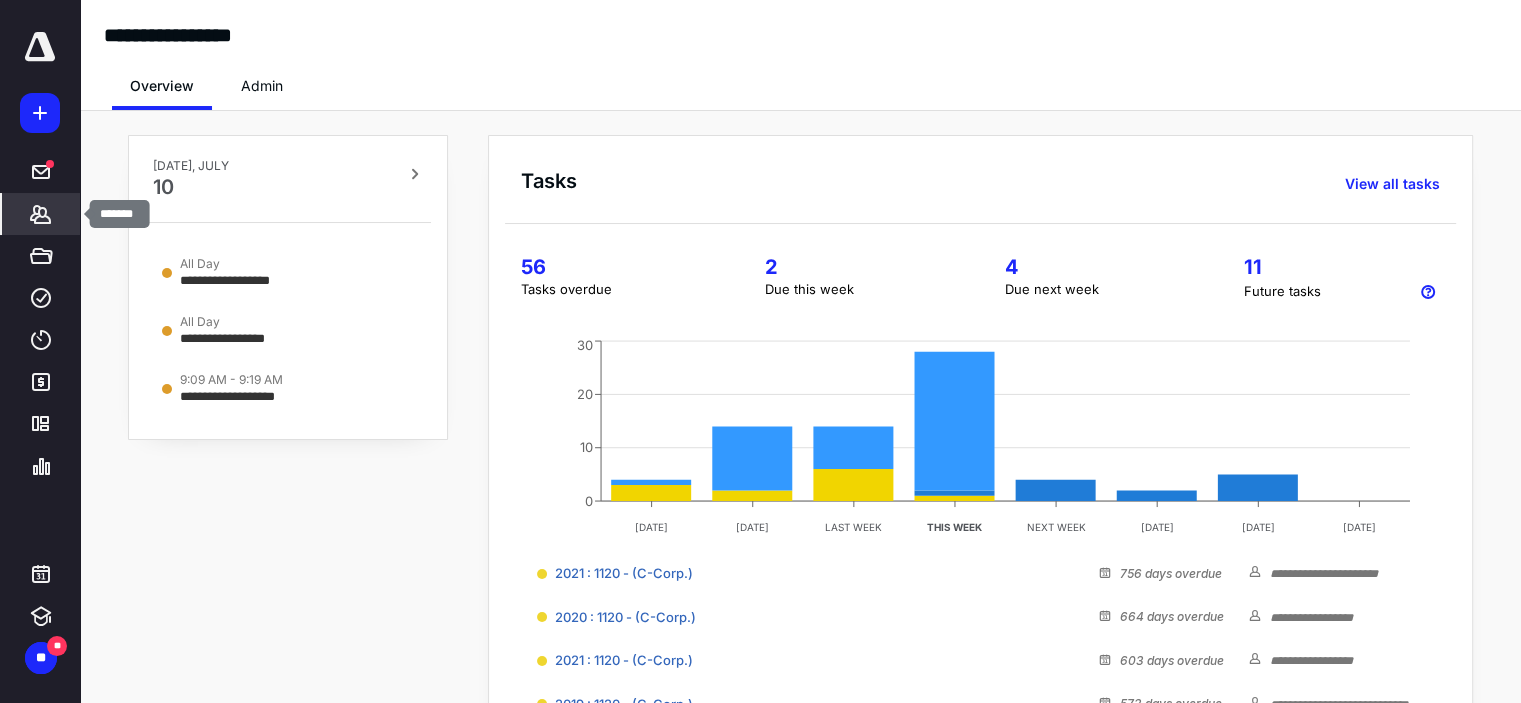 click 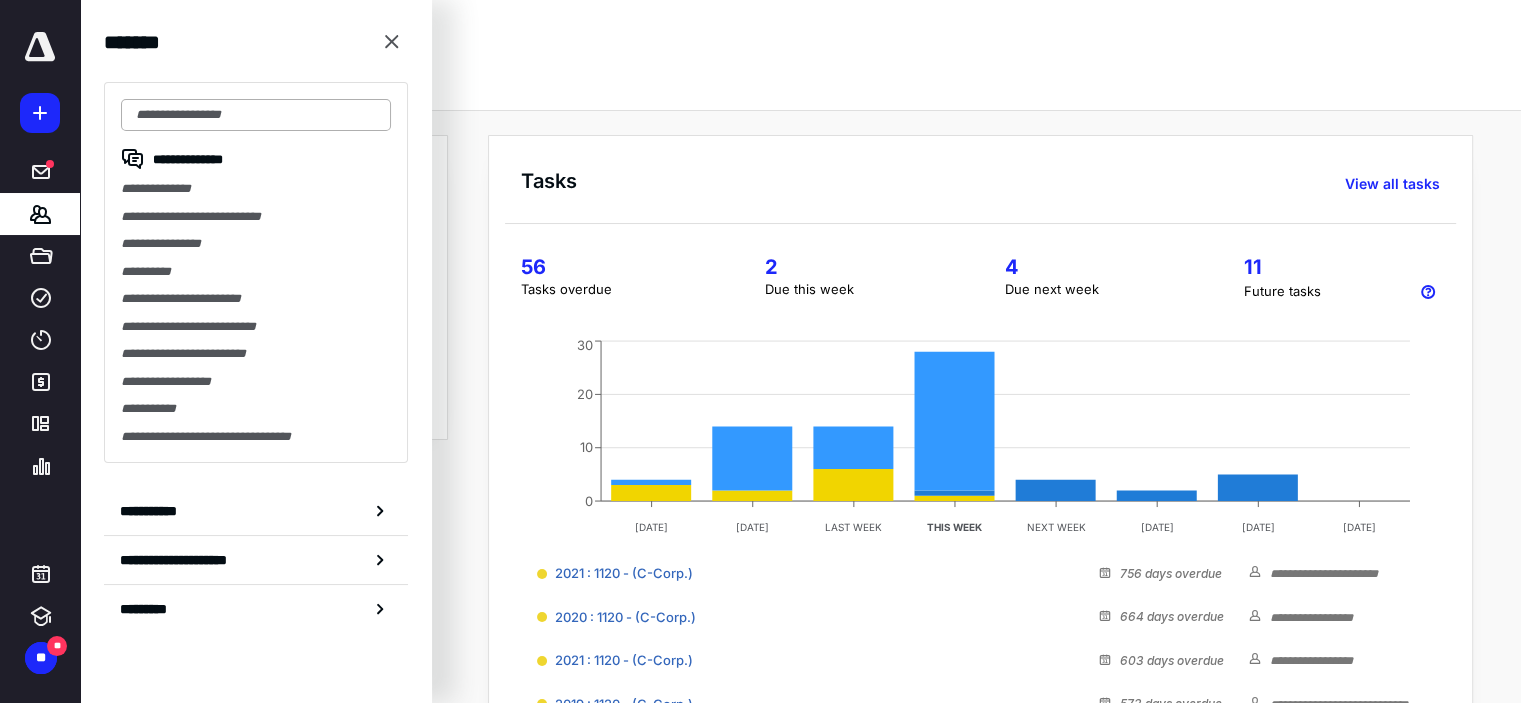 click at bounding box center (256, 115) 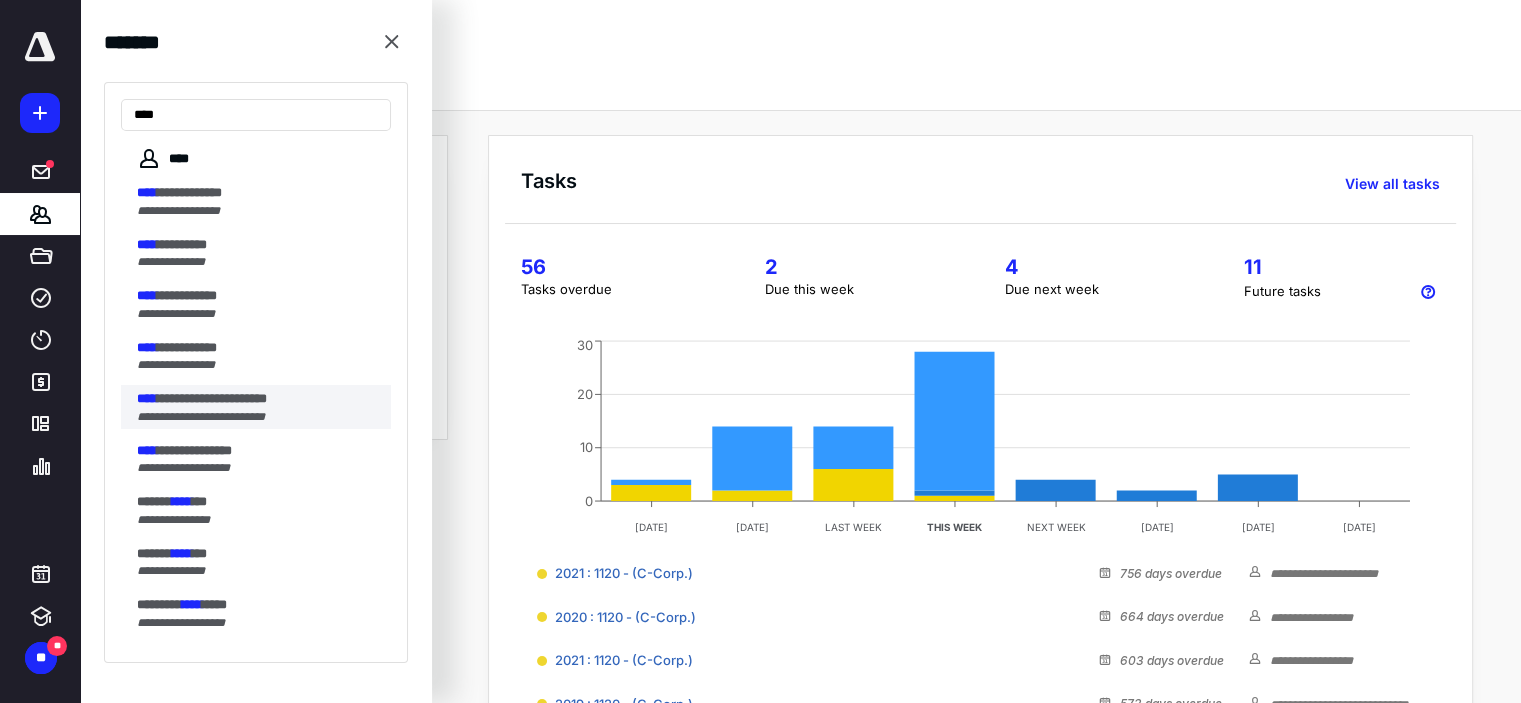 type on "****" 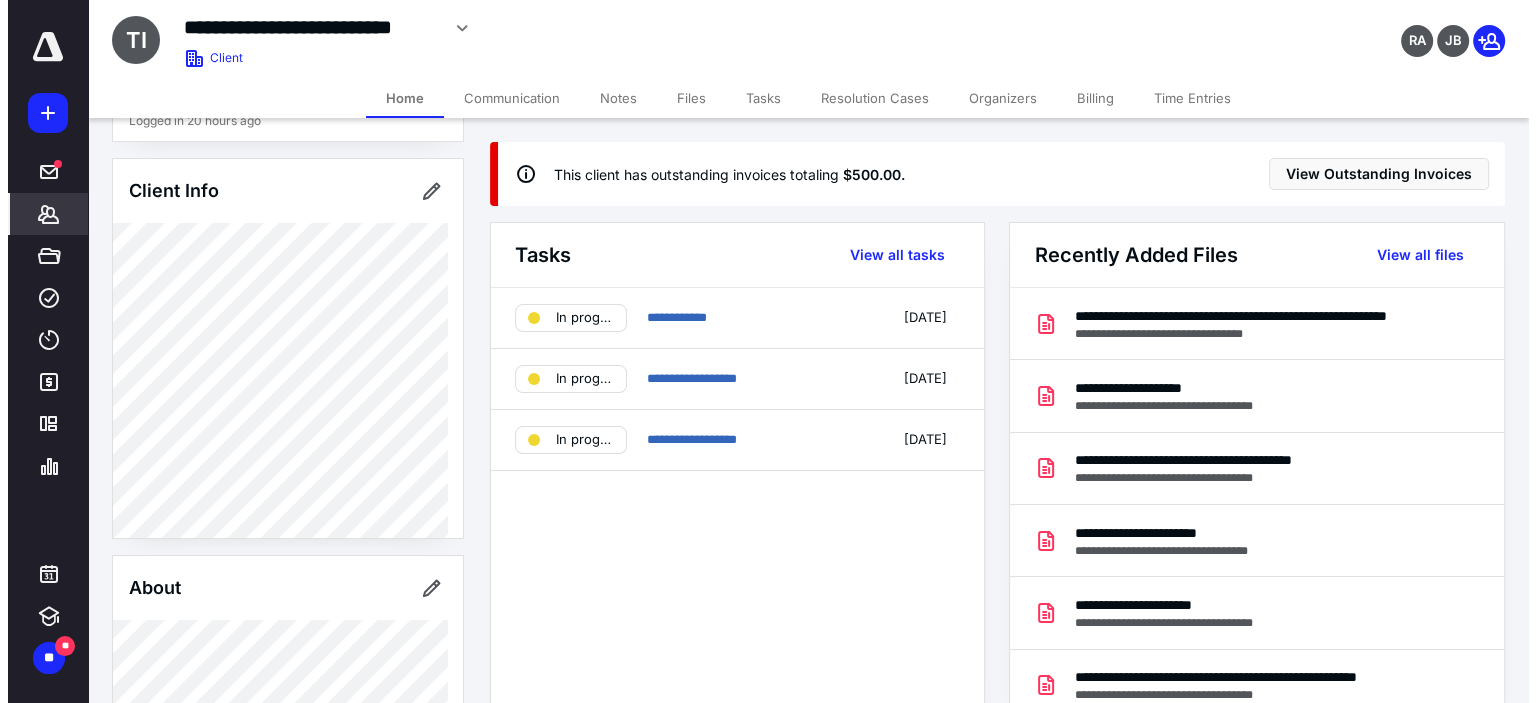 scroll, scrollTop: 0, scrollLeft: 0, axis: both 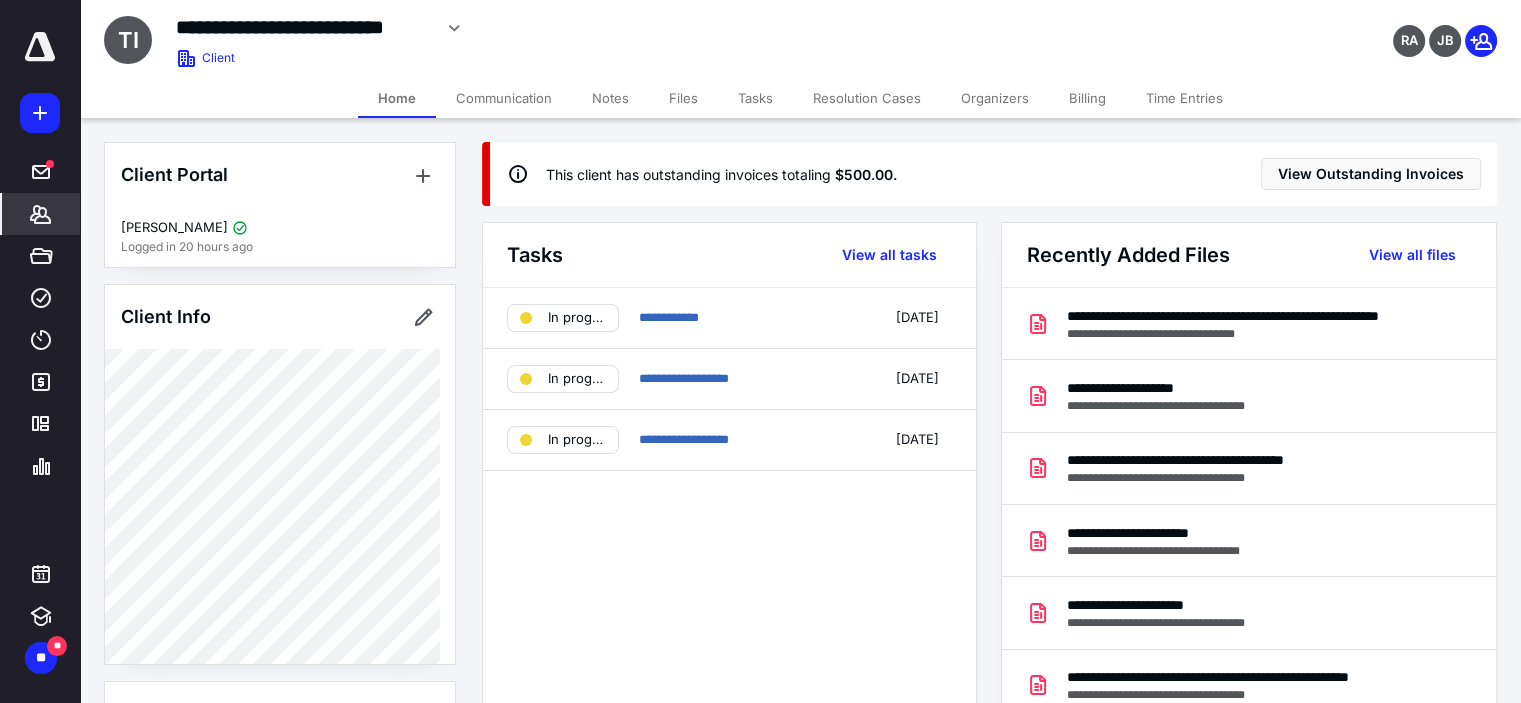 click on "Files" at bounding box center [683, 98] 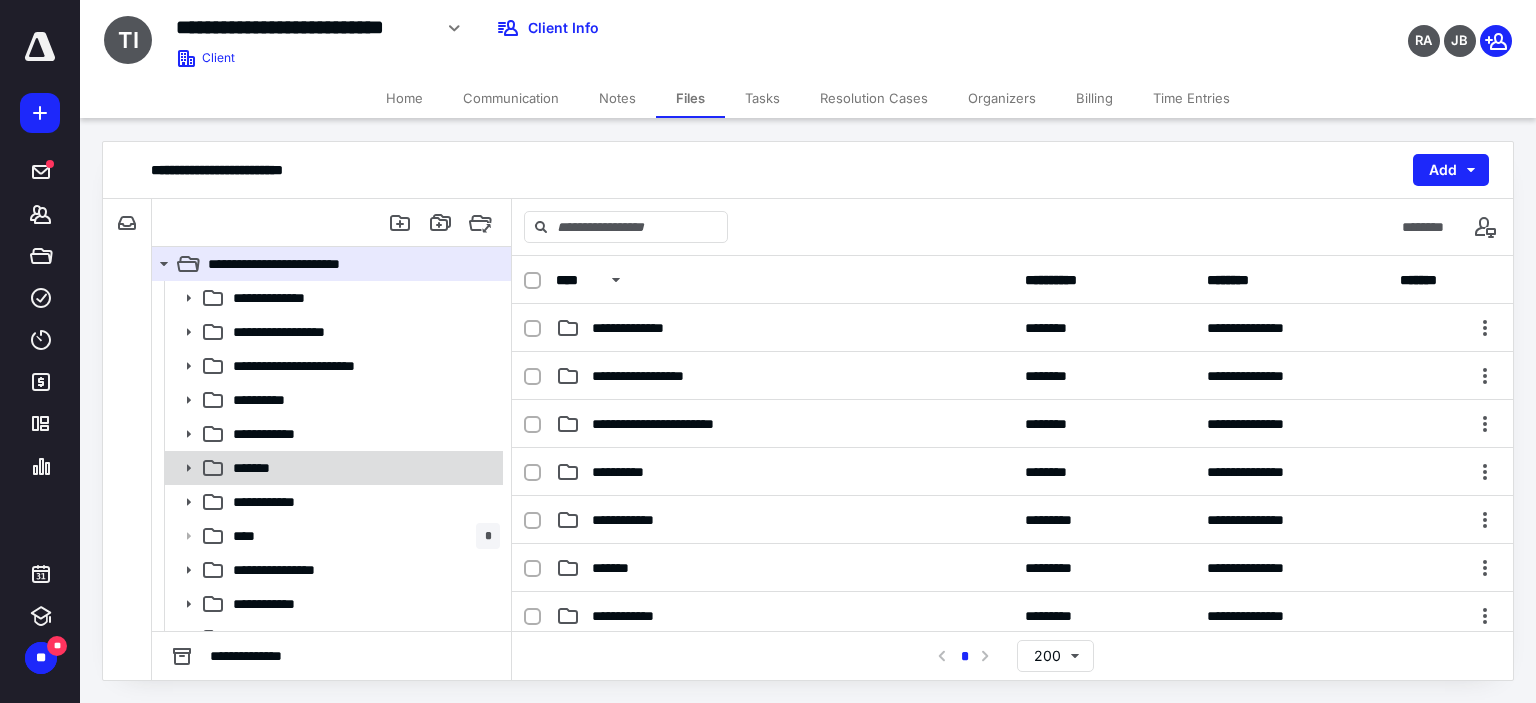 click 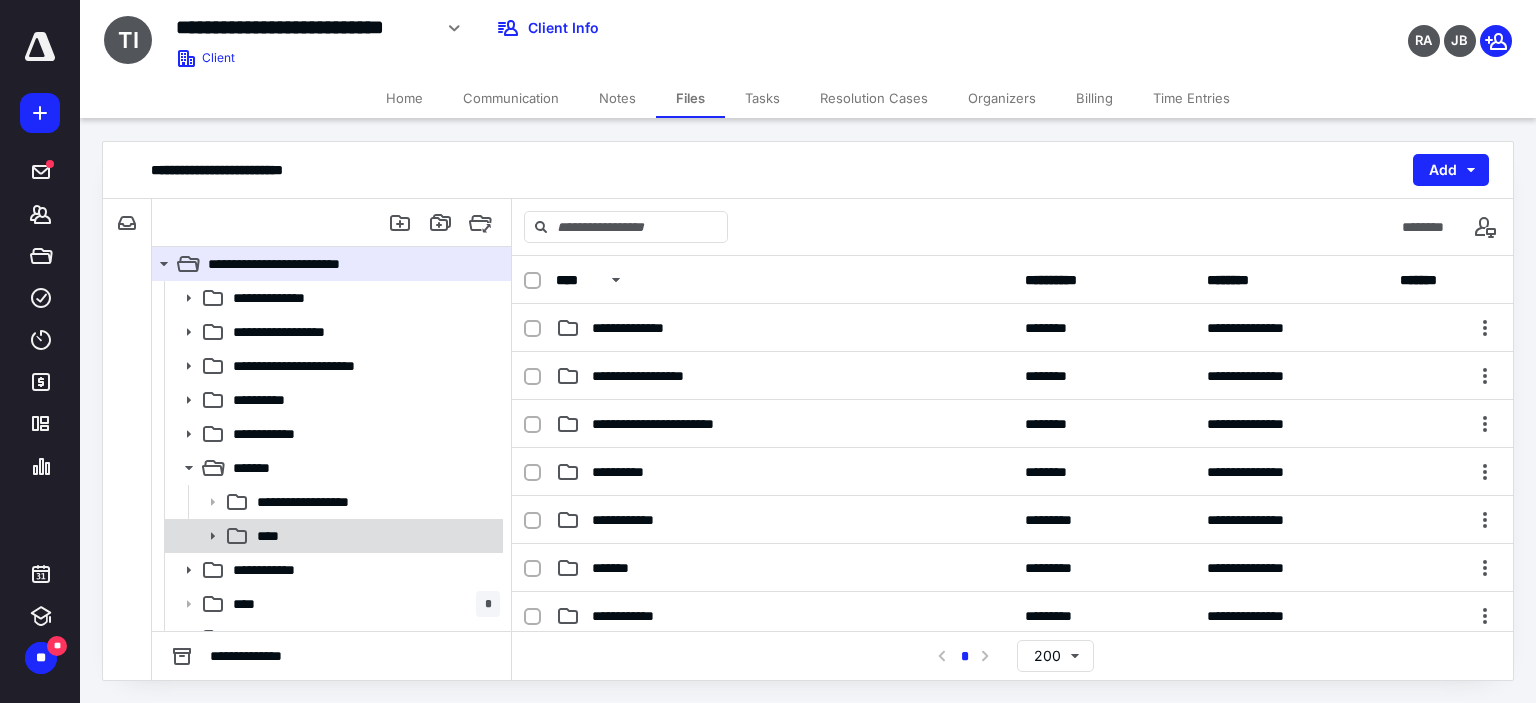 click 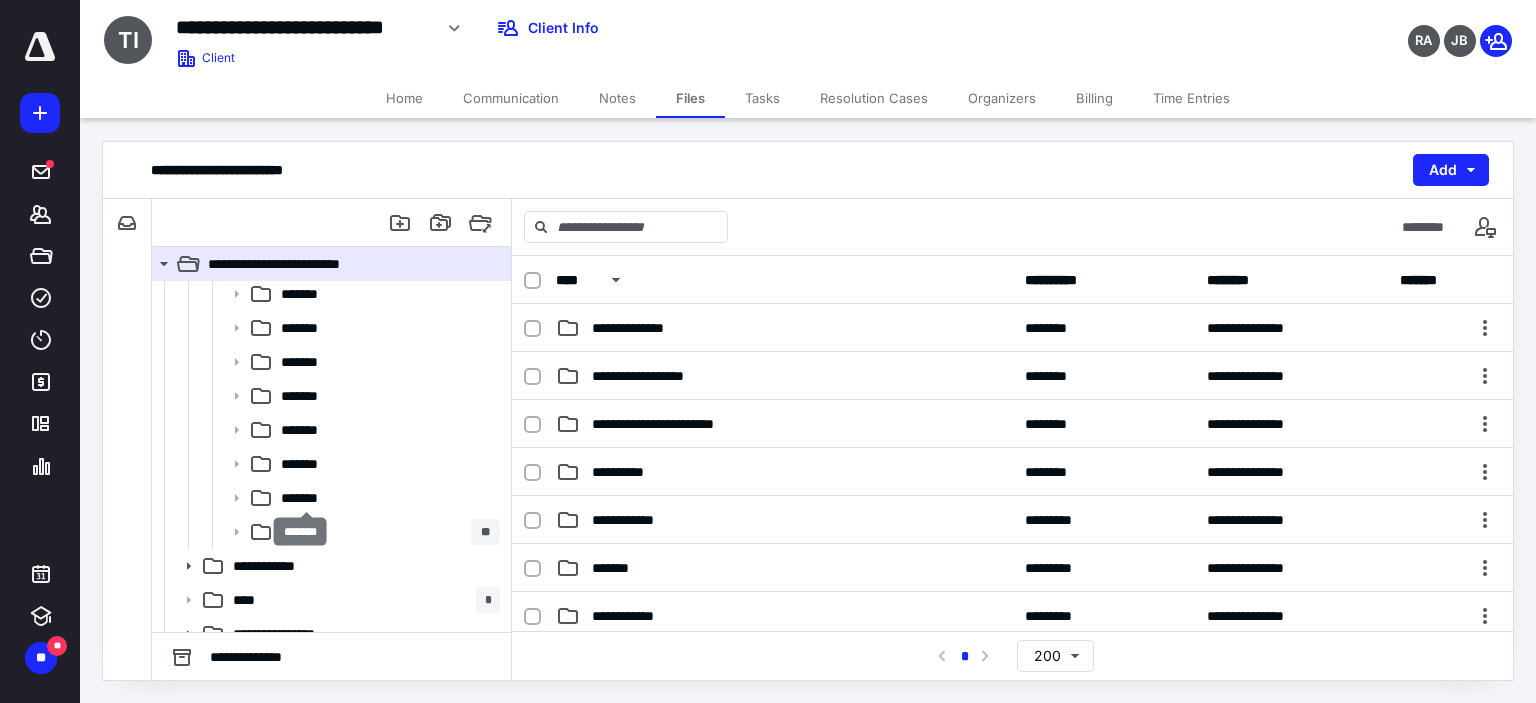 scroll, scrollTop: 412, scrollLeft: 0, axis: vertical 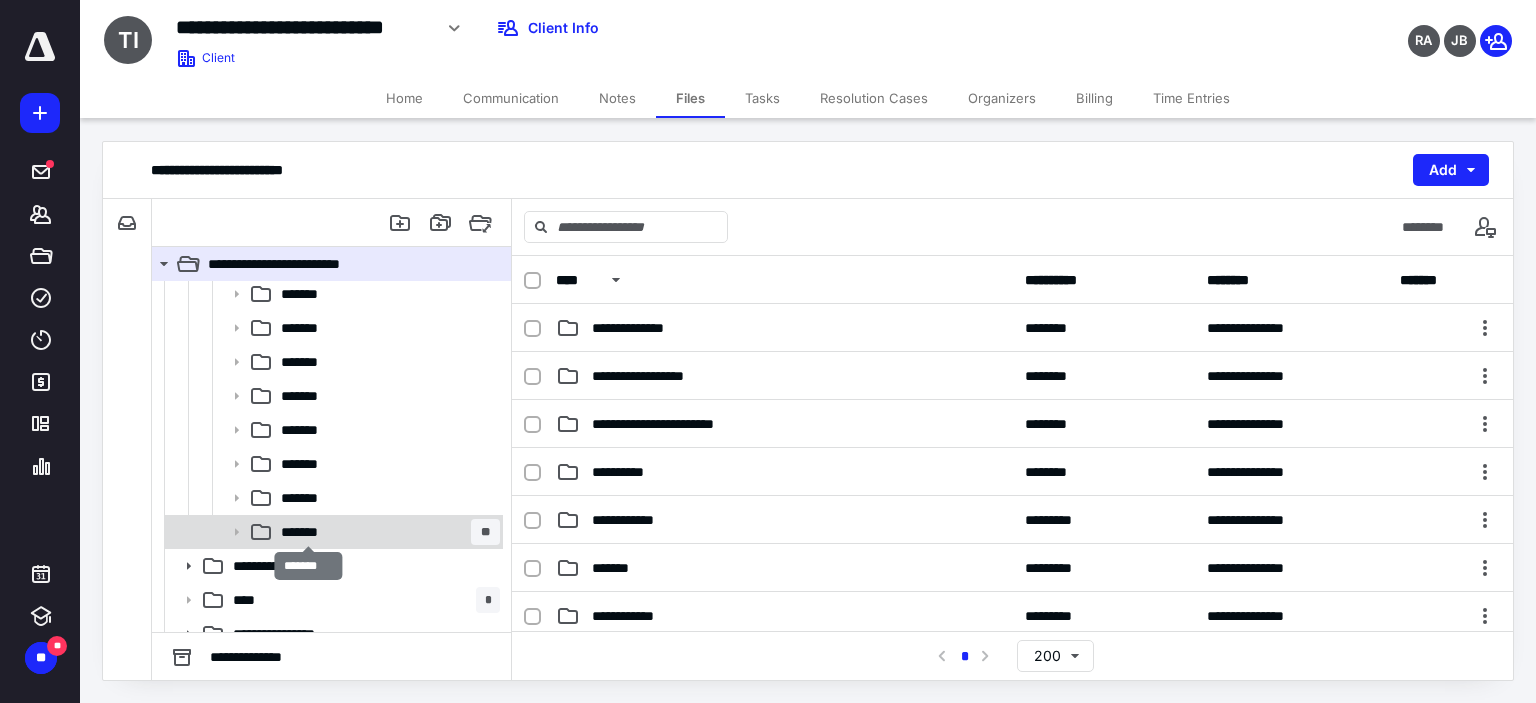 click on "*******" at bounding box center [308, 532] 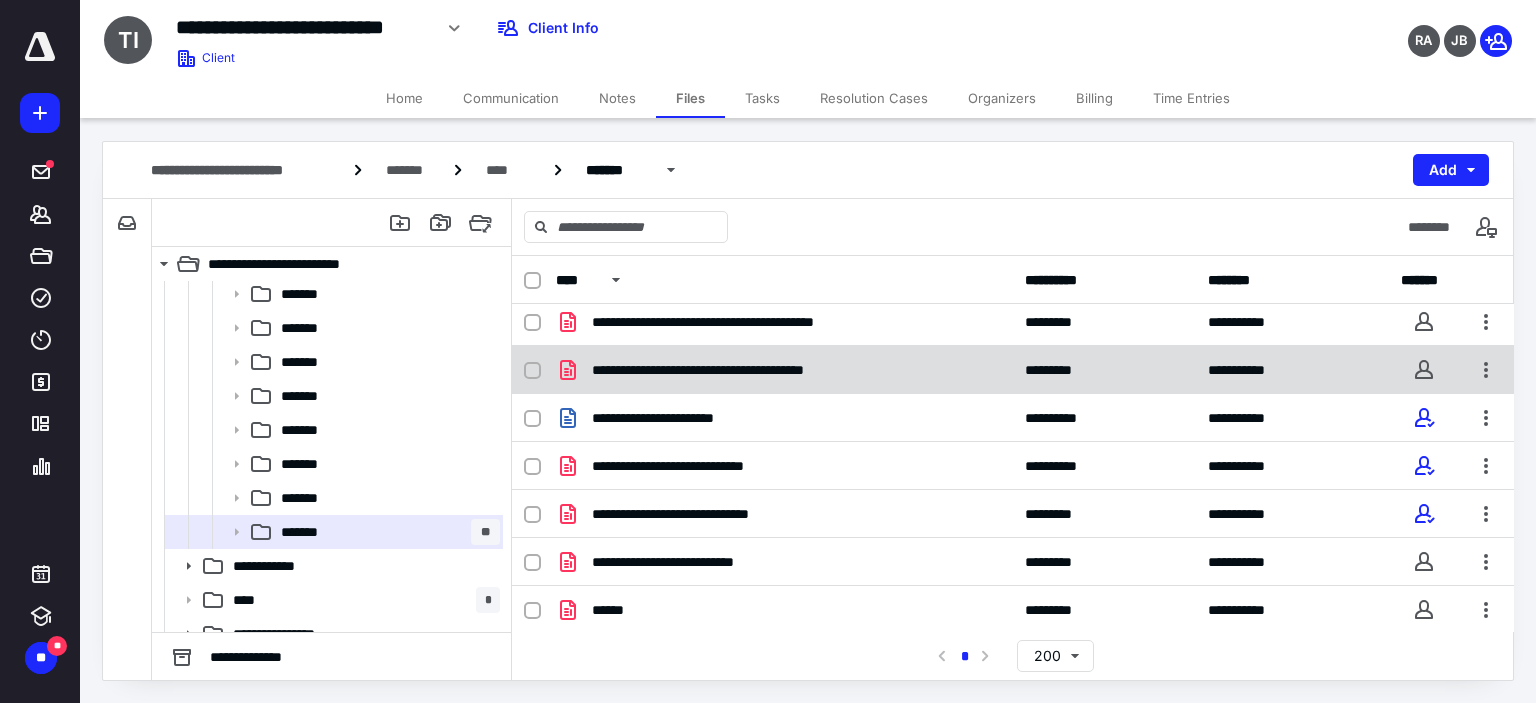 scroll, scrollTop: 69, scrollLeft: 0, axis: vertical 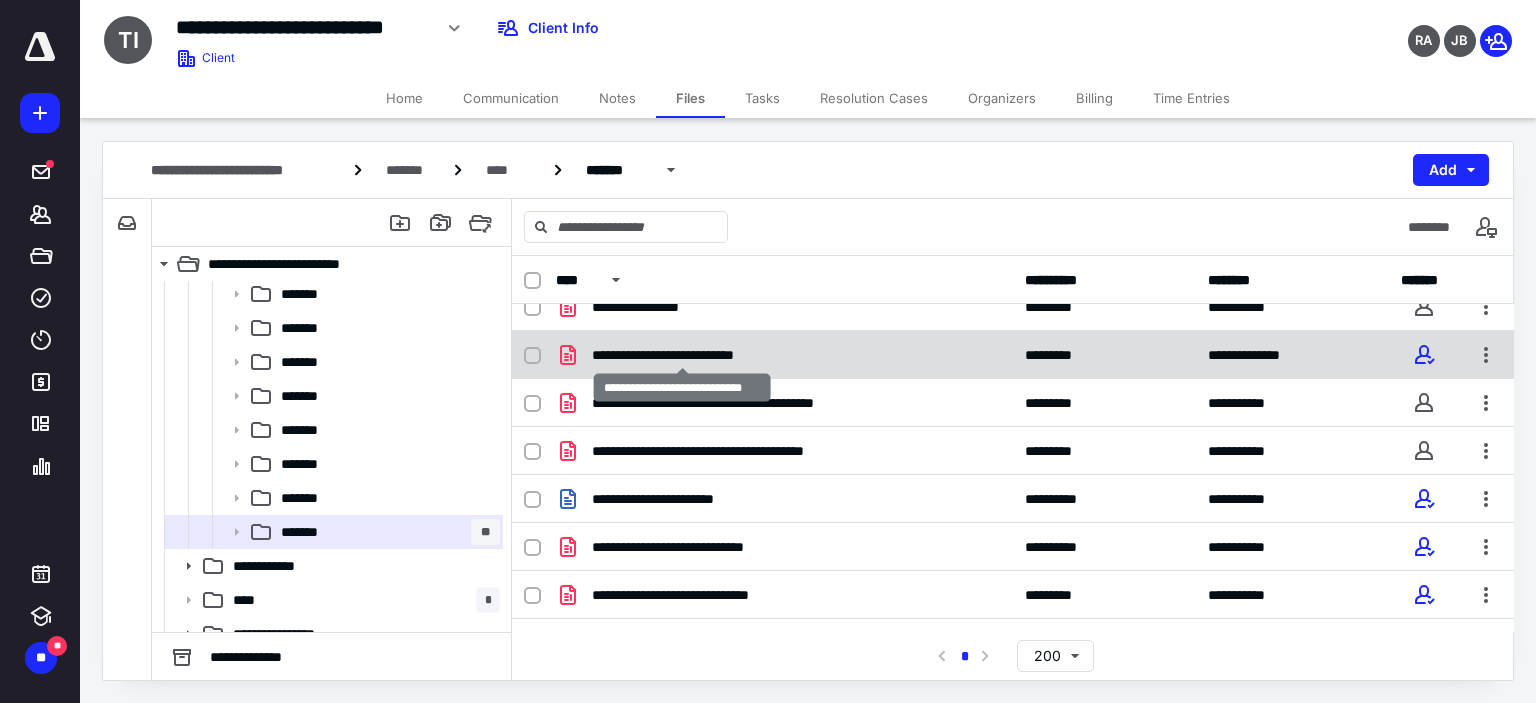 click on "**********" at bounding box center (682, 355) 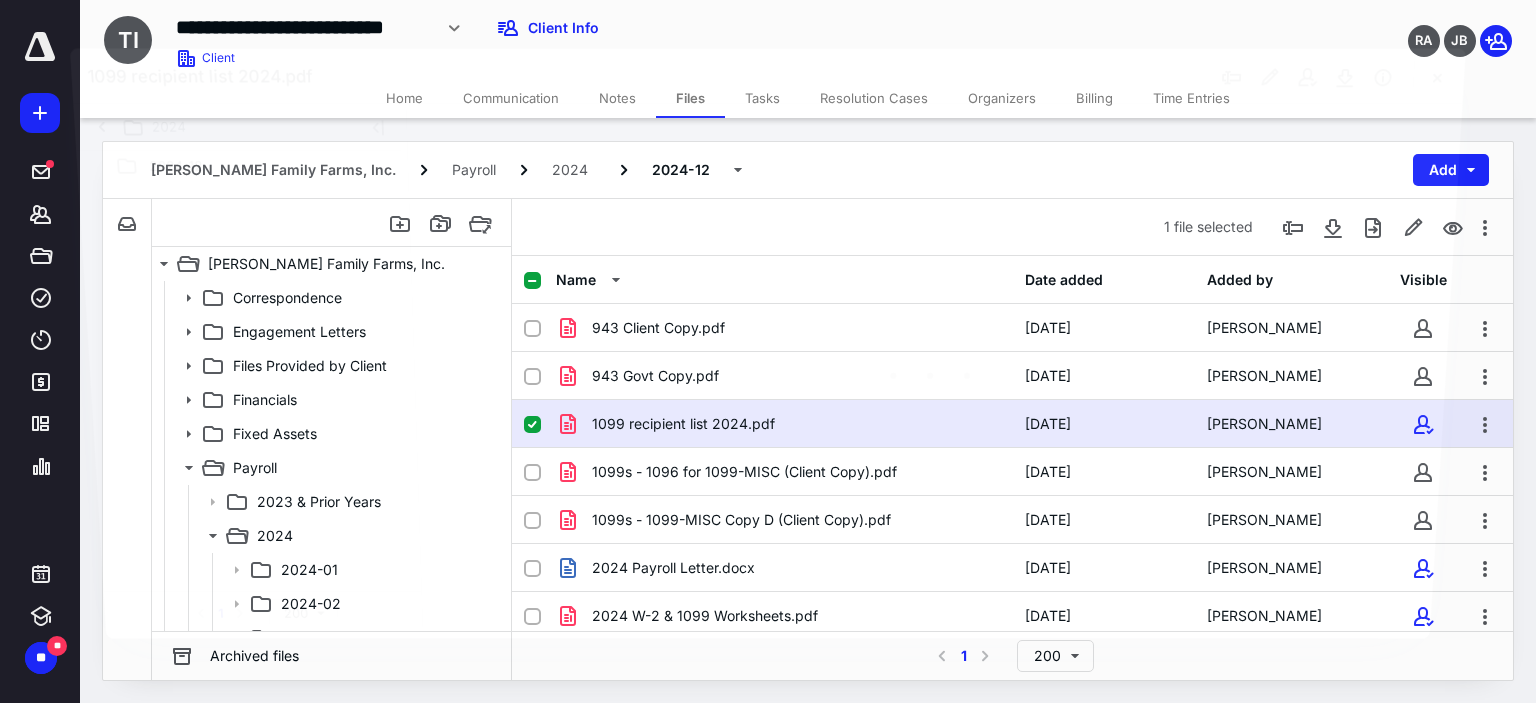 scroll, scrollTop: 412, scrollLeft: 0, axis: vertical 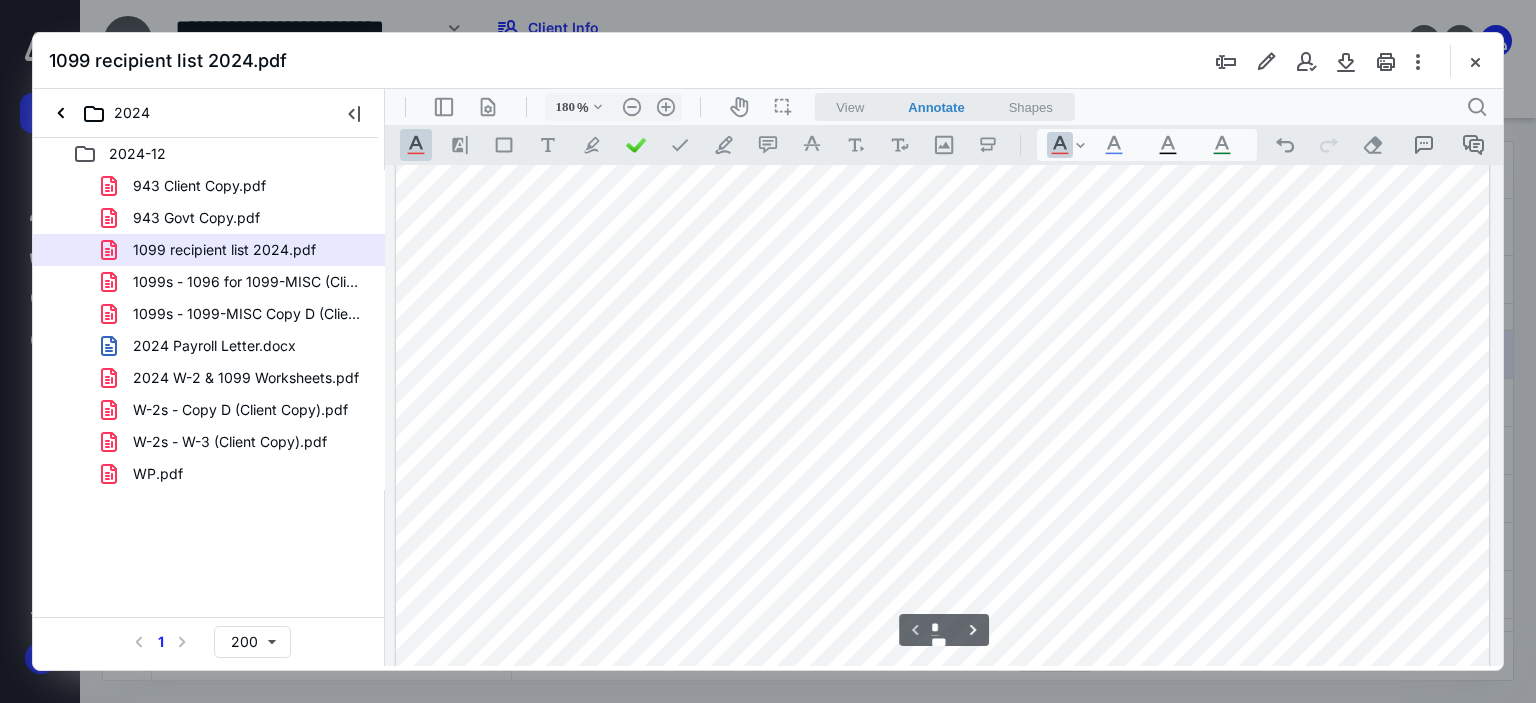 type on "105" 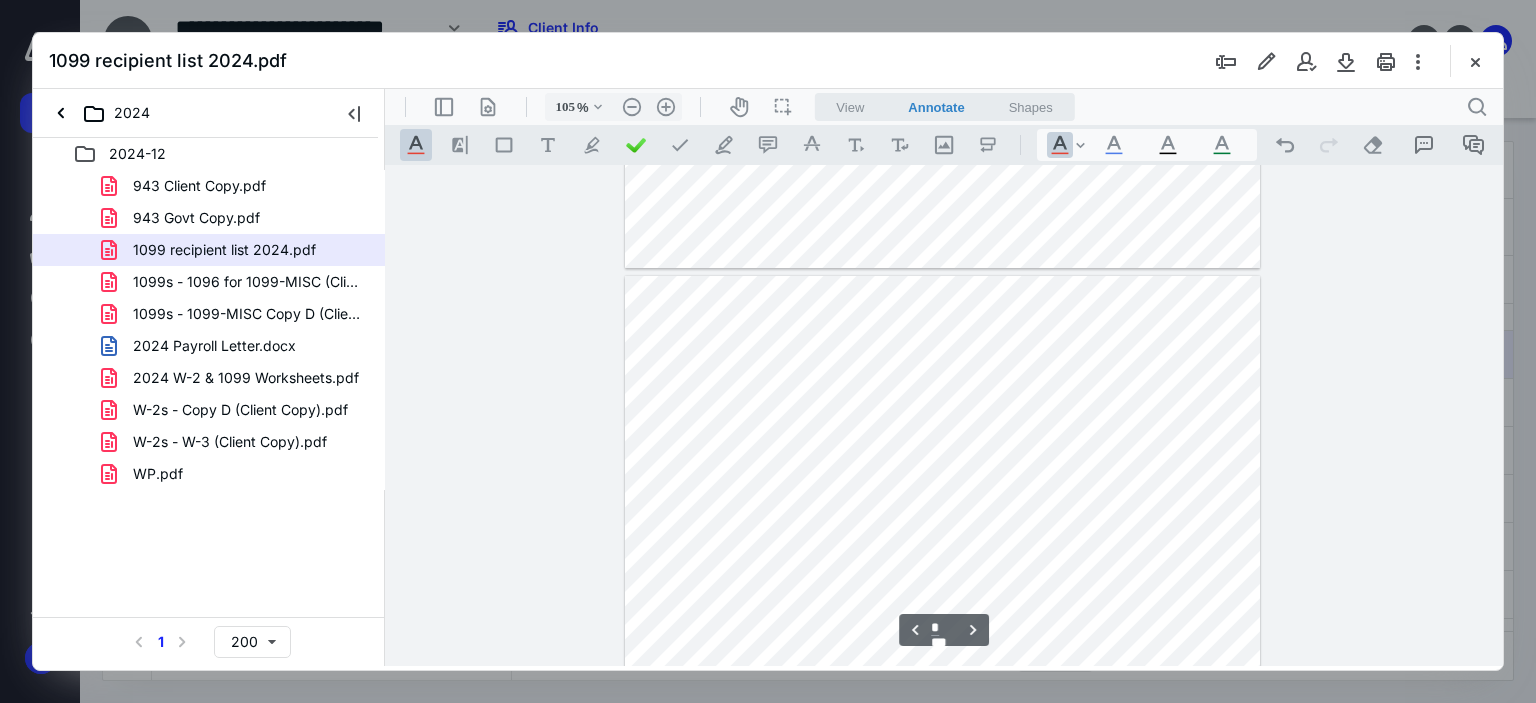 scroll, scrollTop: 1560, scrollLeft: 0, axis: vertical 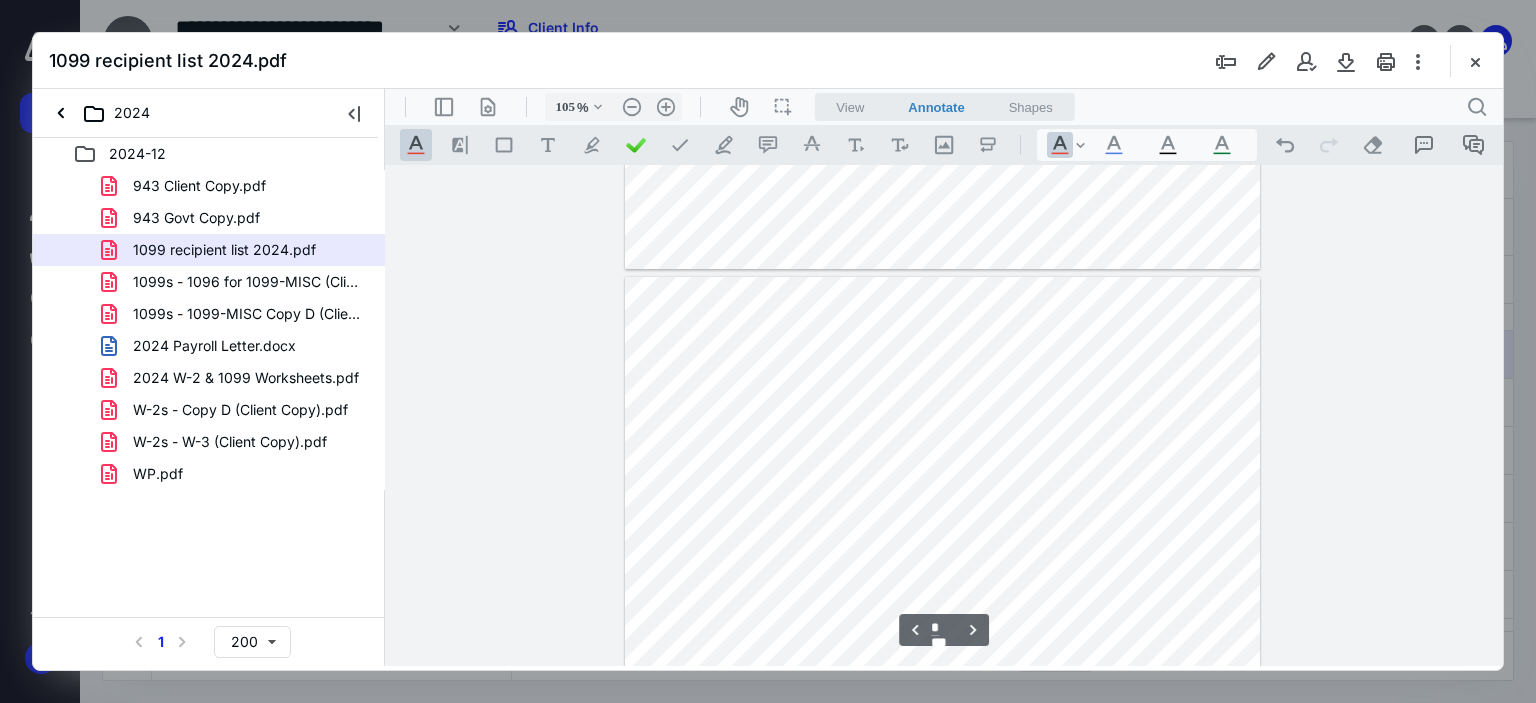 type on "*" 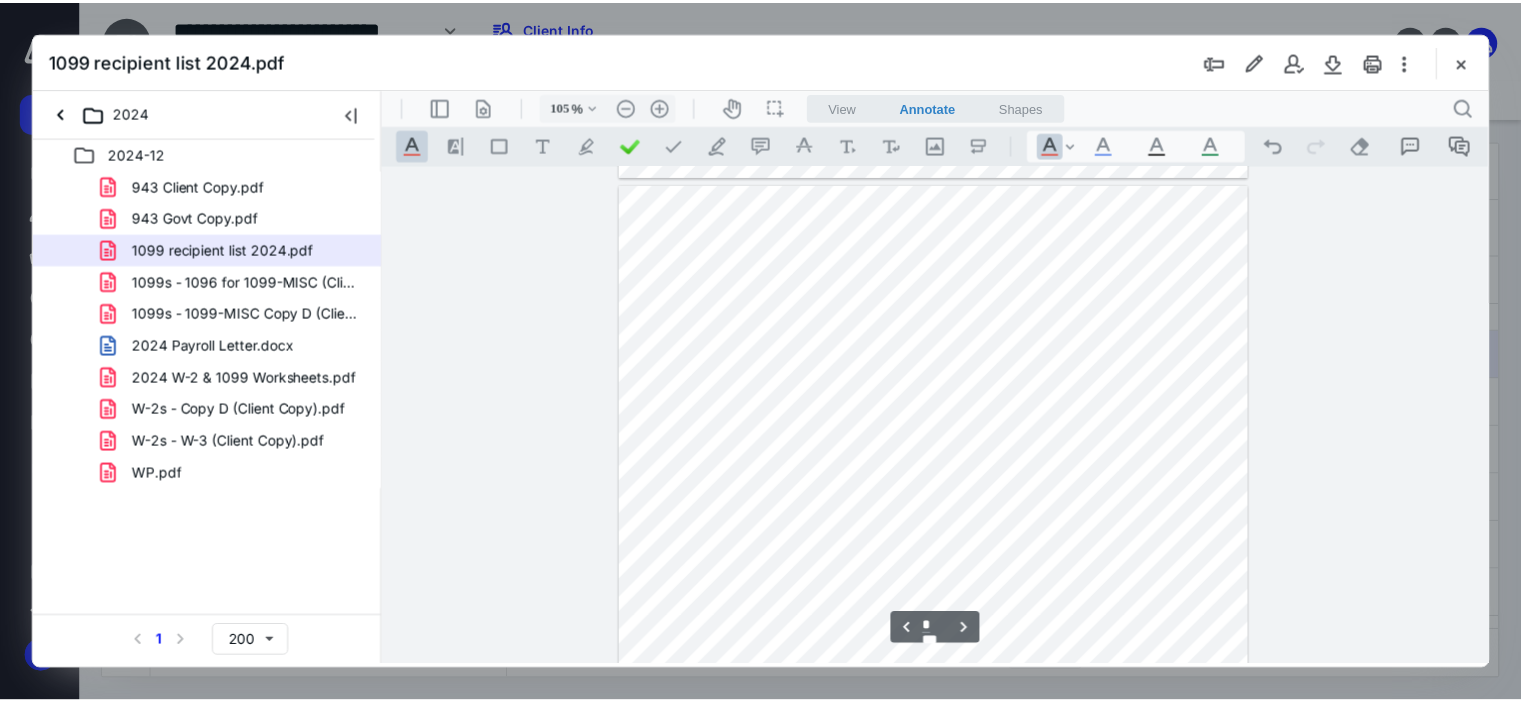 scroll, scrollTop: 808, scrollLeft: 0, axis: vertical 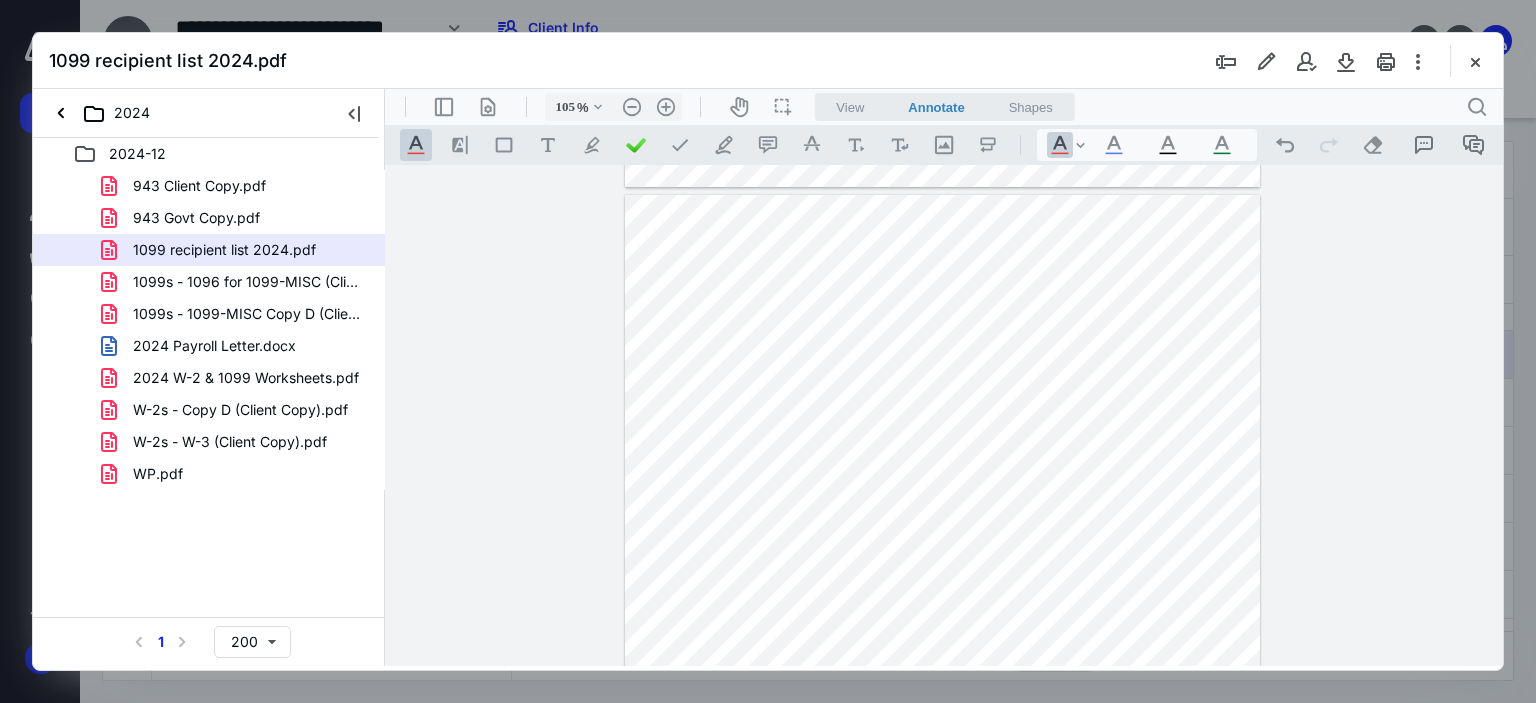 click on "**********" at bounding box center [944, 416] 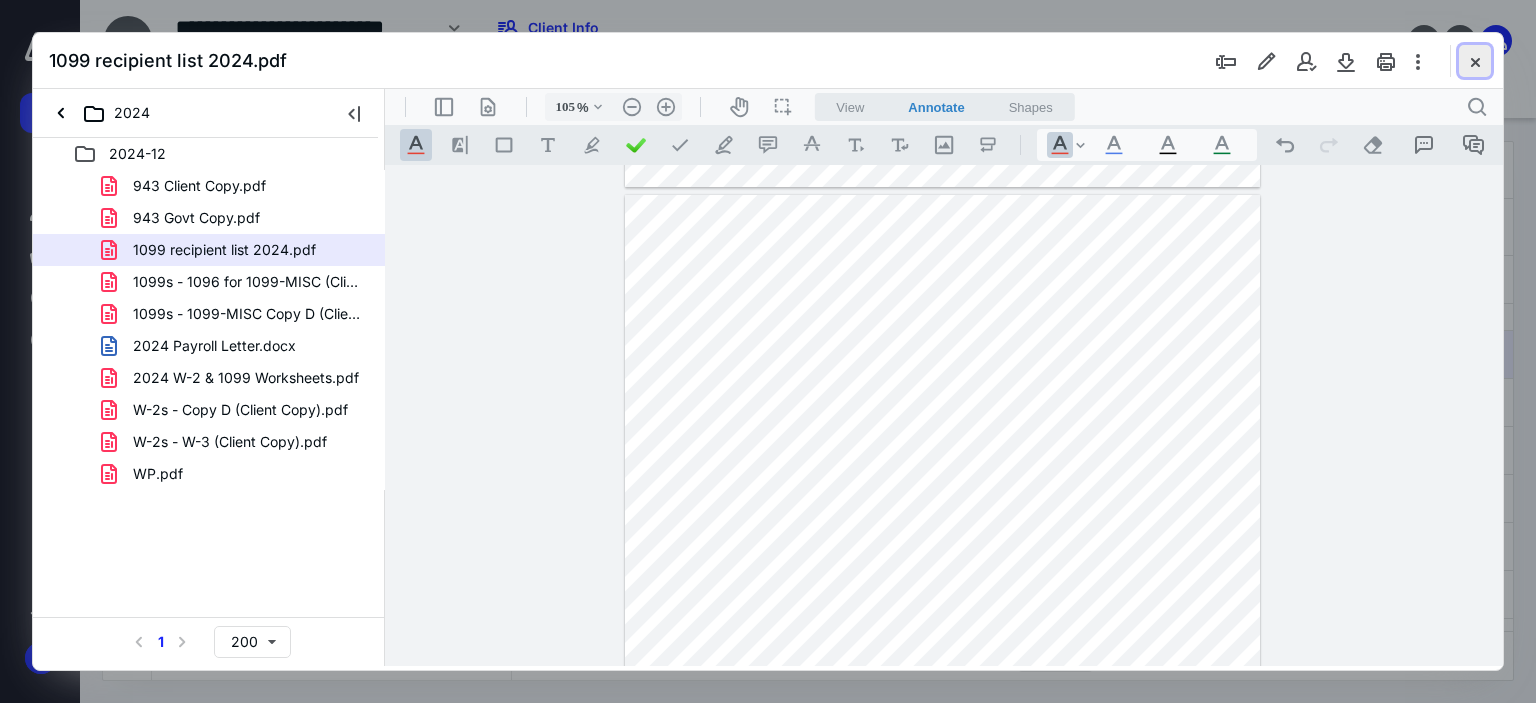 click at bounding box center [1475, 61] 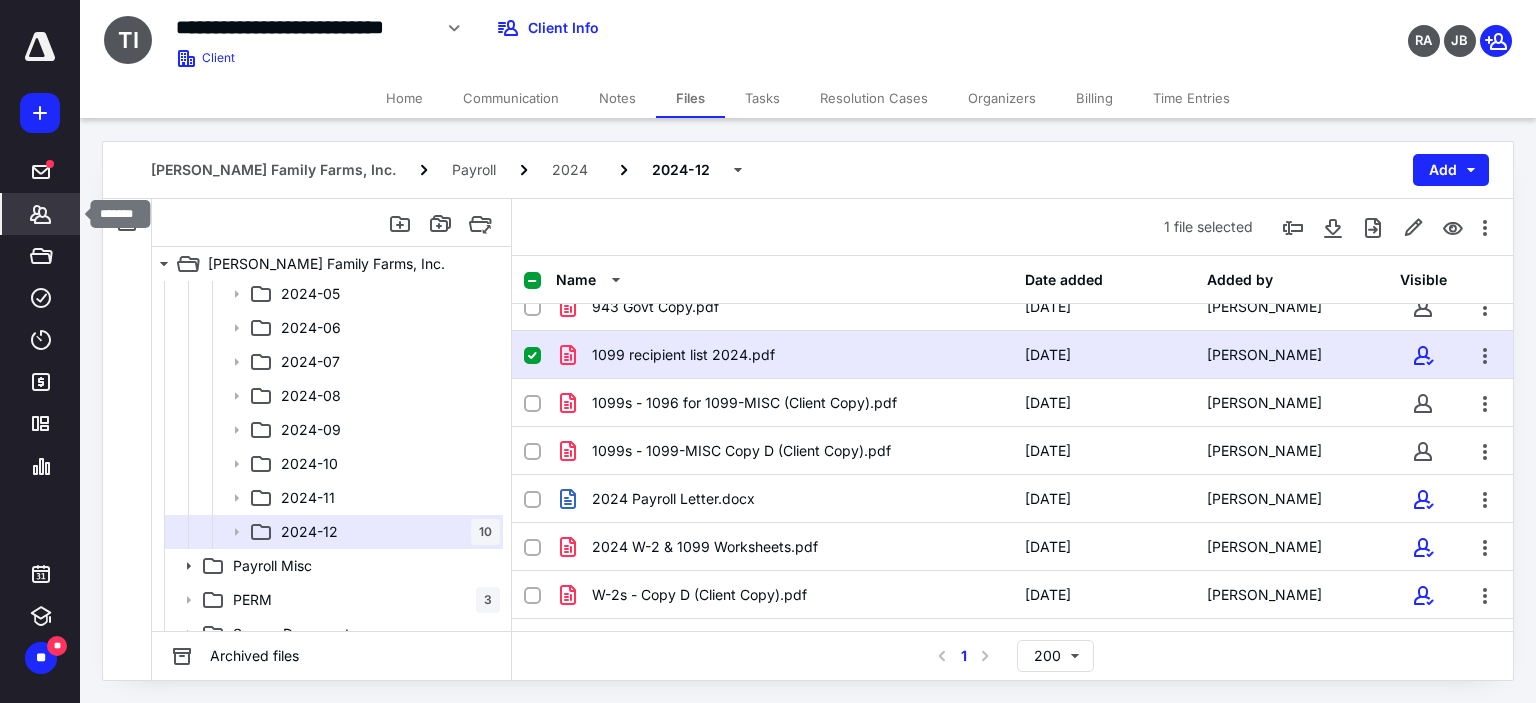 click on "*******" at bounding box center (41, 214) 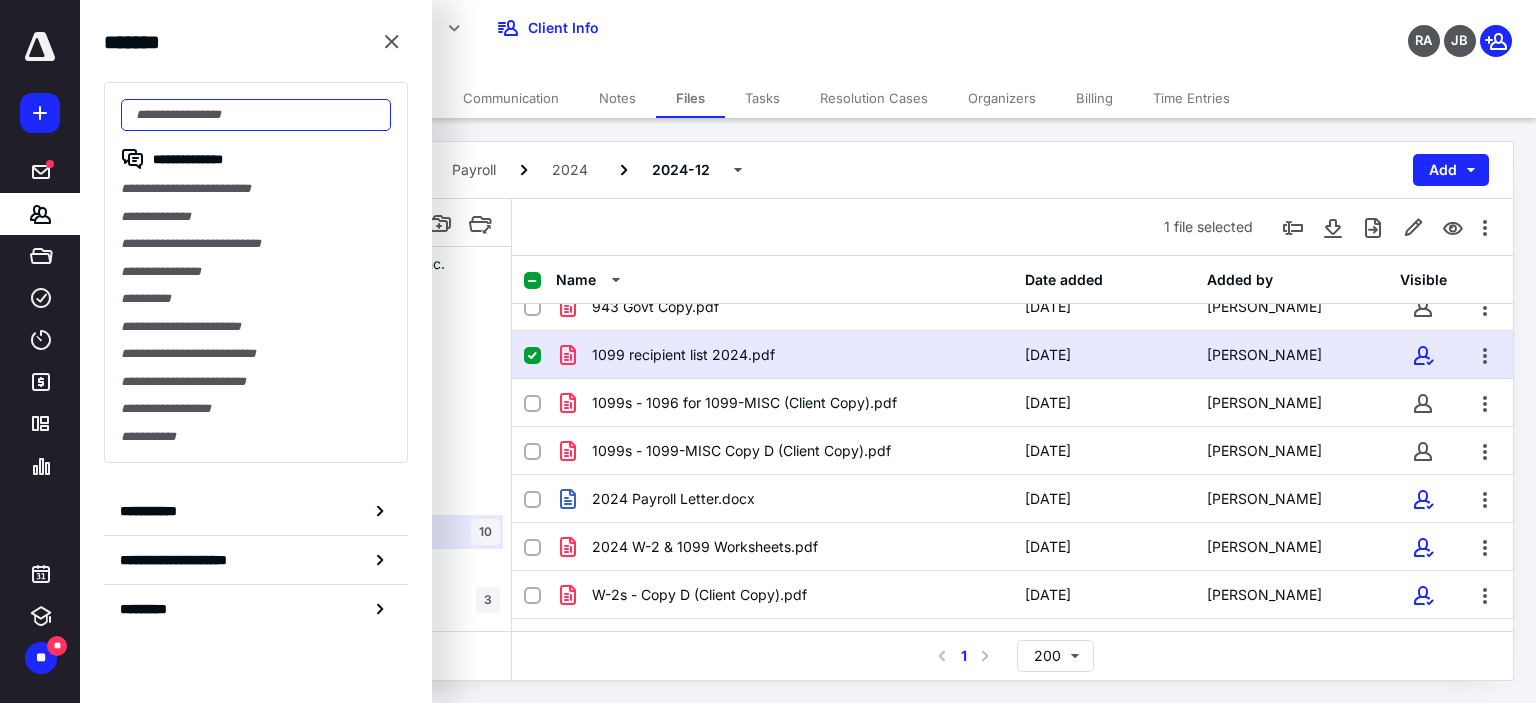 click at bounding box center (256, 115) 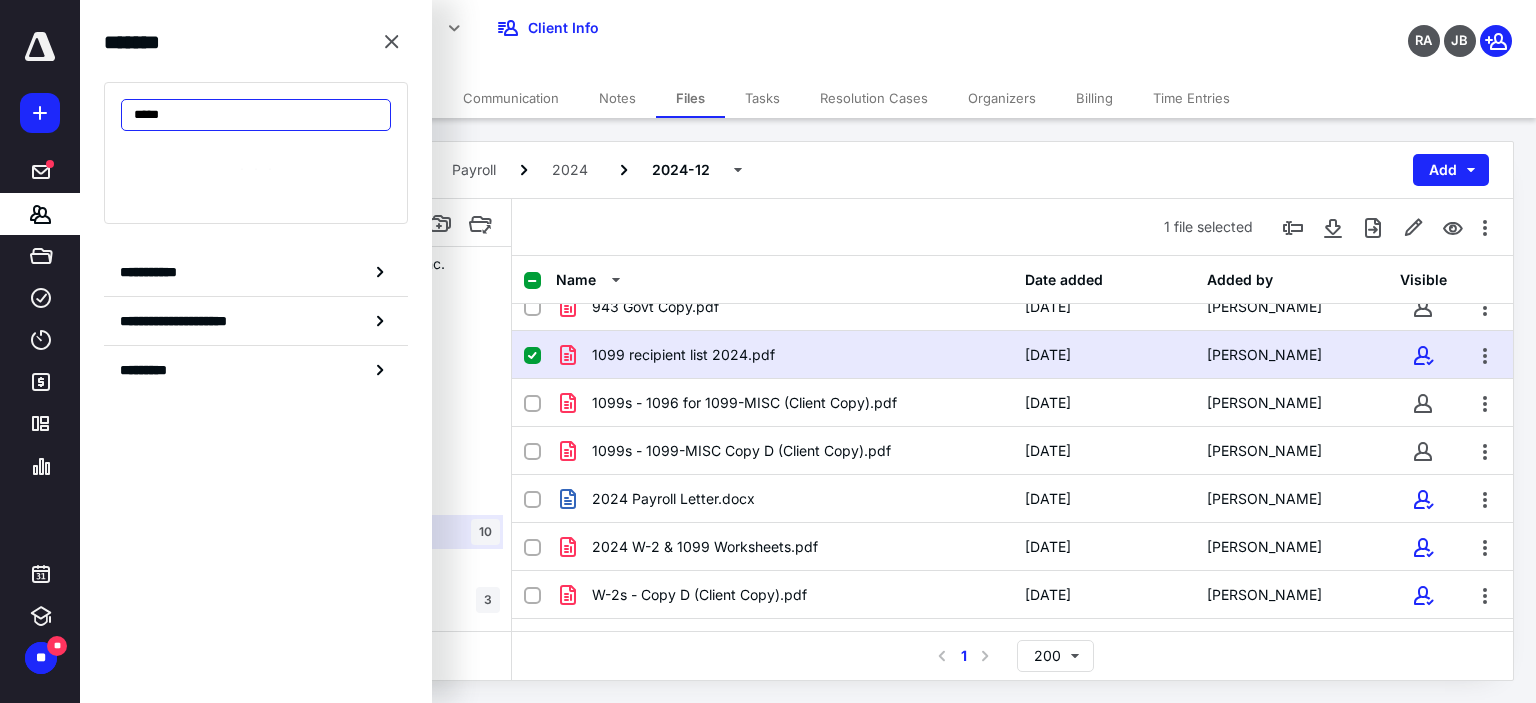 type on "******" 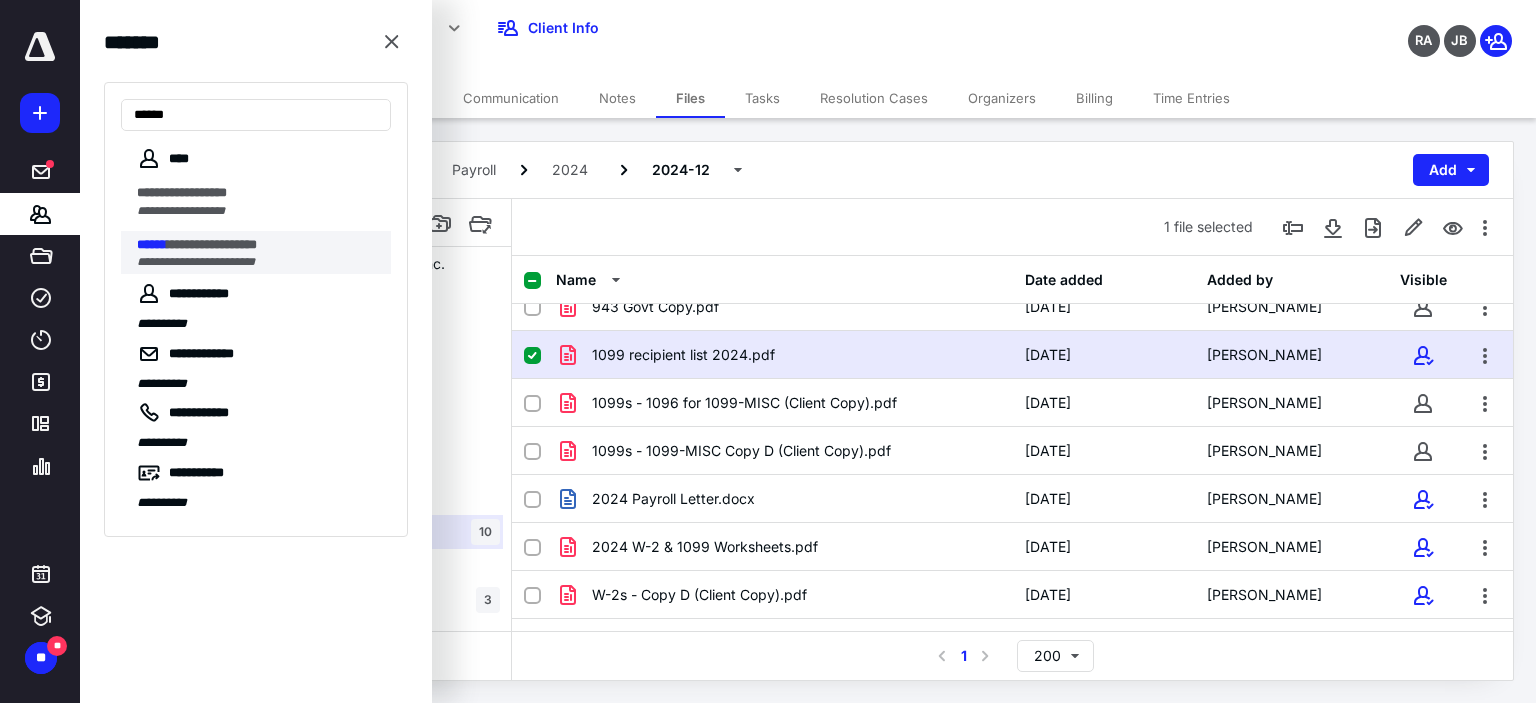 click on "**********" at bounding box center [212, 244] 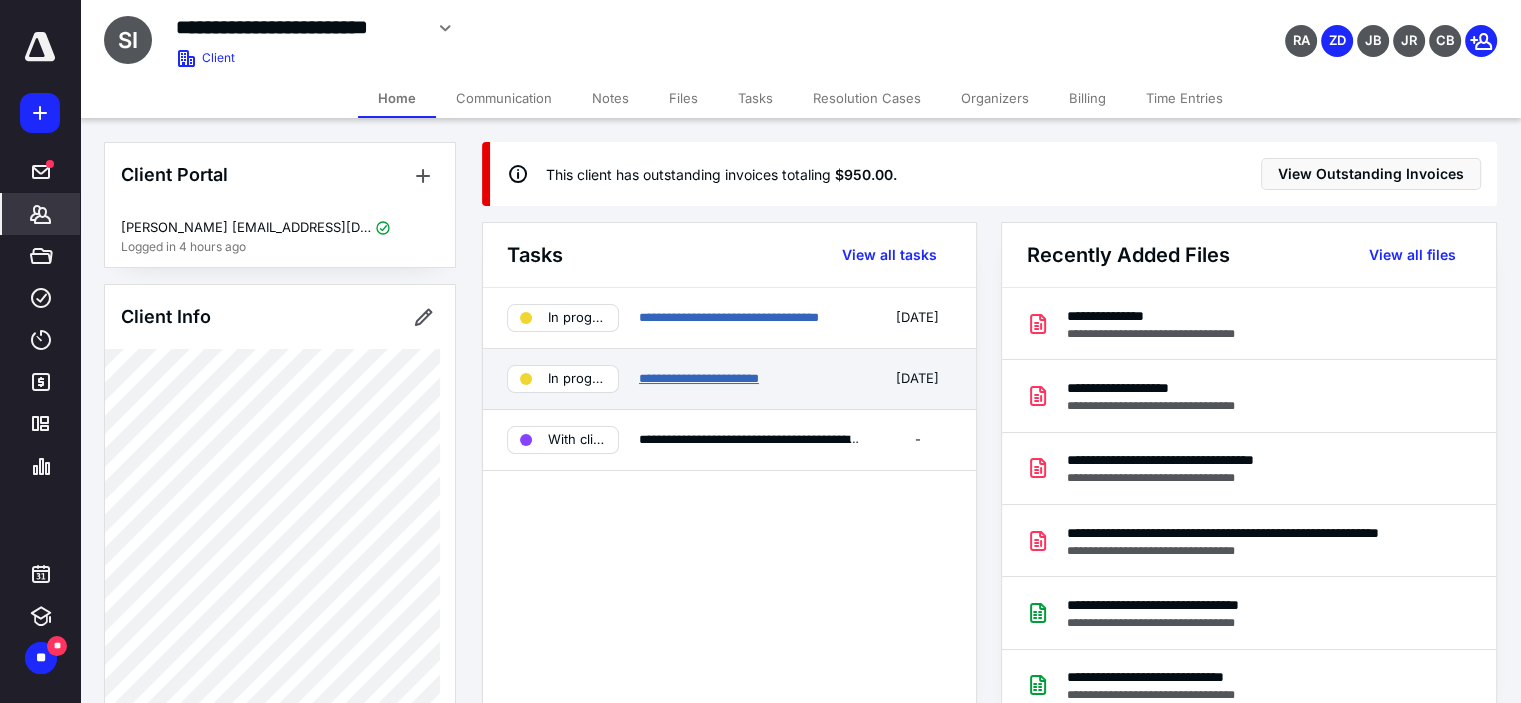 click on "**********" at bounding box center (699, 378) 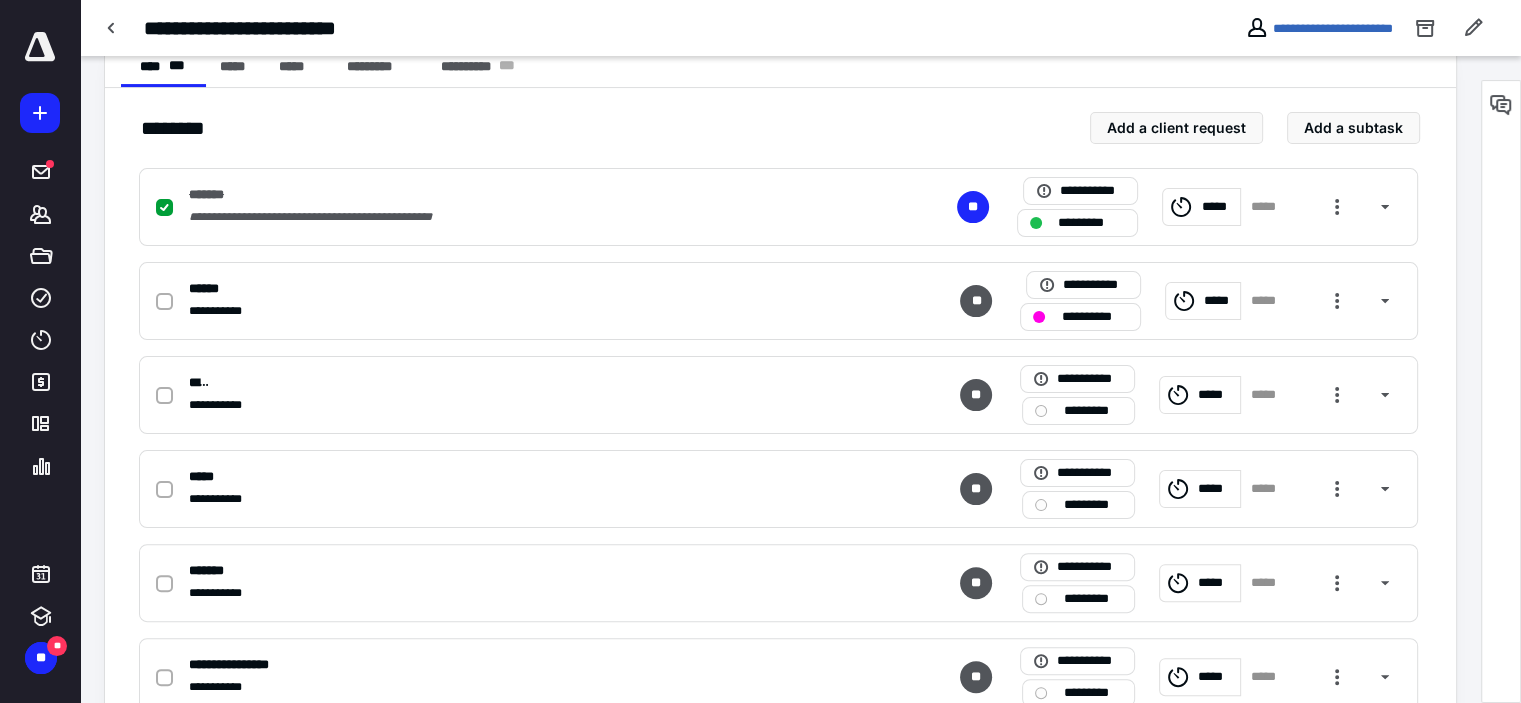 scroll, scrollTop: 511, scrollLeft: 0, axis: vertical 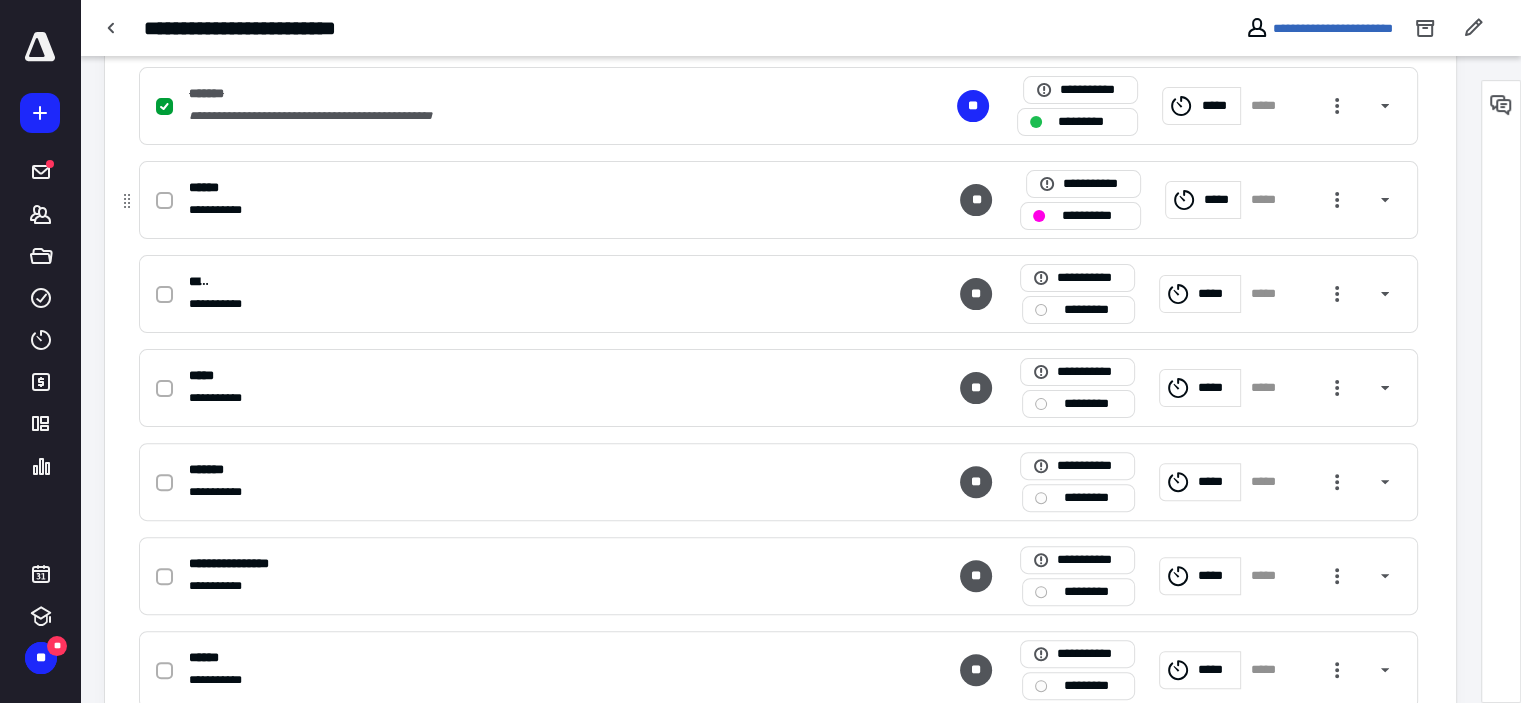 click on "**********" at bounding box center (1094, 216) 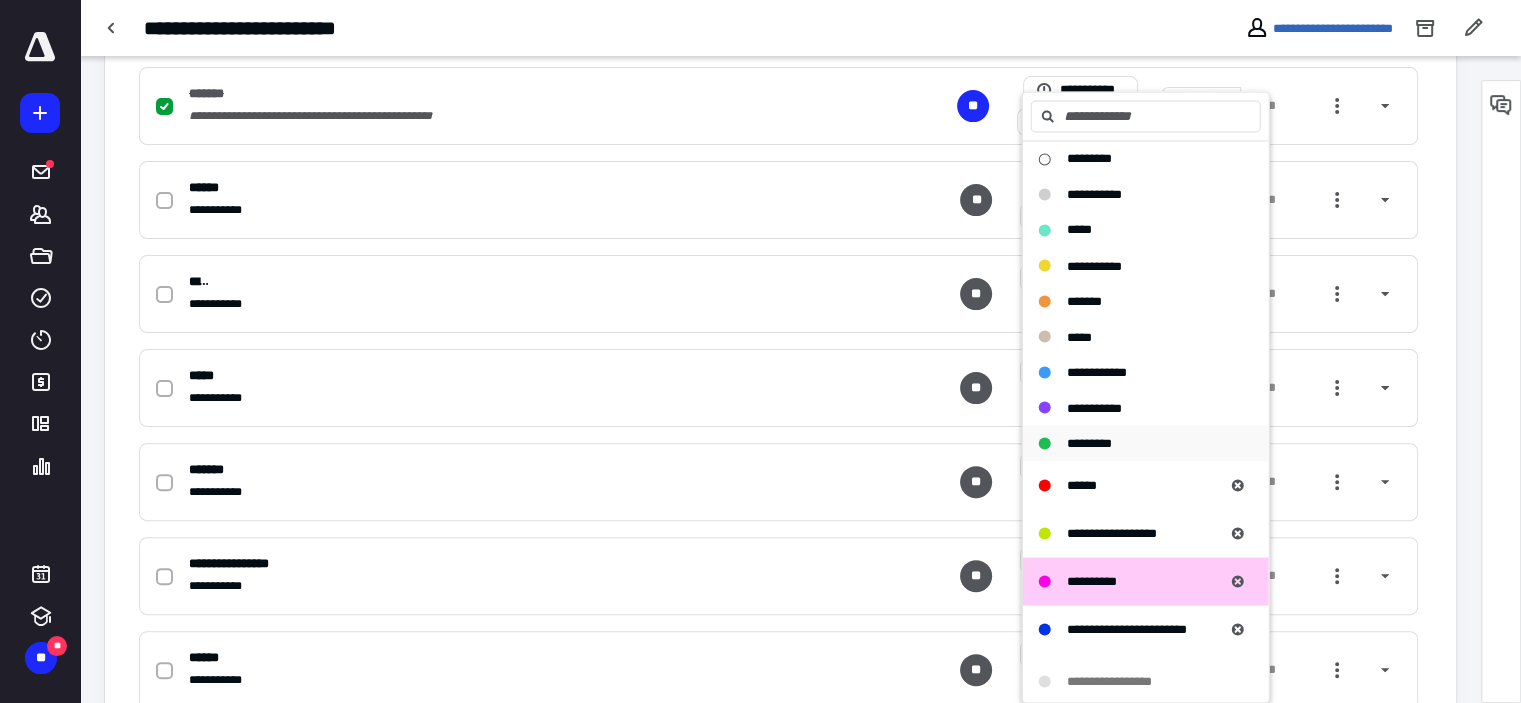 click on "*********" at bounding box center [1089, 442] 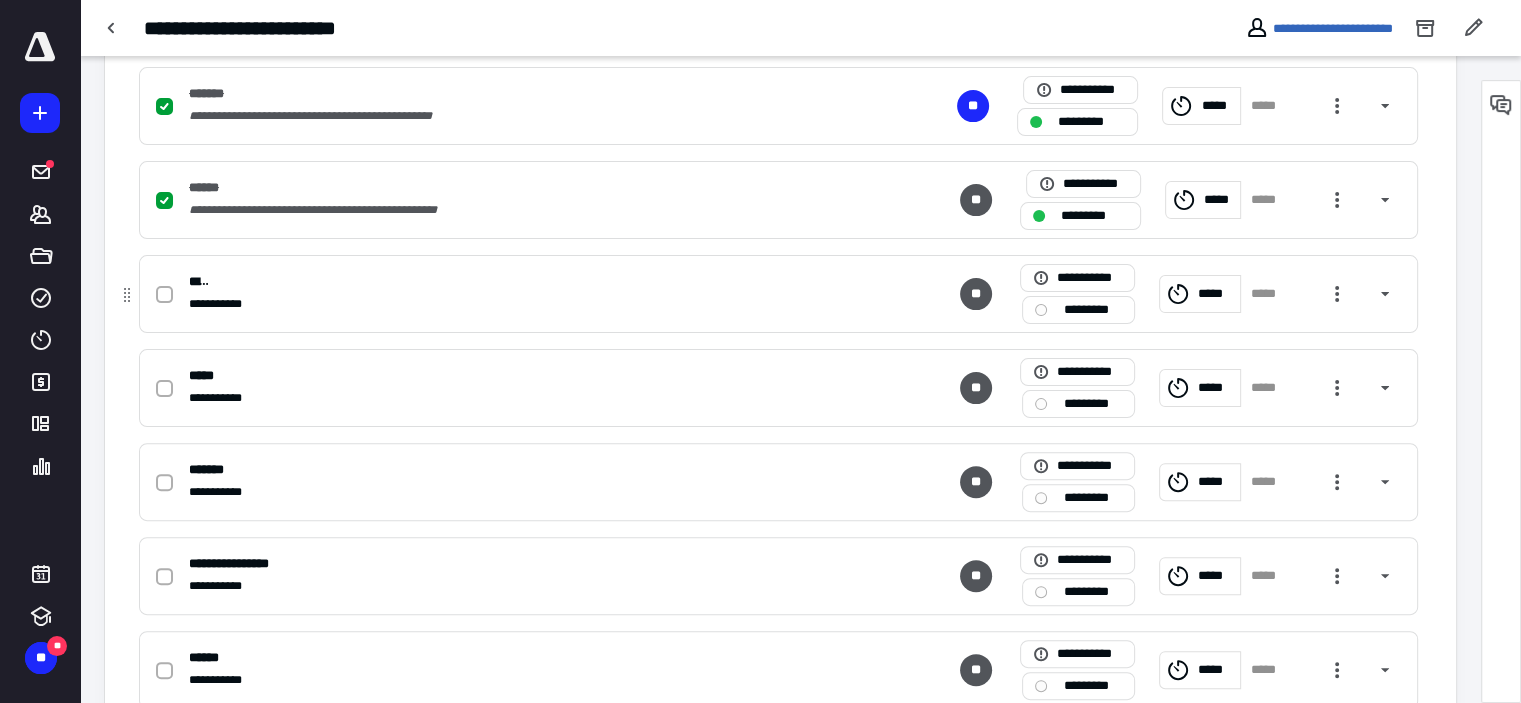 click on "*********" at bounding box center (1092, 310) 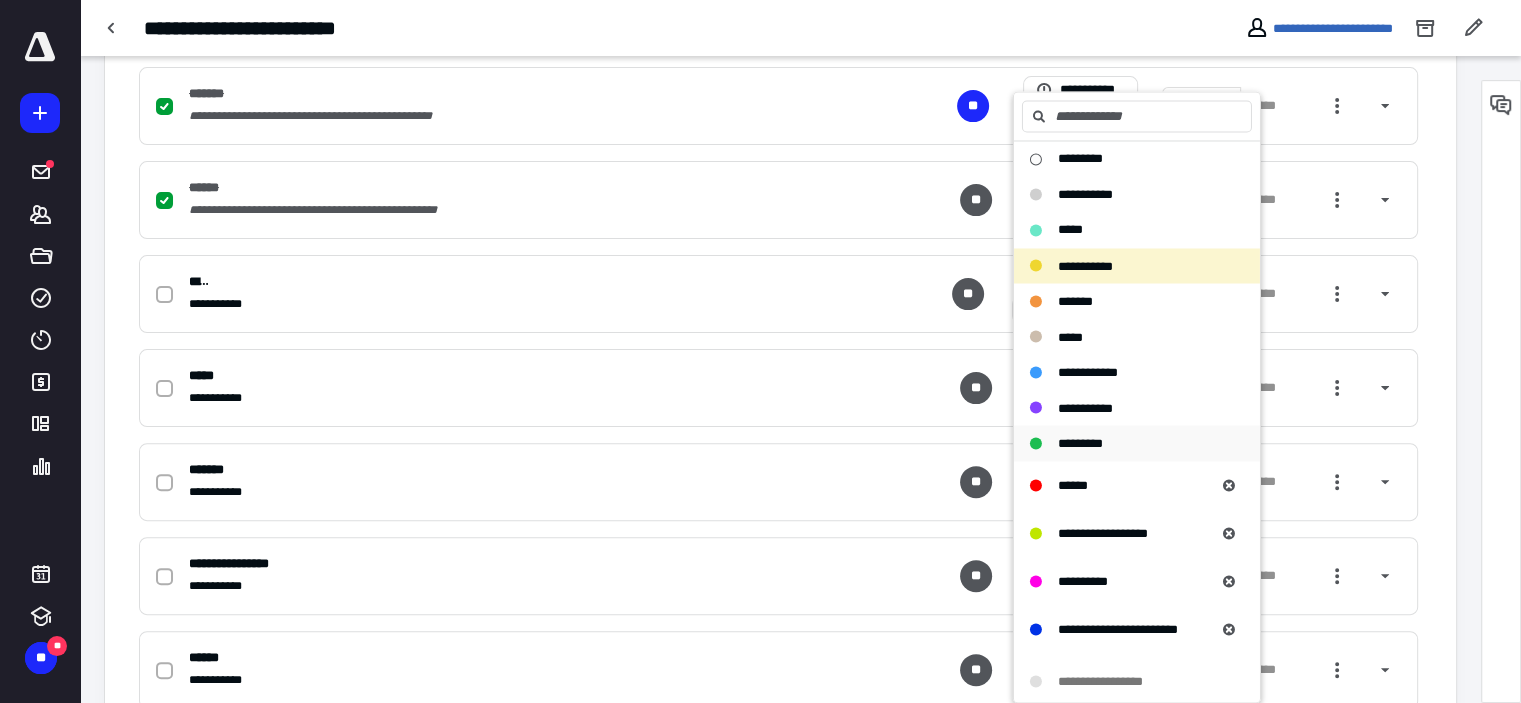 click on "*********" at bounding box center (1080, 442) 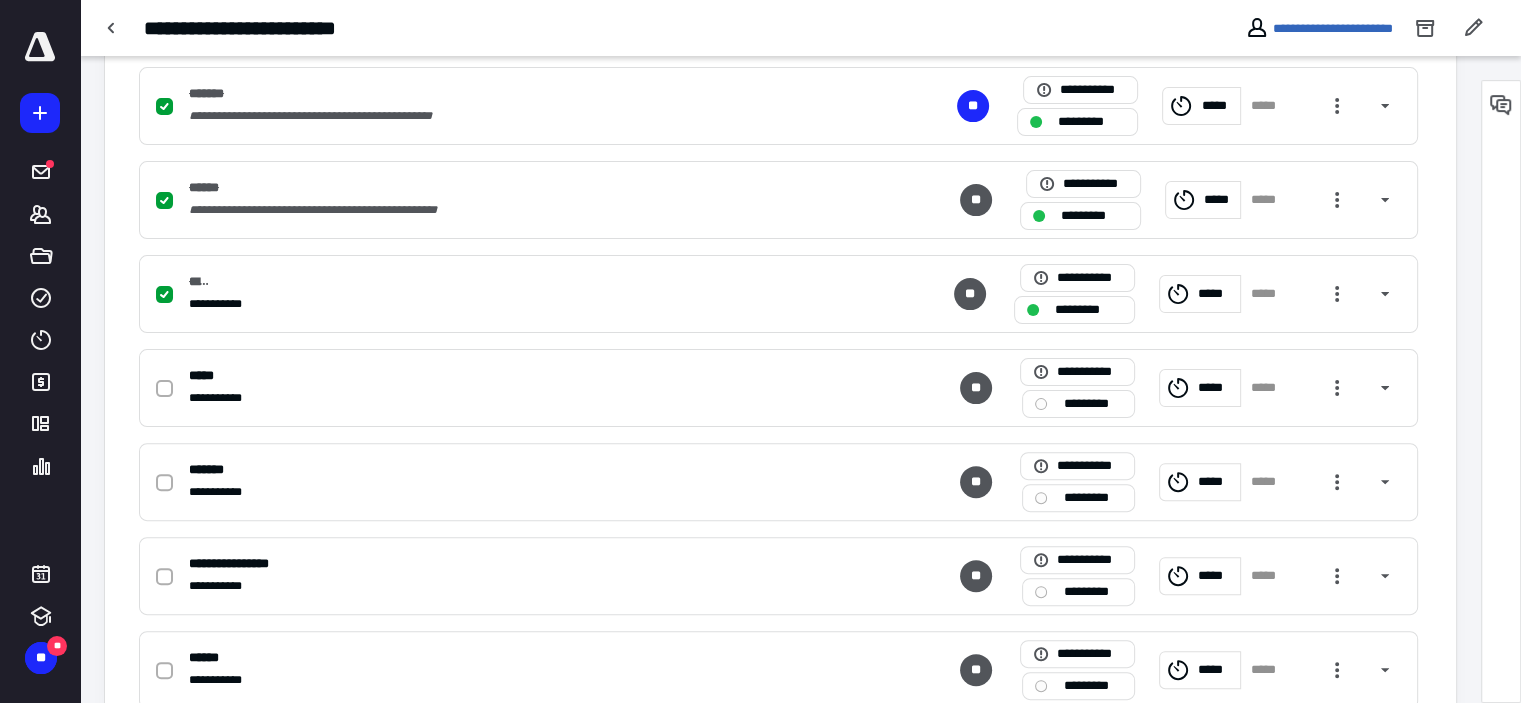scroll, scrollTop: 0, scrollLeft: 0, axis: both 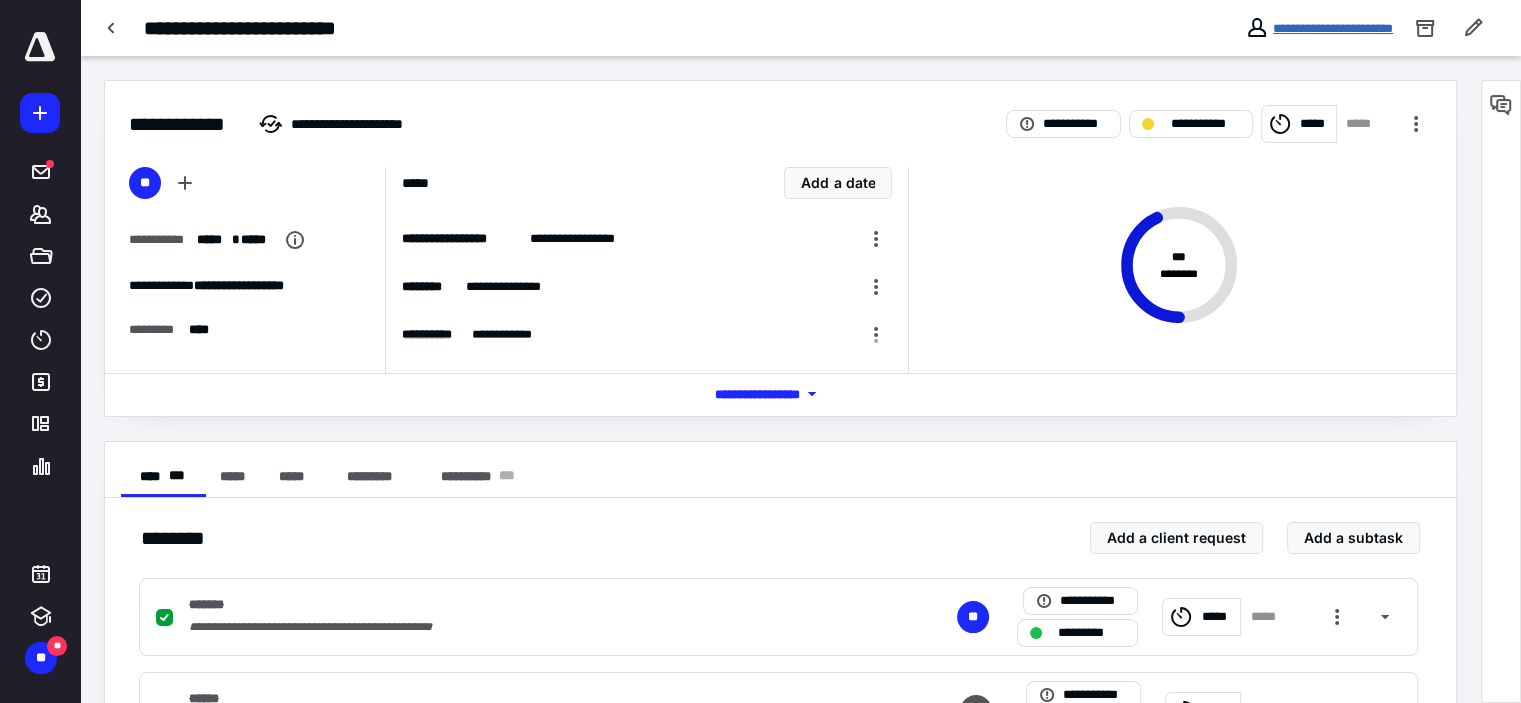 click on "**********" at bounding box center [1333, 28] 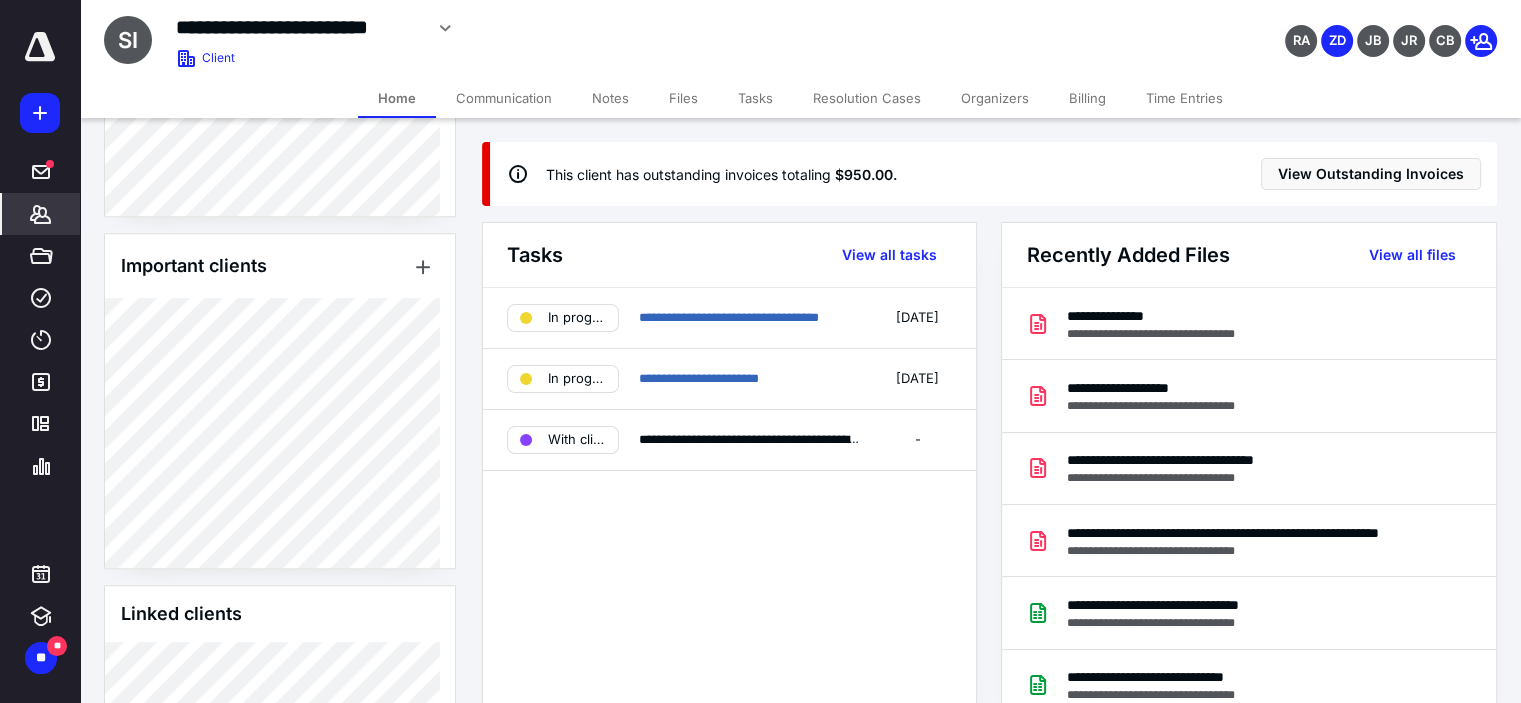 scroll, scrollTop: 1220, scrollLeft: 0, axis: vertical 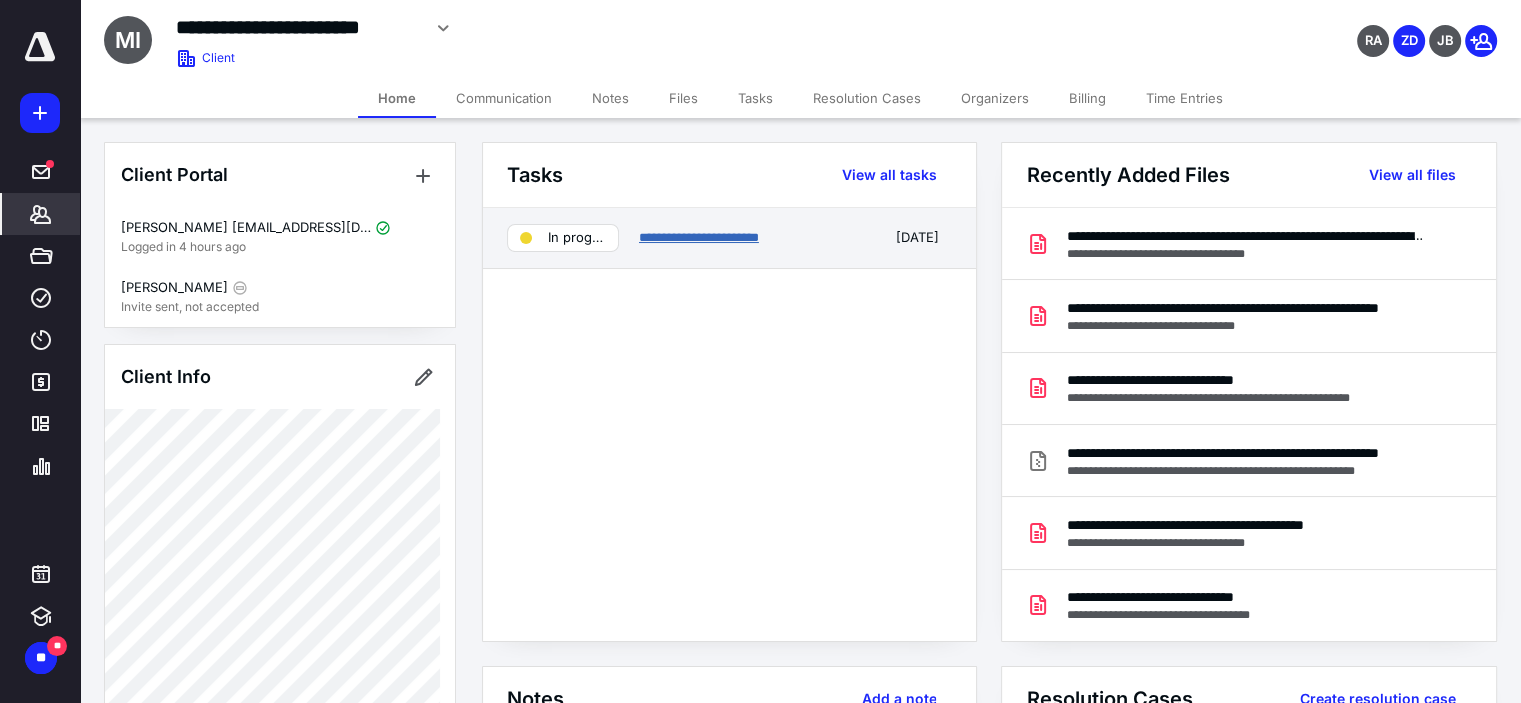 click on "**********" at bounding box center [699, 237] 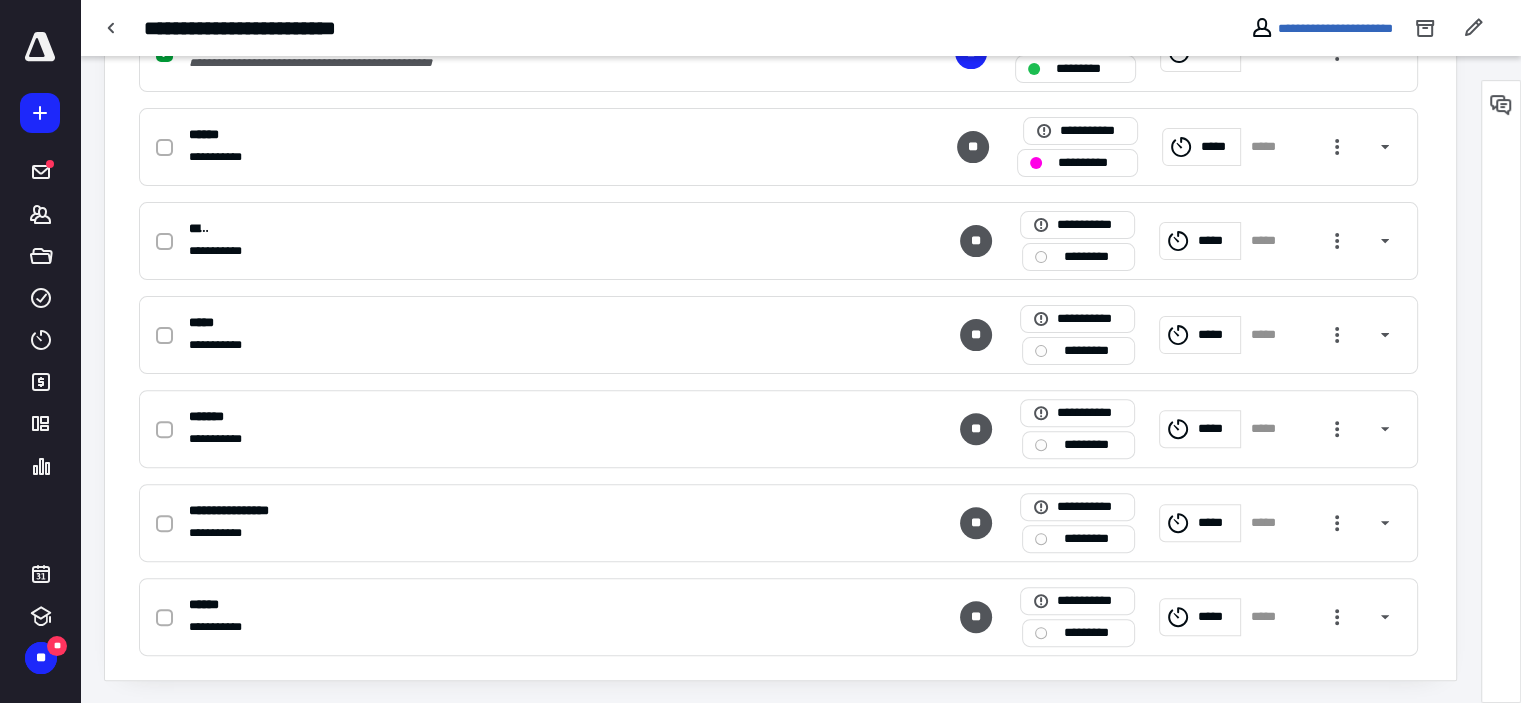 scroll, scrollTop: 563, scrollLeft: 0, axis: vertical 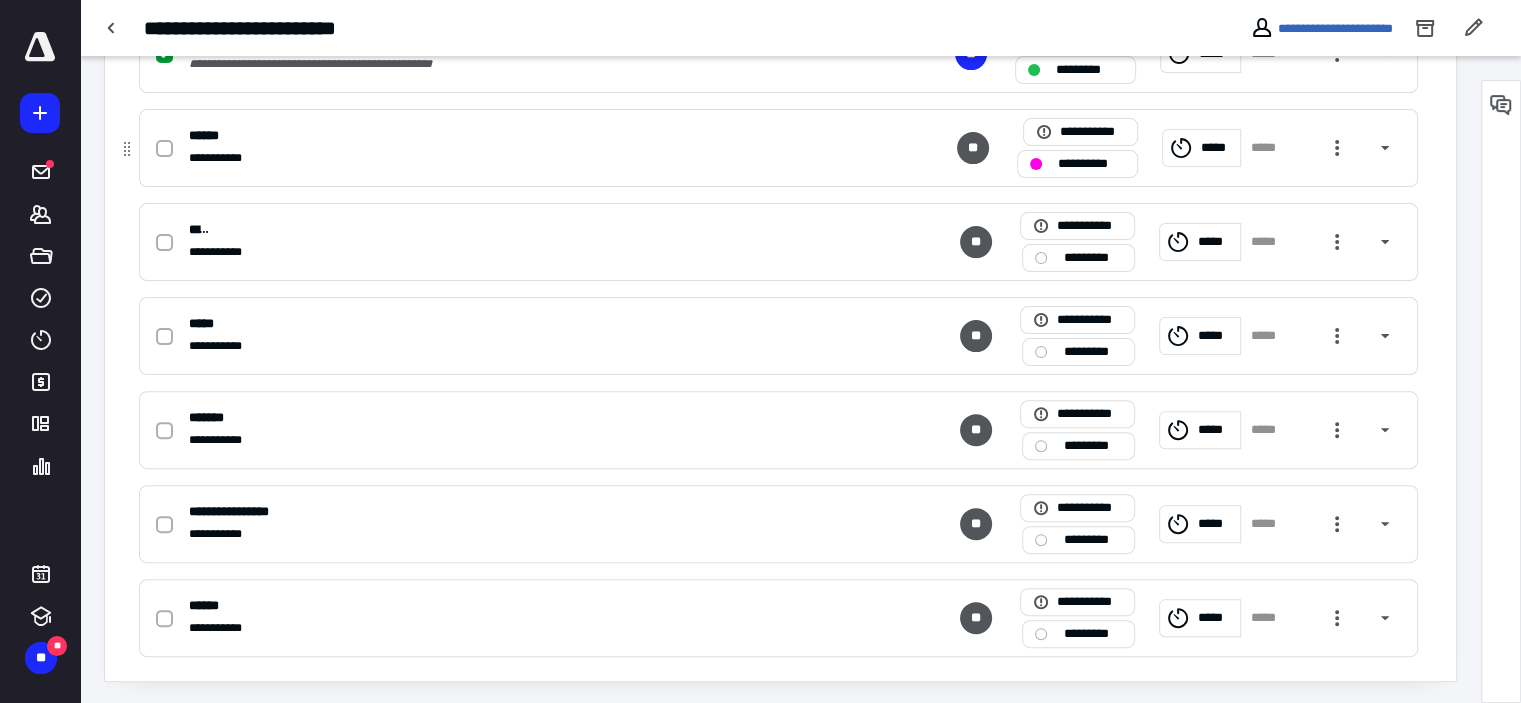 click on "**********" at bounding box center [1091, 164] 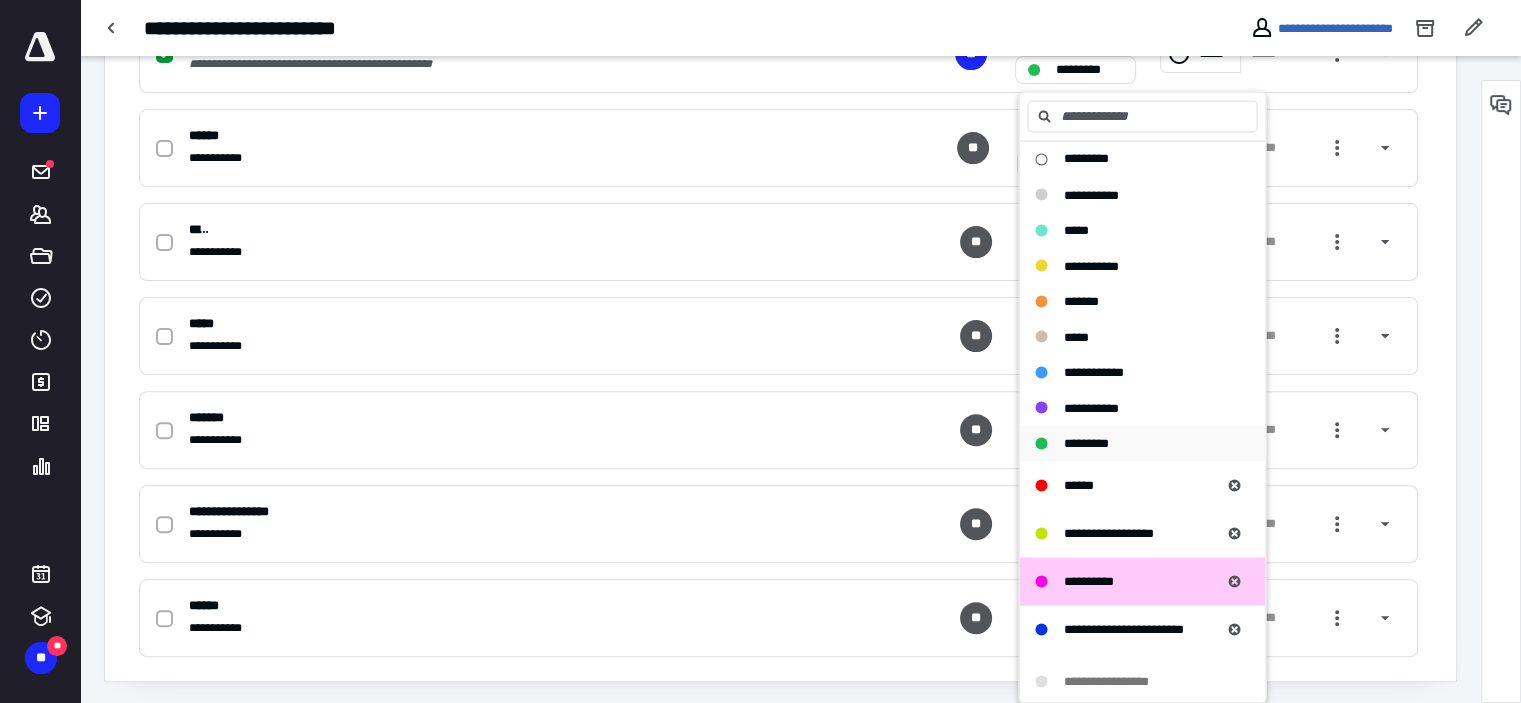 click on "*********" at bounding box center [1085, 442] 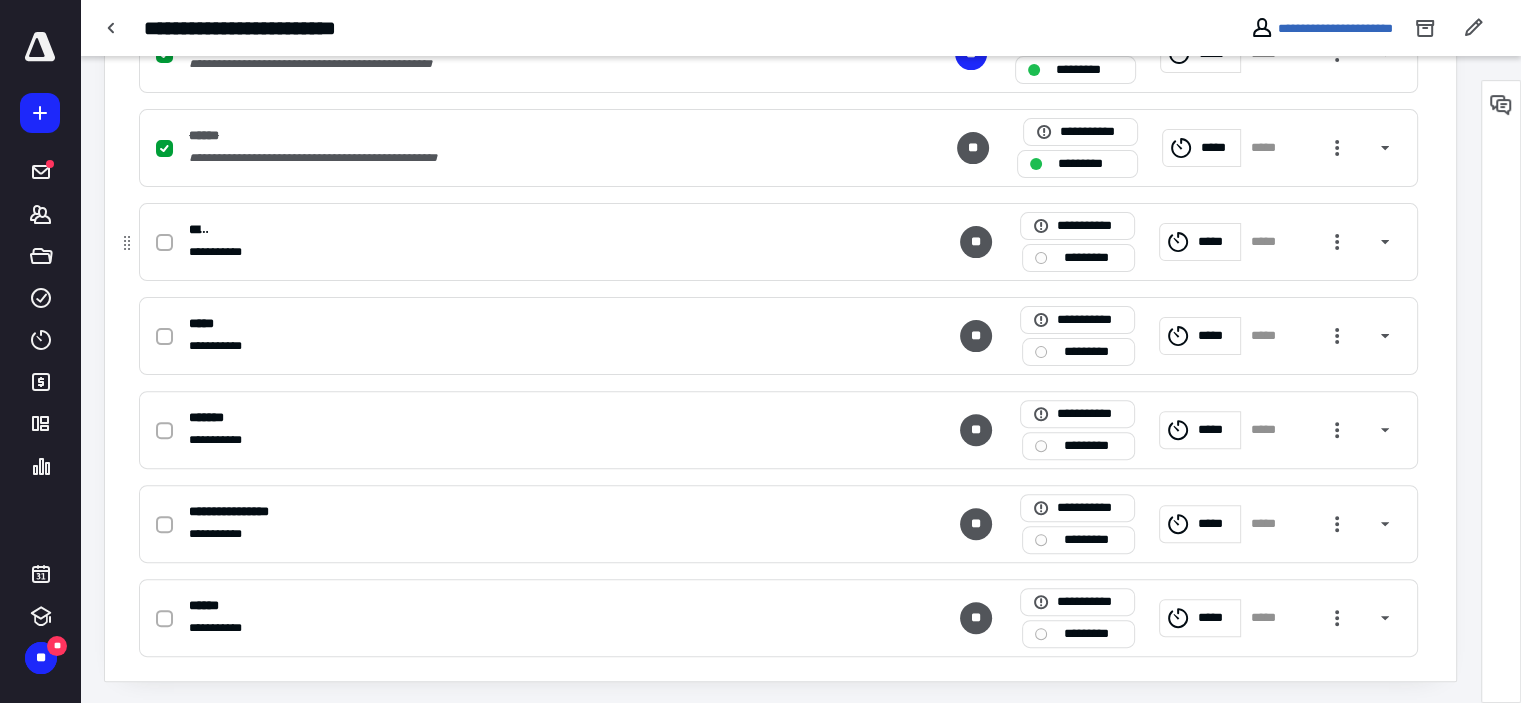 click on "*********" at bounding box center (1078, 258) 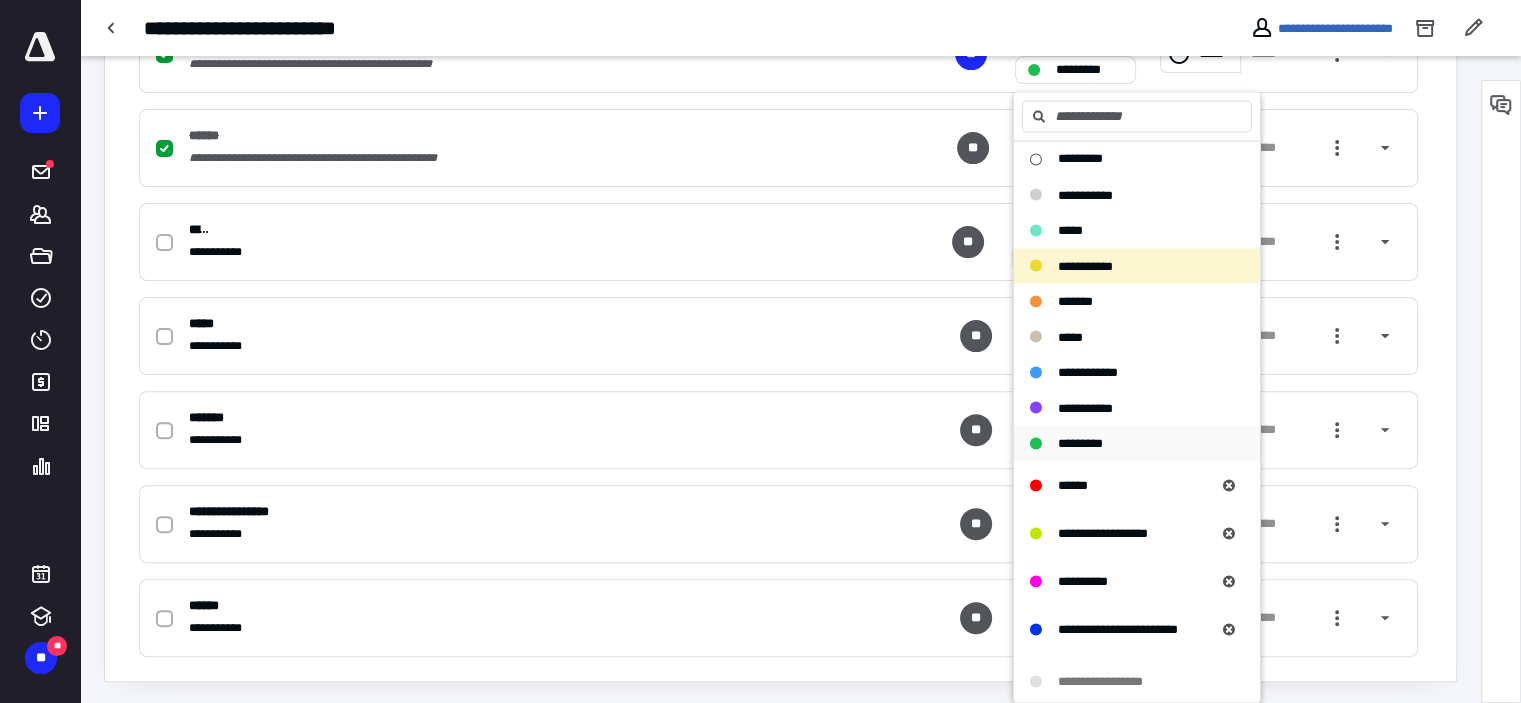 click on "*********" at bounding box center (1080, 442) 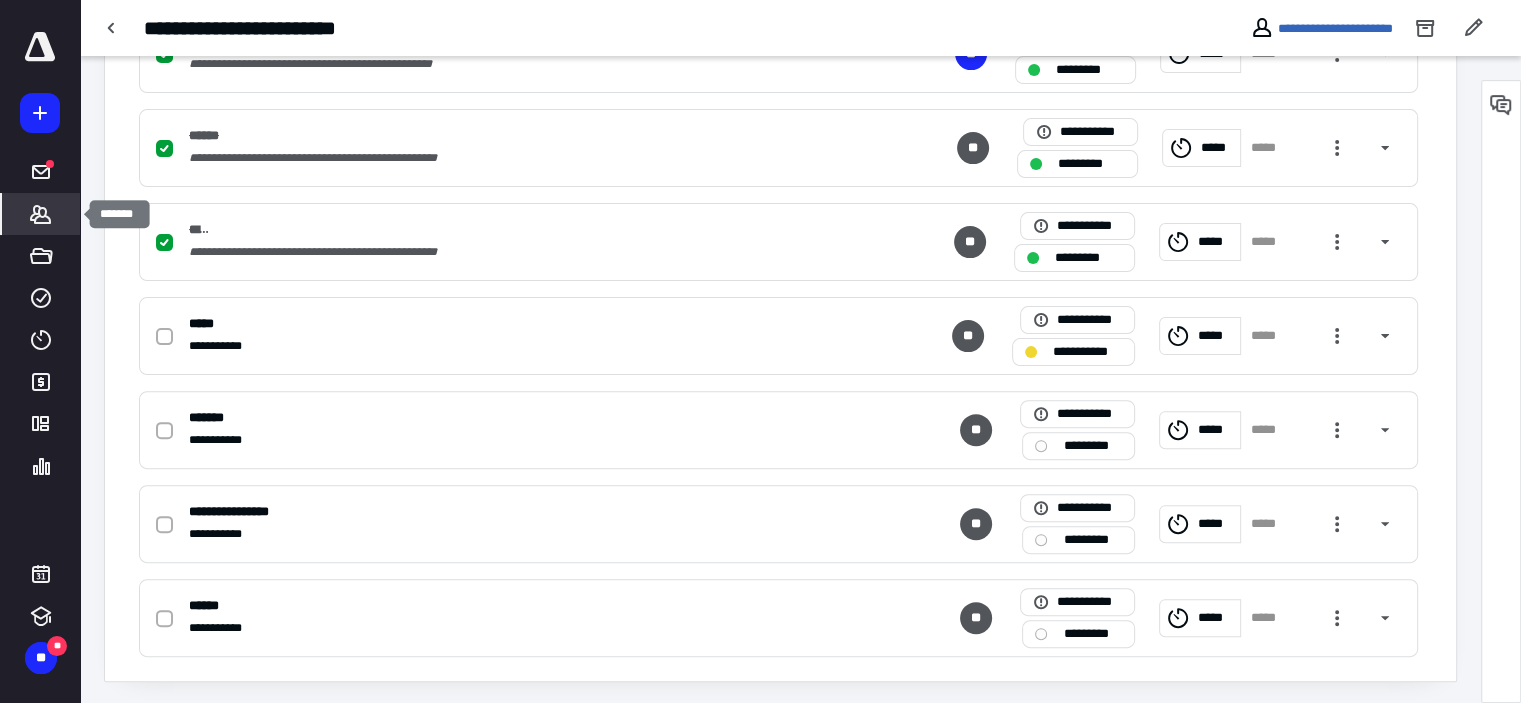 click 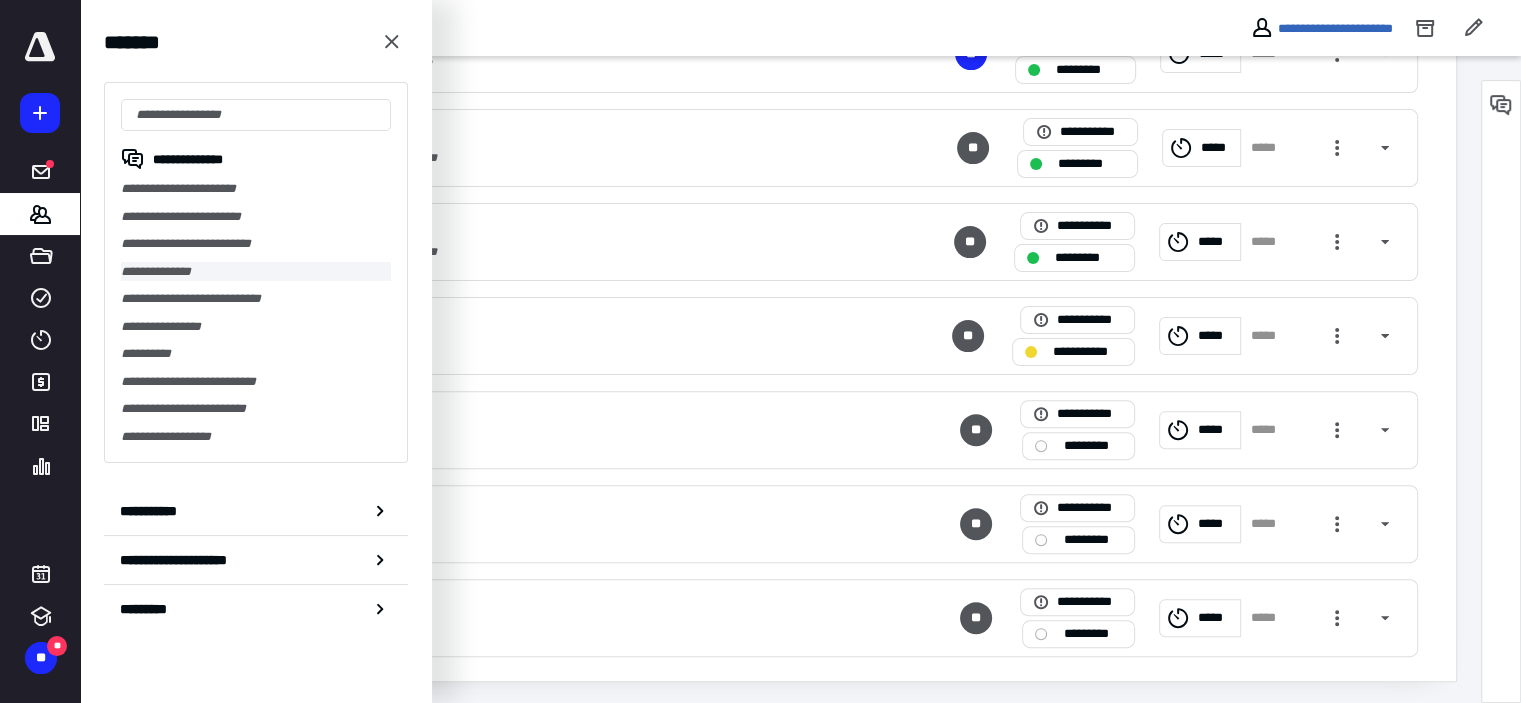 click on "**********" at bounding box center [256, 272] 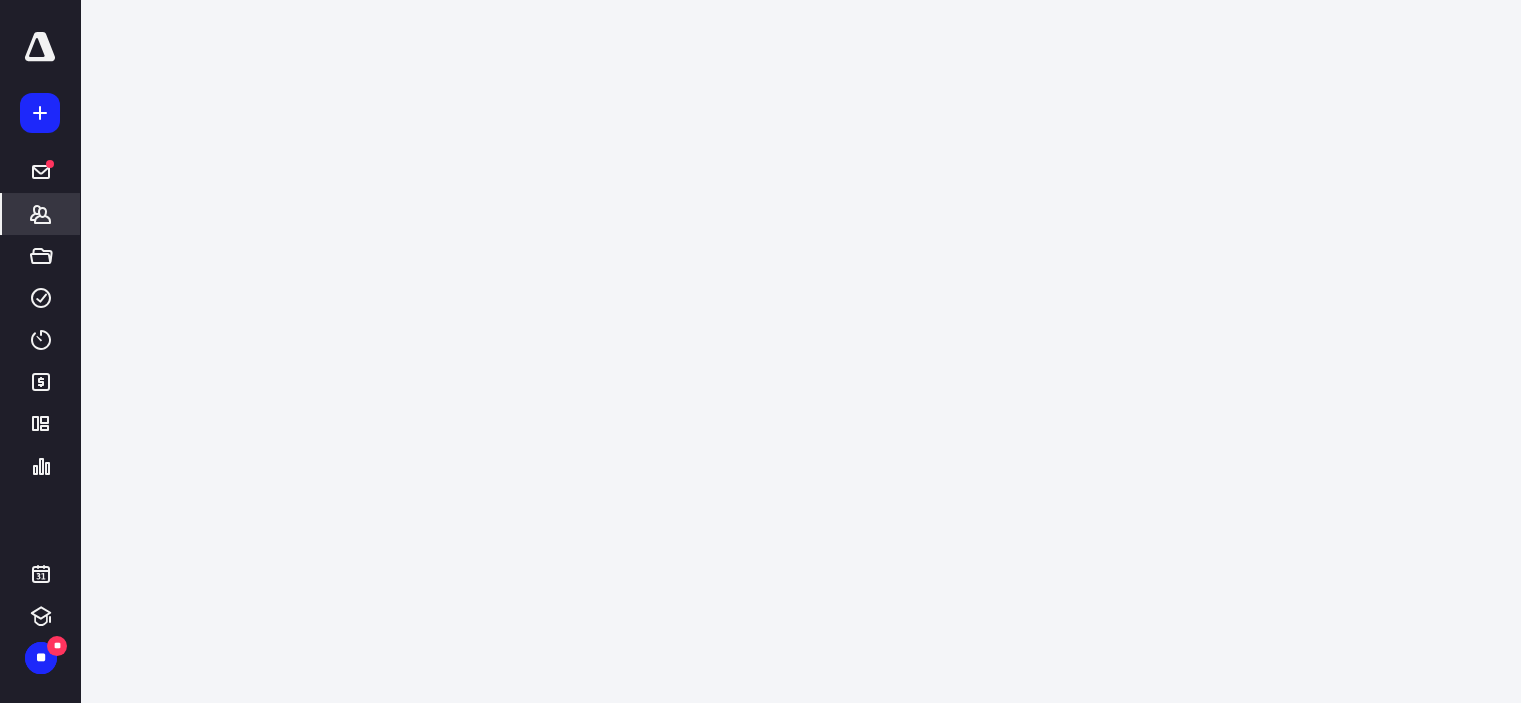 scroll, scrollTop: 0, scrollLeft: 0, axis: both 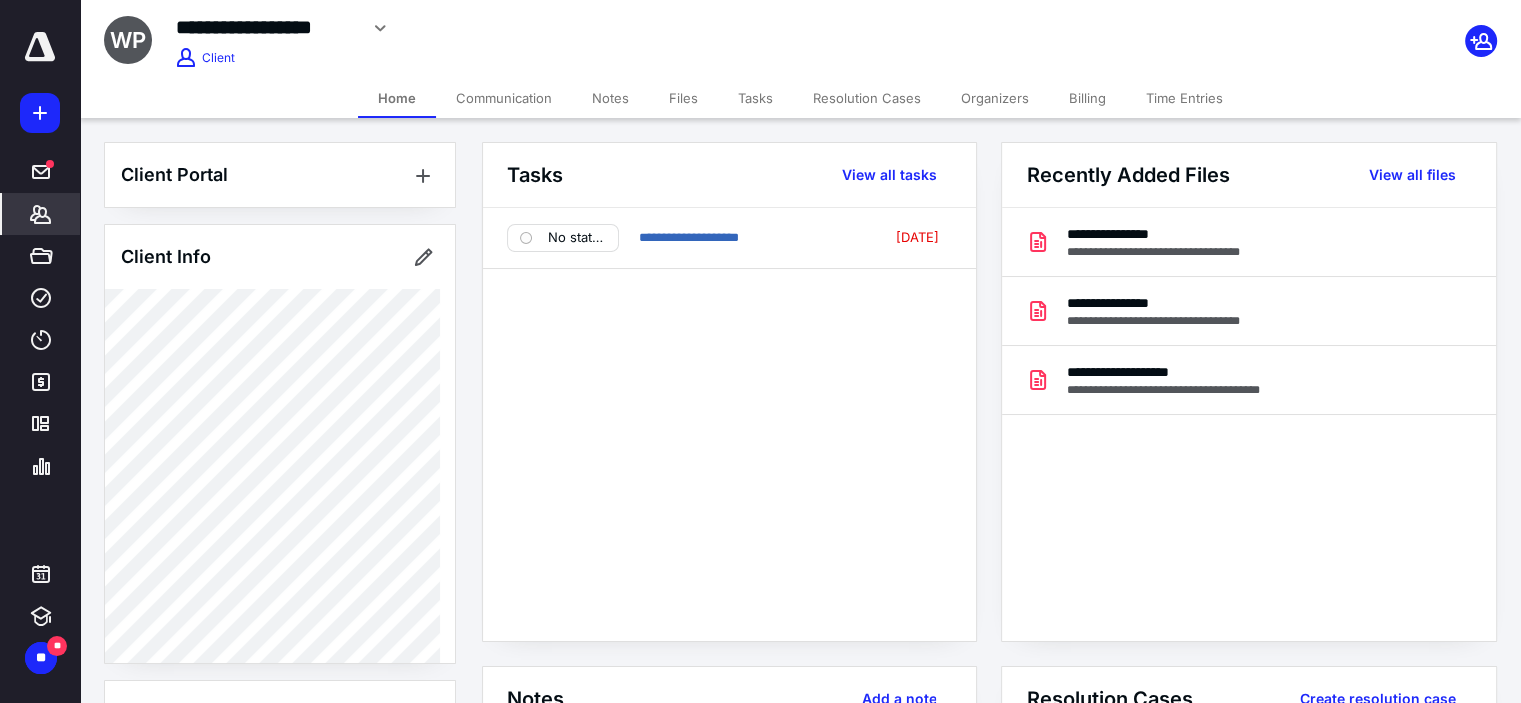 click on "Files" at bounding box center (683, 98) 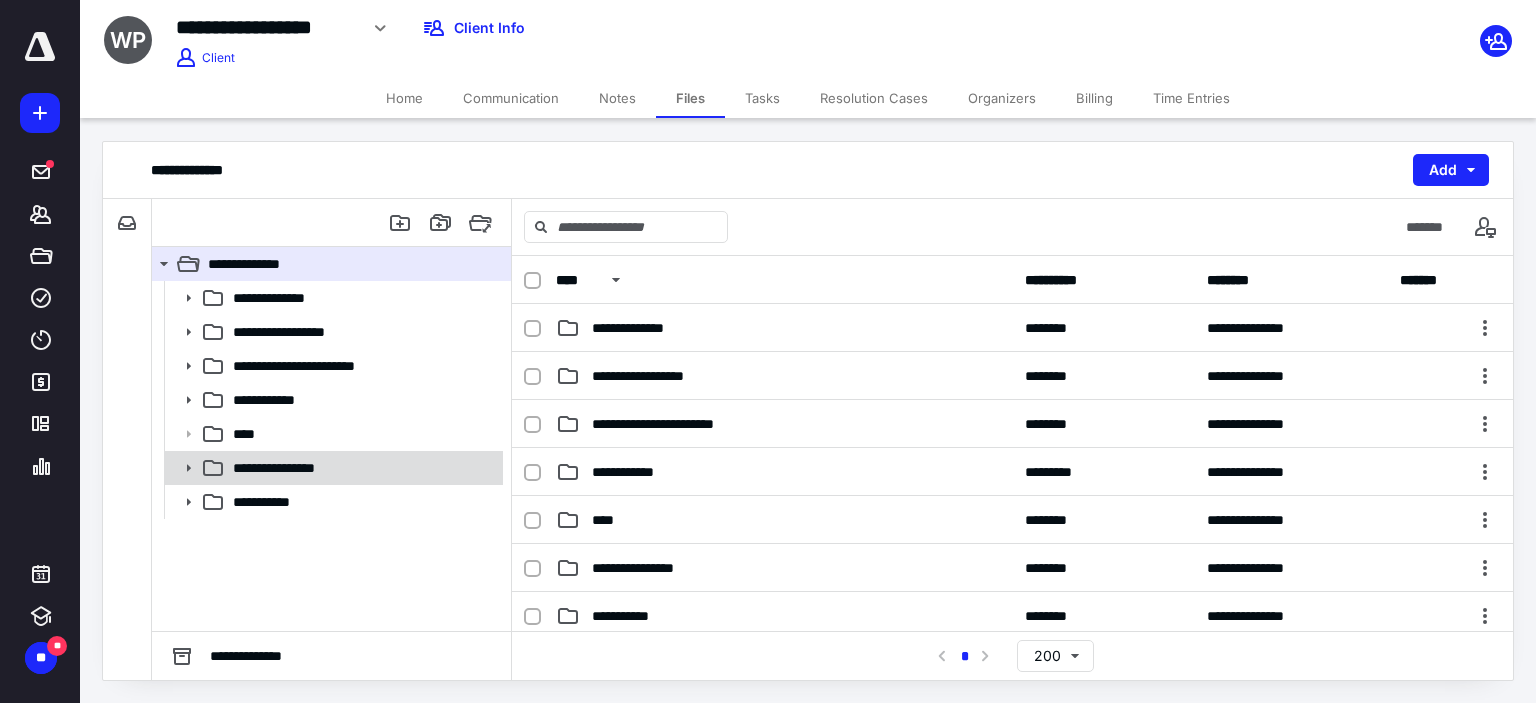 click 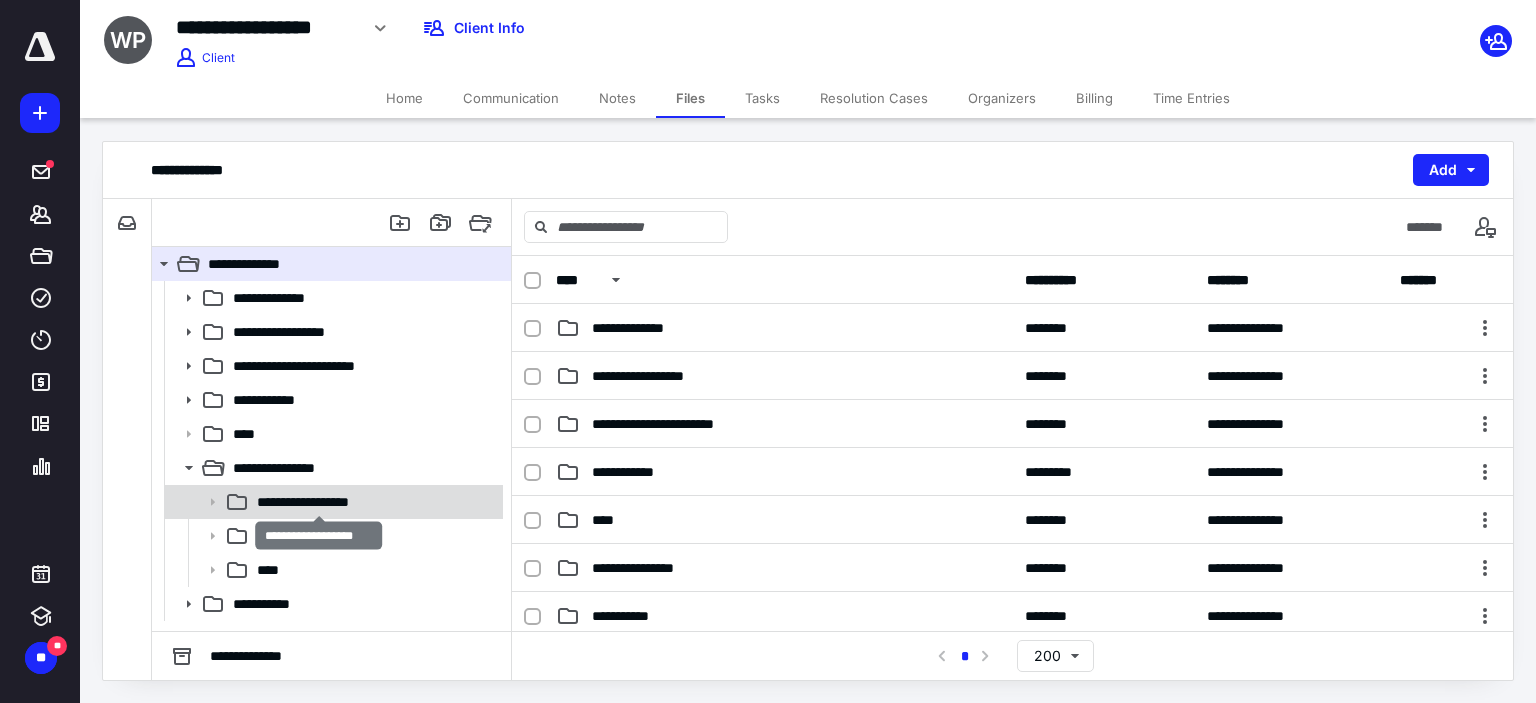 click on "**********" at bounding box center (319, 502) 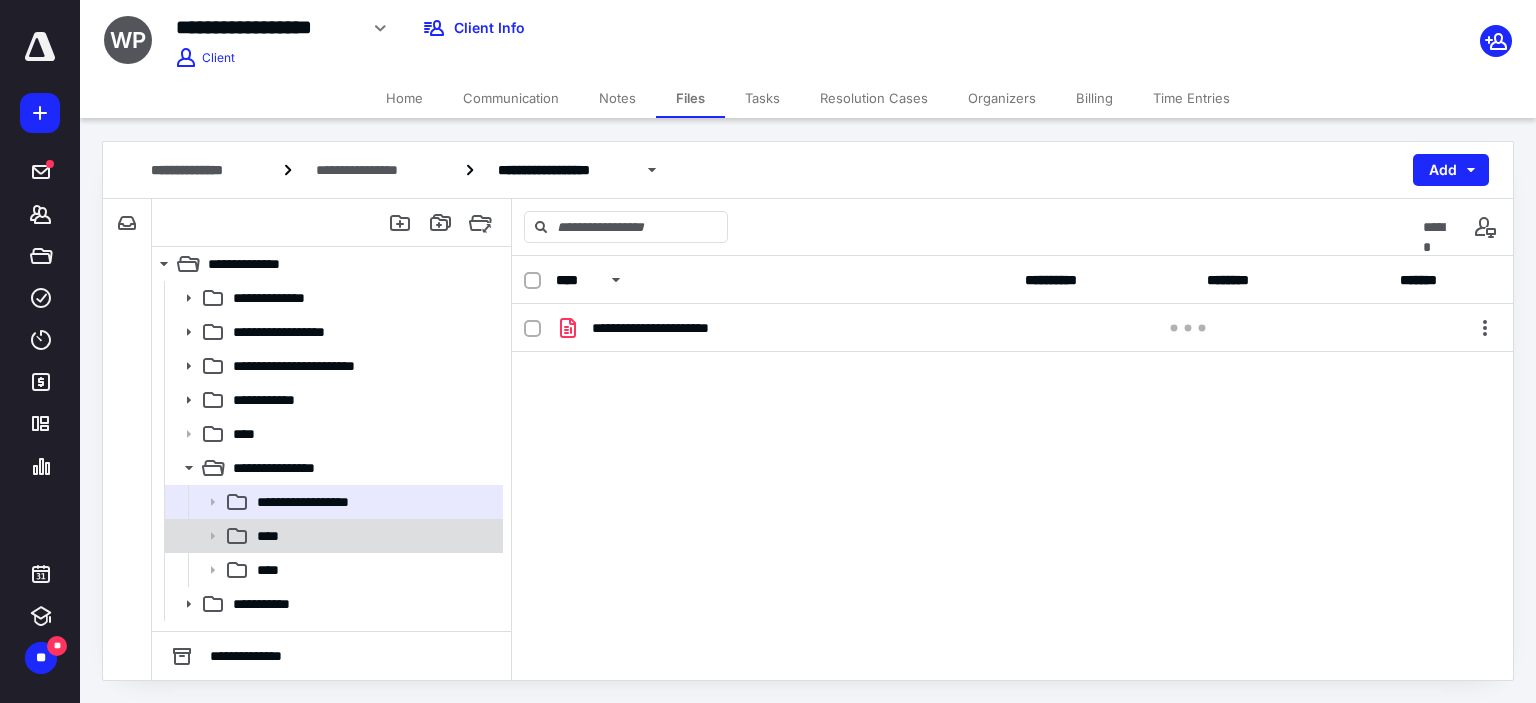 click on "****" at bounding box center [374, 536] 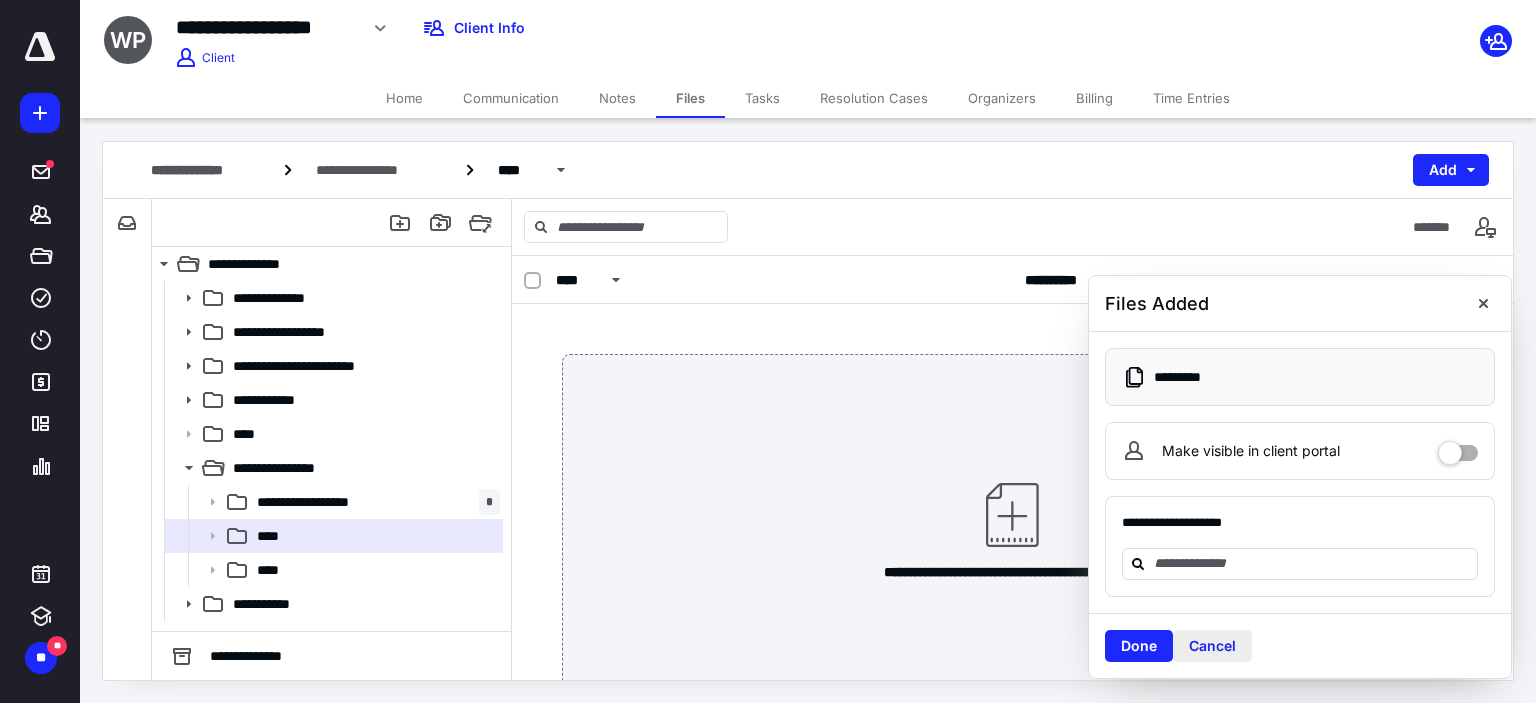 click on "Cancel" at bounding box center [1212, 646] 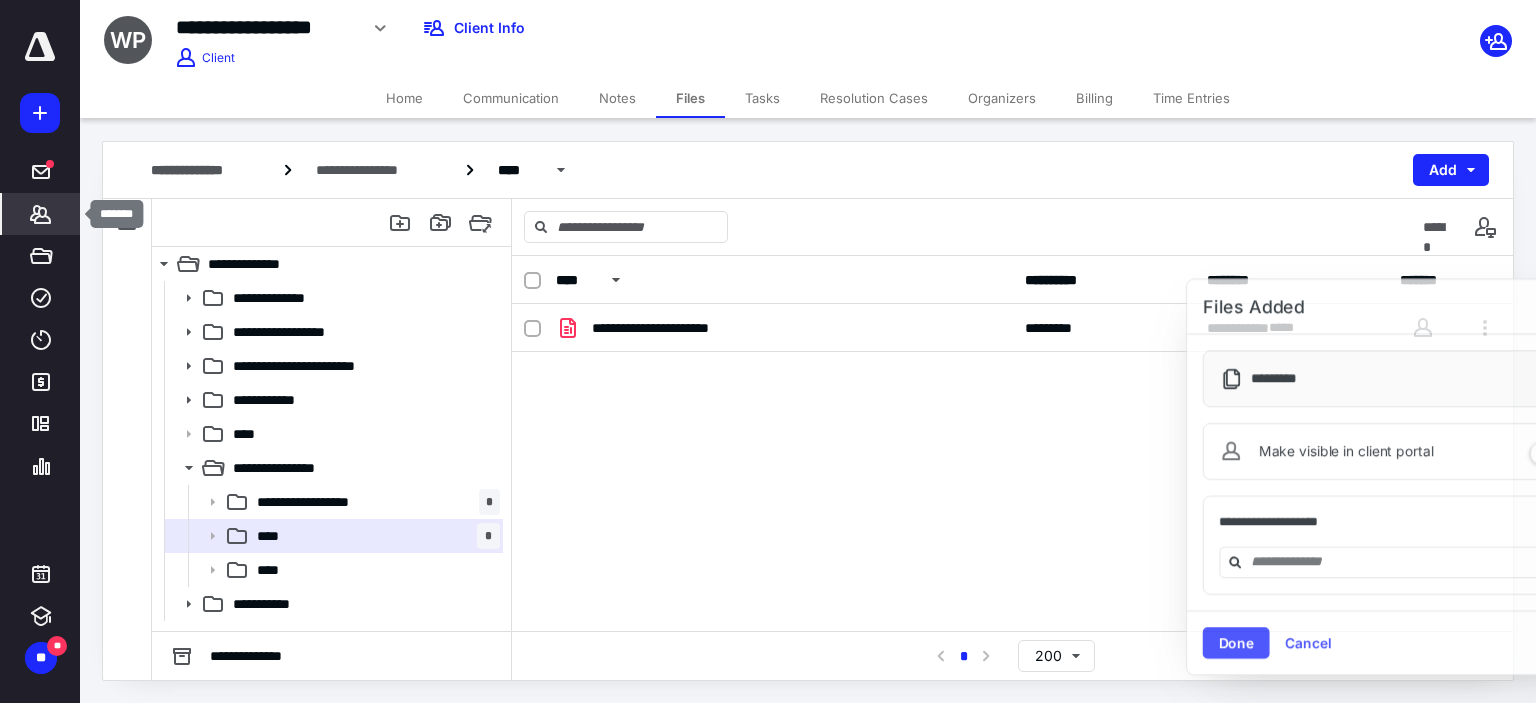 click 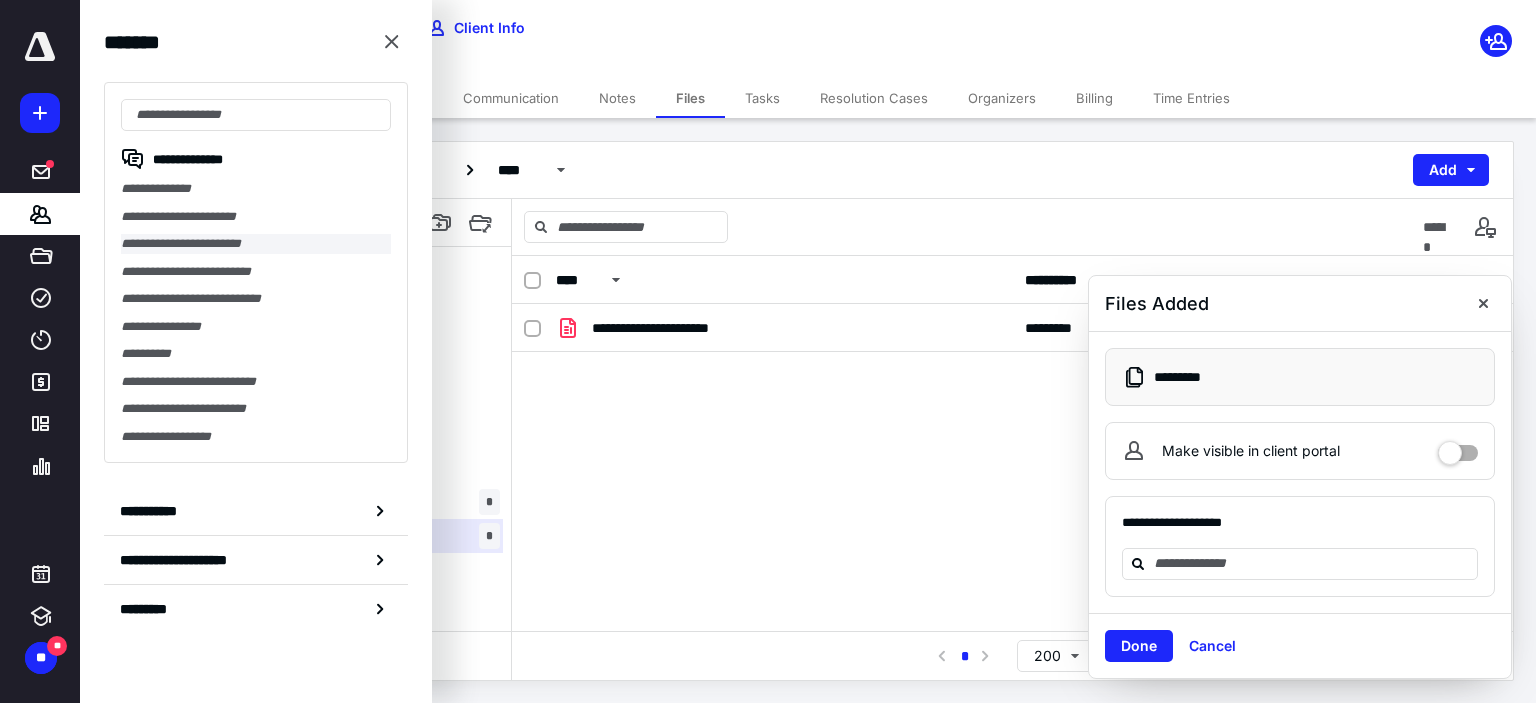 click on "**********" at bounding box center (256, 244) 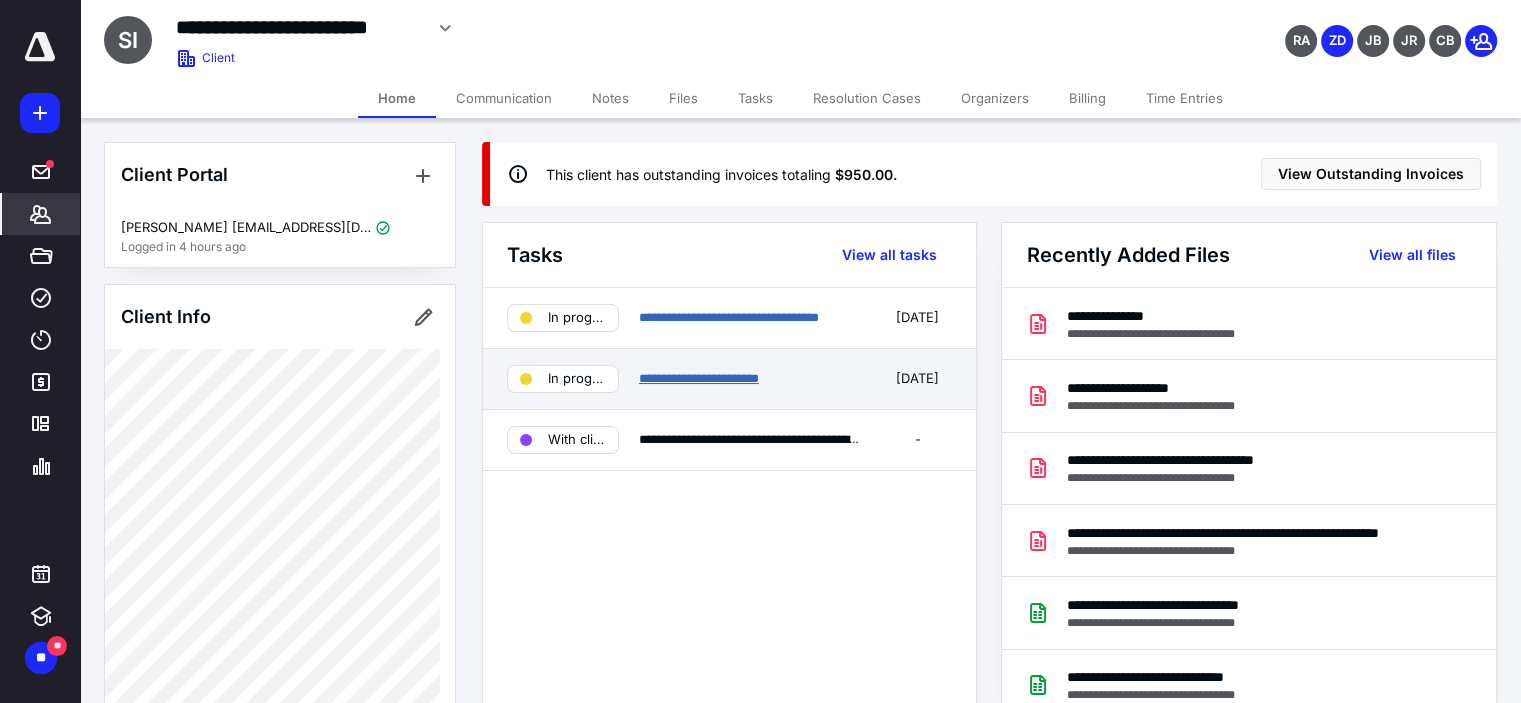 click on "**********" at bounding box center [699, 378] 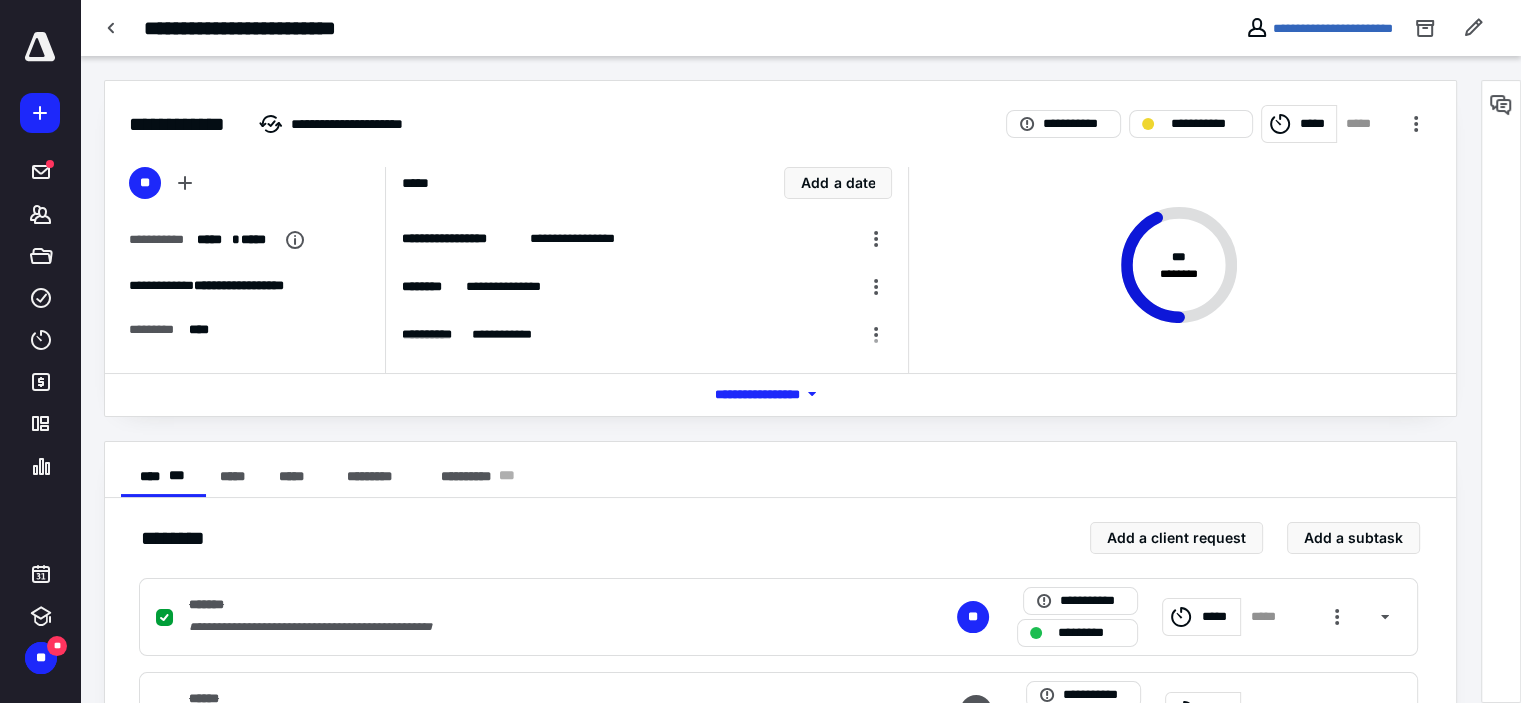 scroll, scrollTop: 439, scrollLeft: 0, axis: vertical 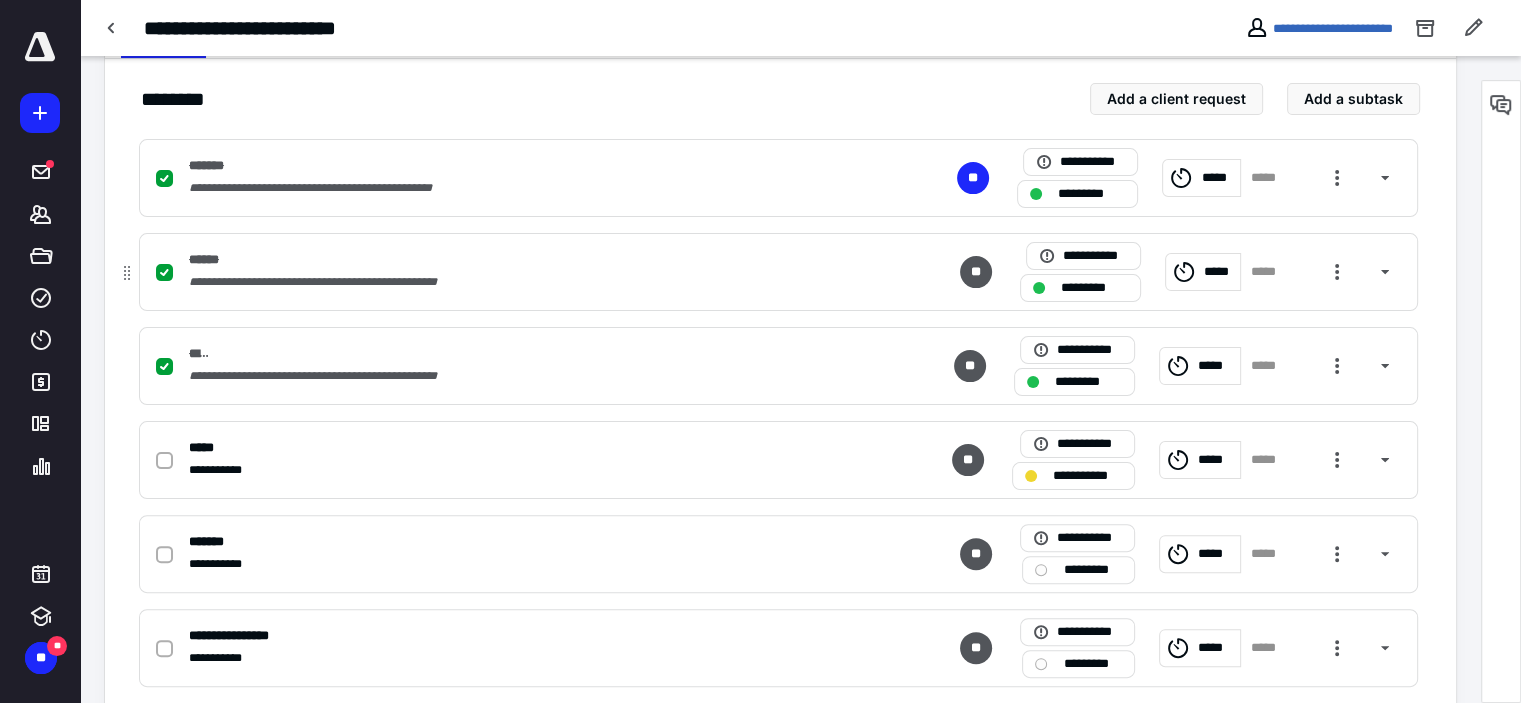 click on "*********" at bounding box center (1094, 288) 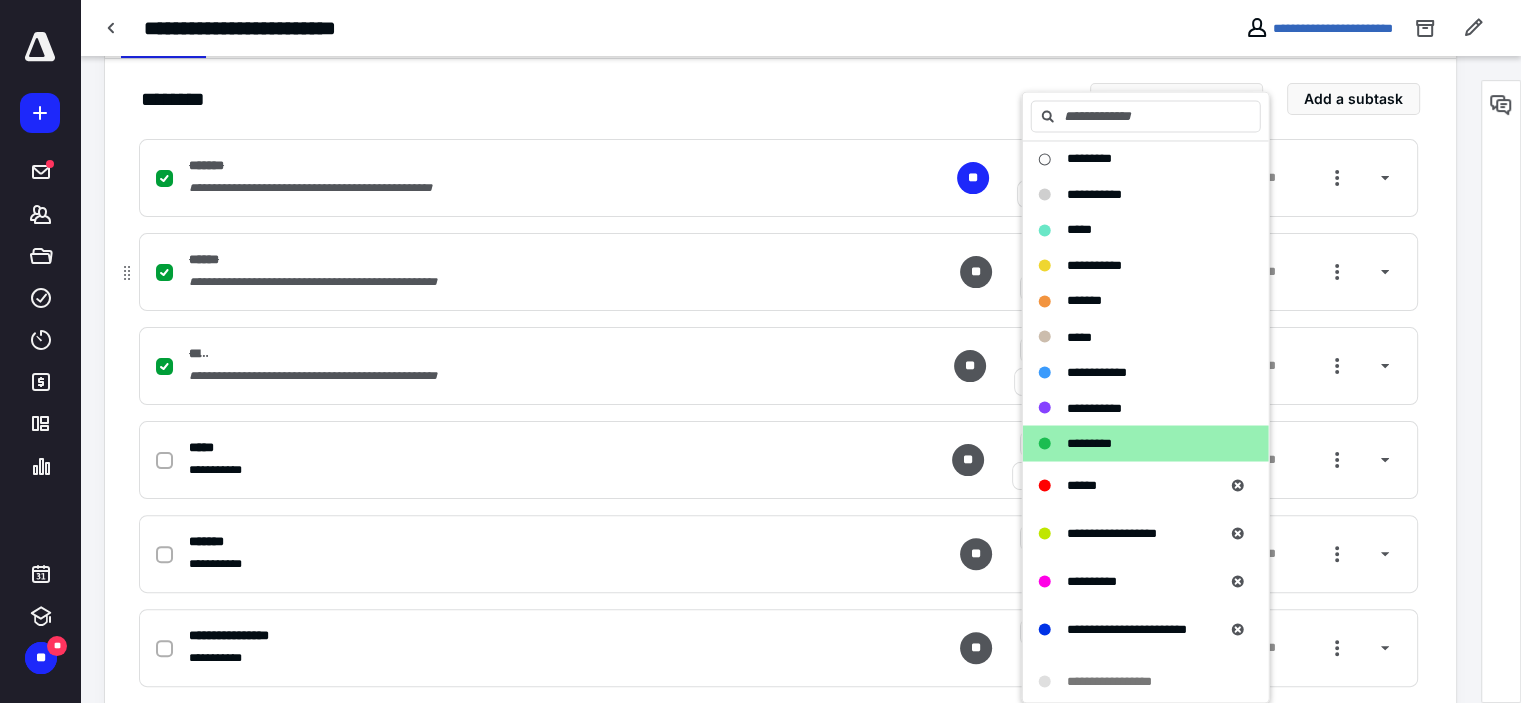 click on "**********" at bounding box center (1146, 266) 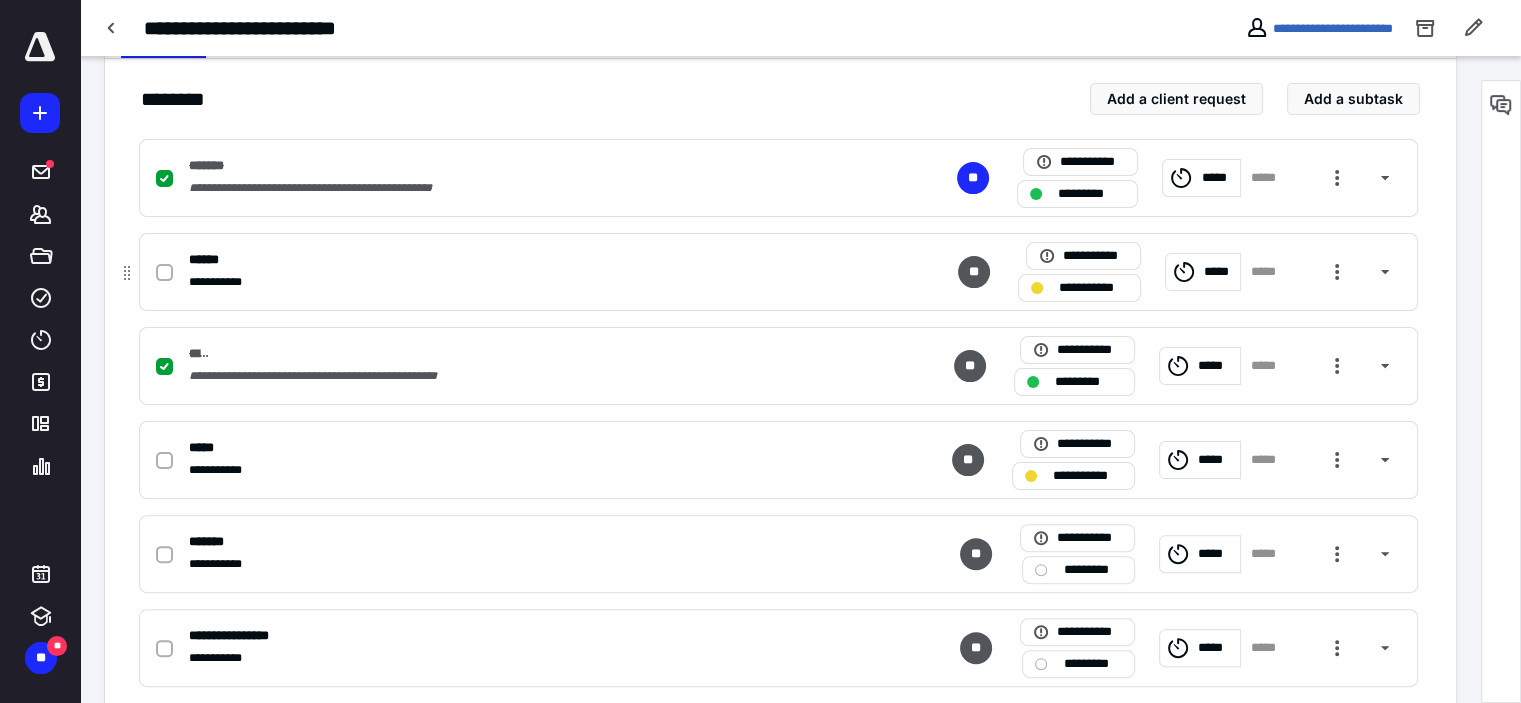 click on "**********" at bounding box center (1093, 288) 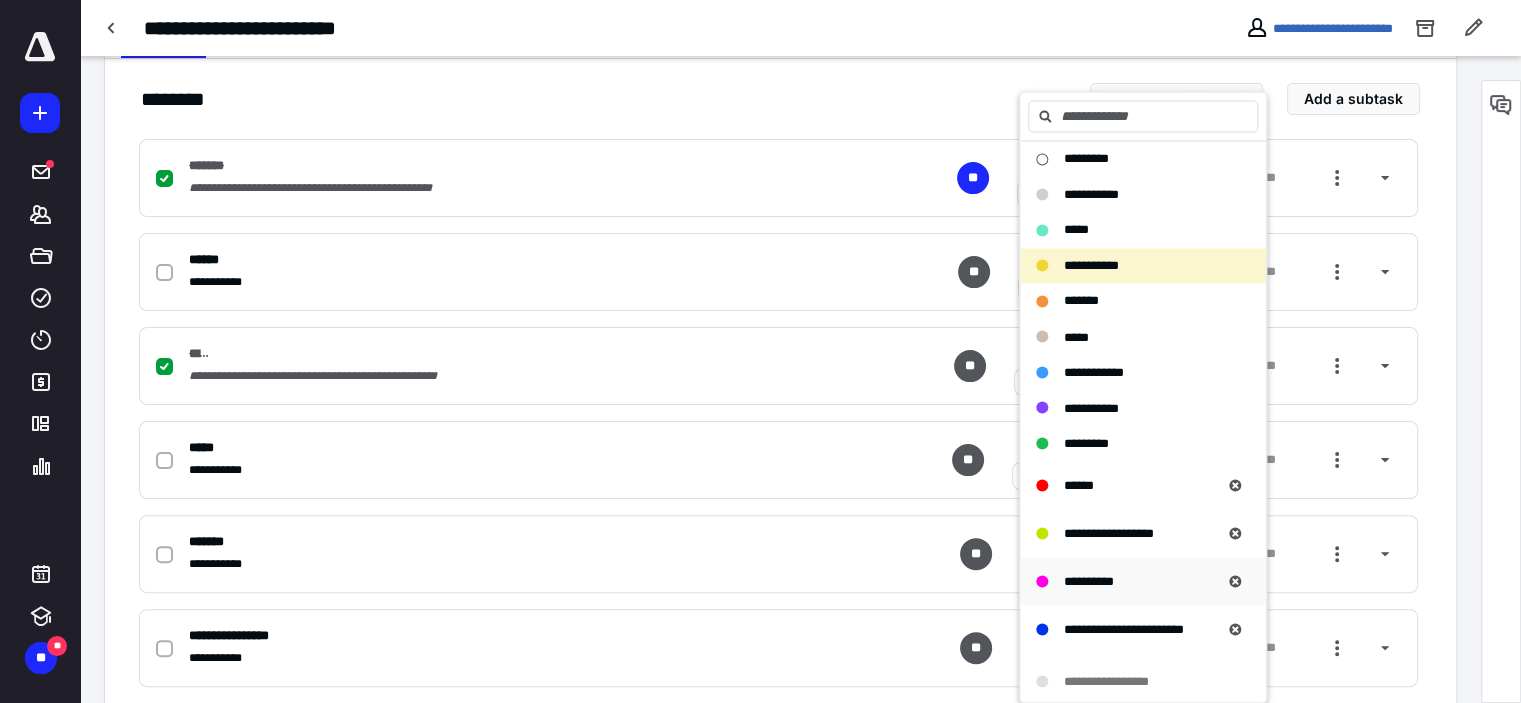click on "**********" at bounding box center [1143, 581] 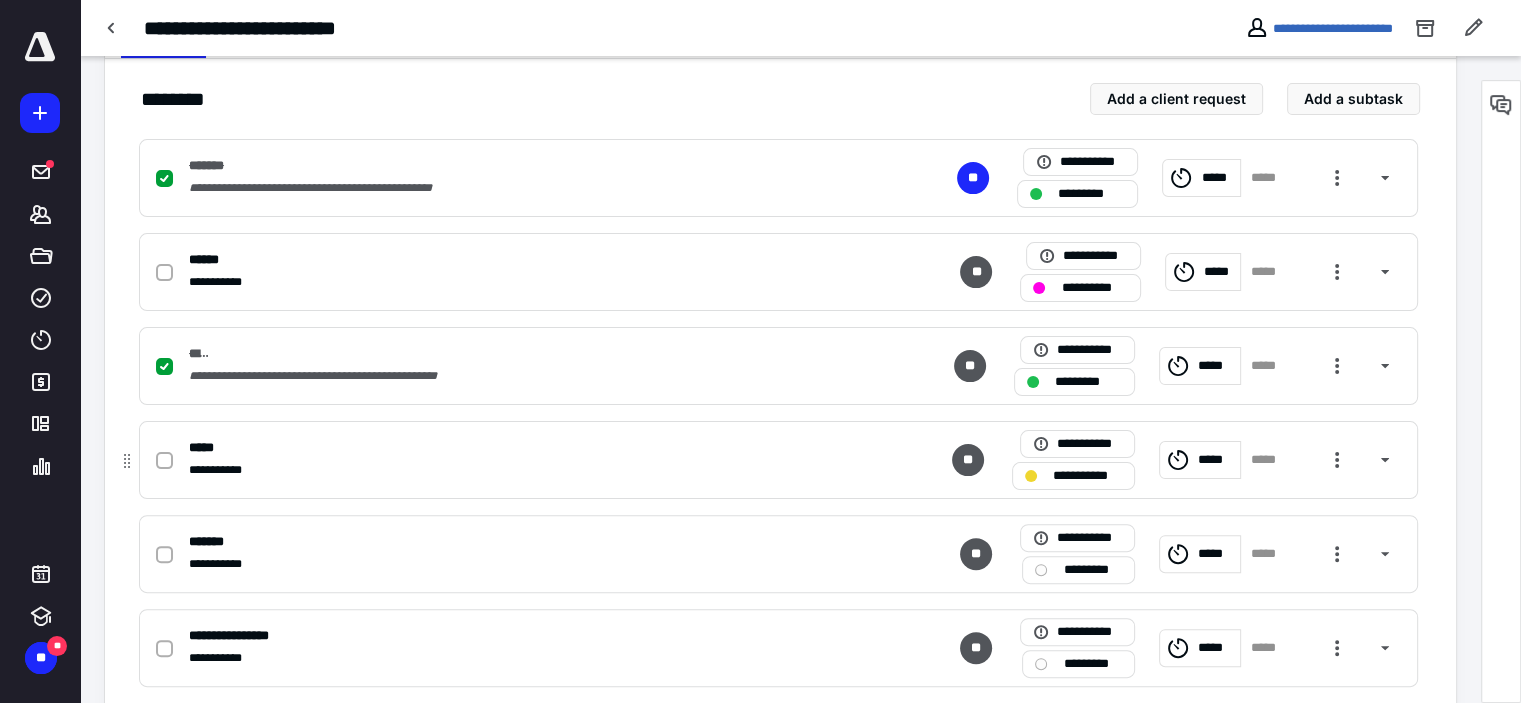 click on "**********" at bounding box center (1087, 476) 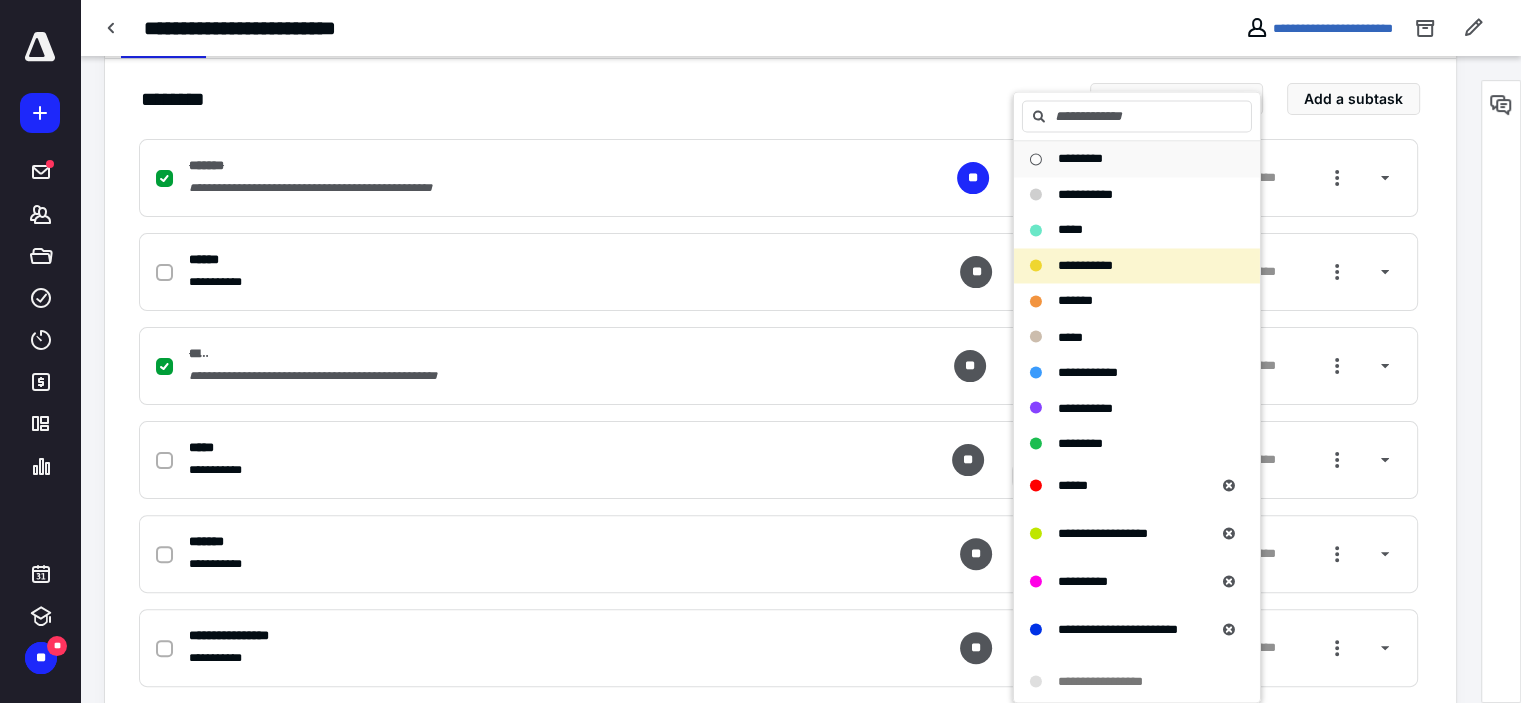 click on "*********" at bounding box center [1080, 159] 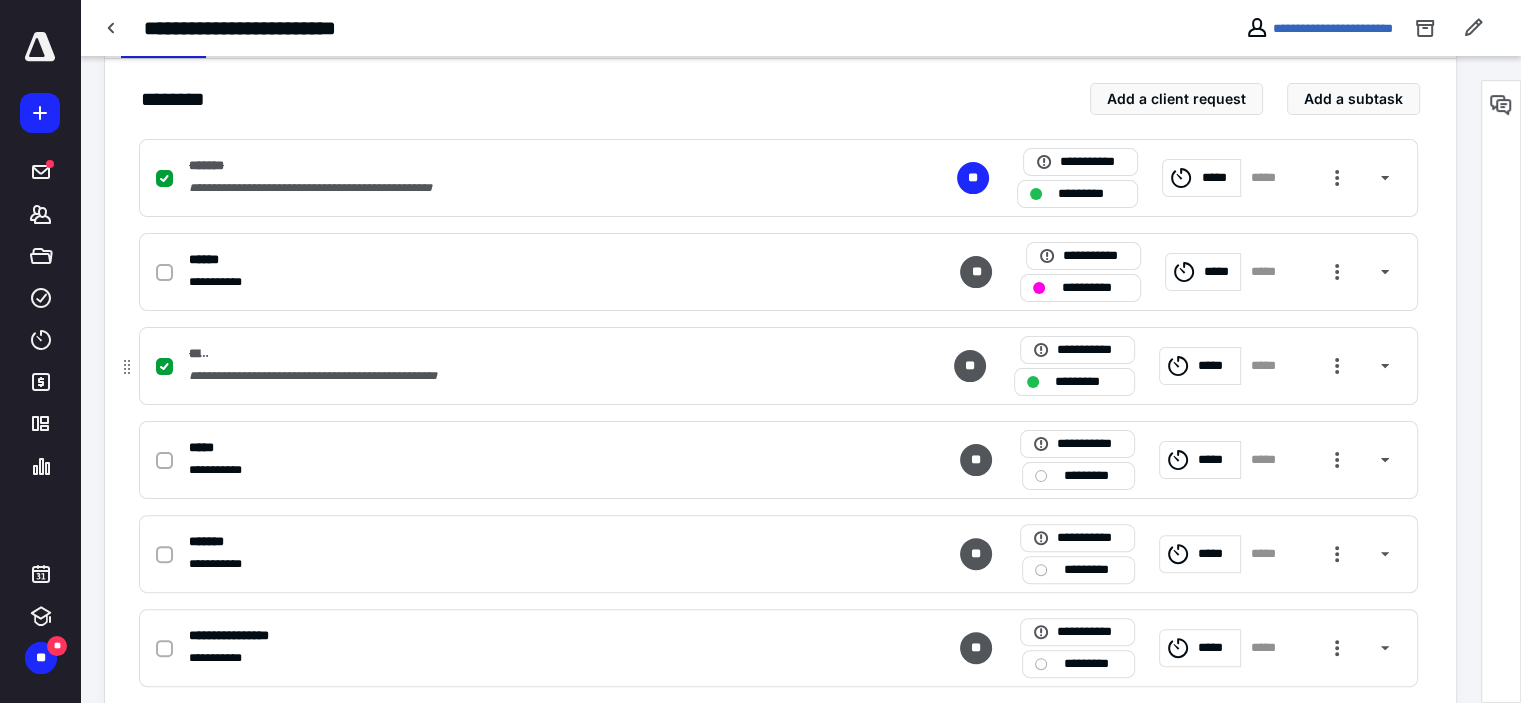 click on "*********" at bounding box center (1088, 382) 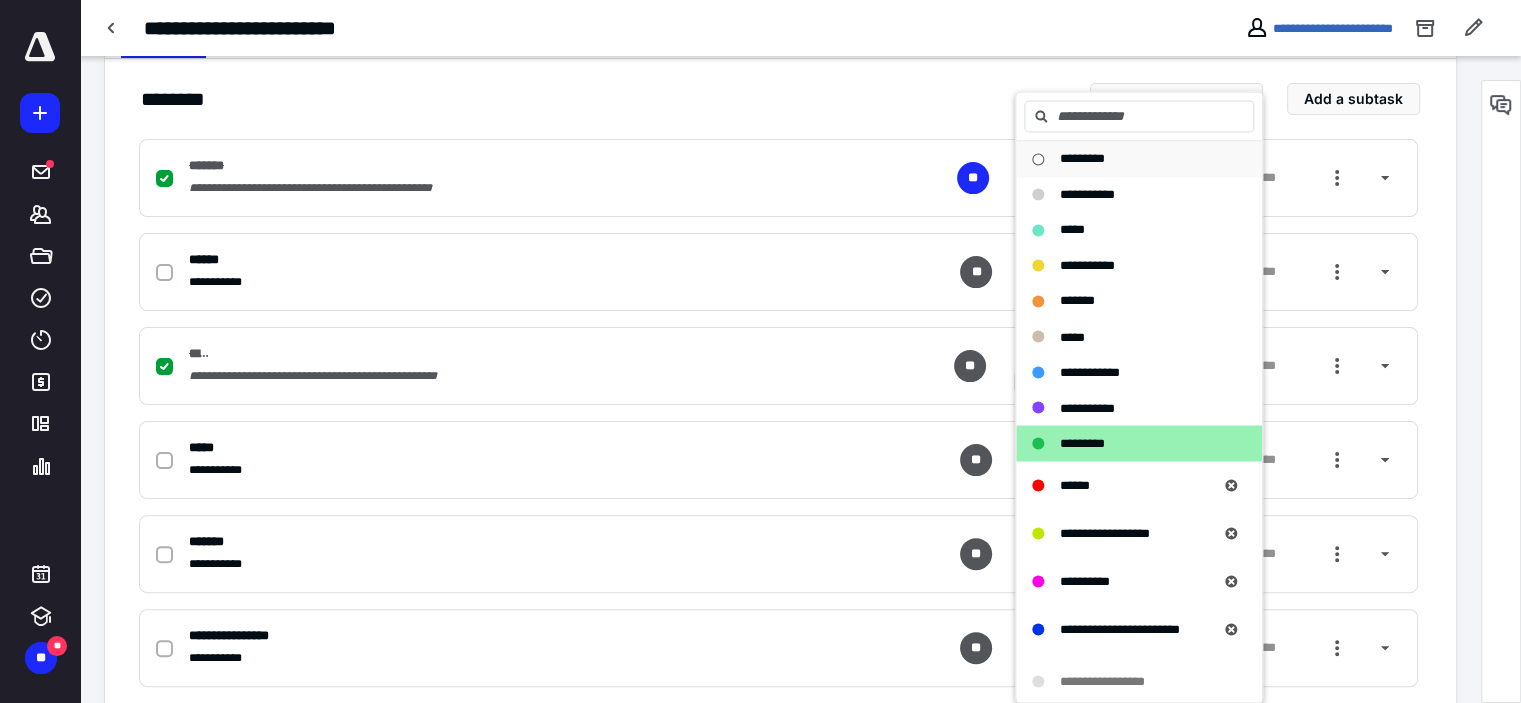 click on "*********" at bounding box center (1139, 159) 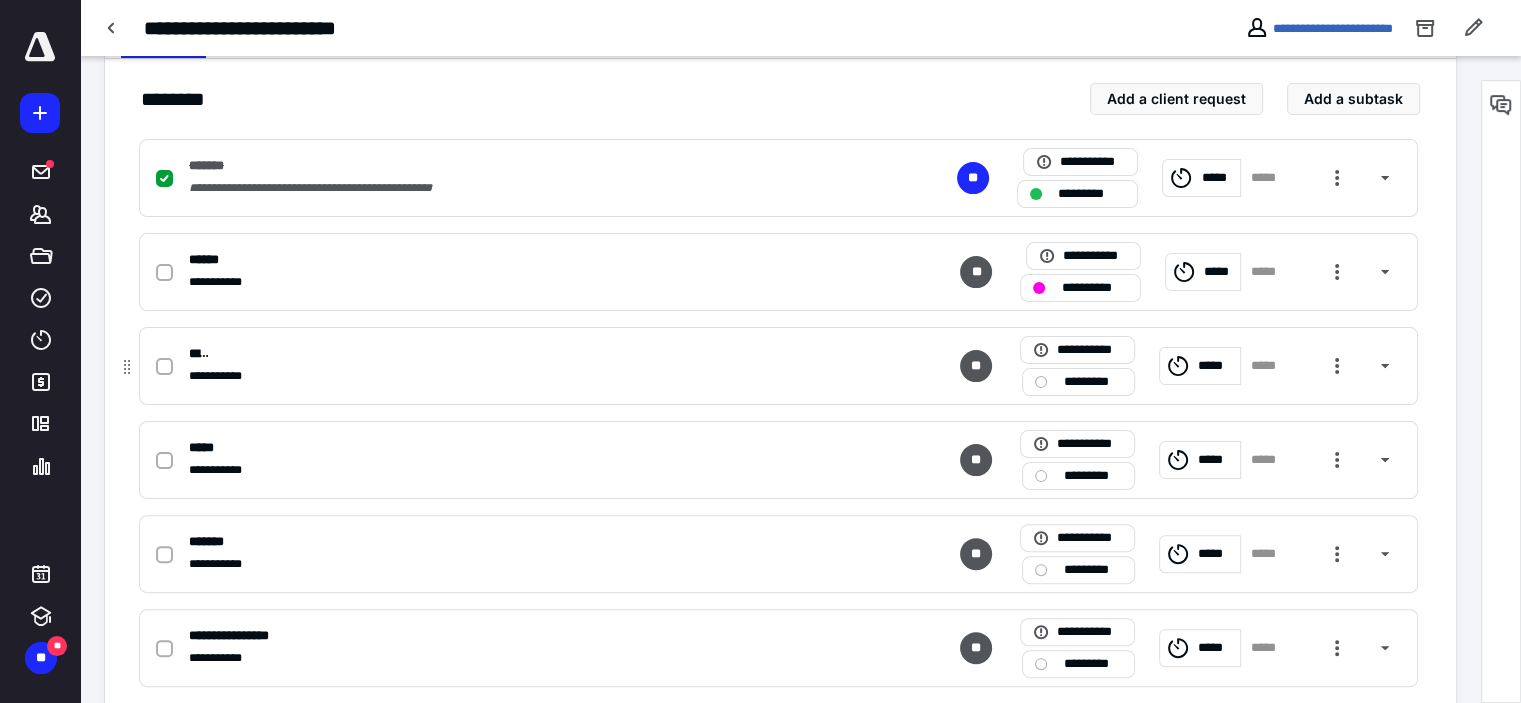 scroll, scrollTop: 0, scrollLeft: 0, axis: both 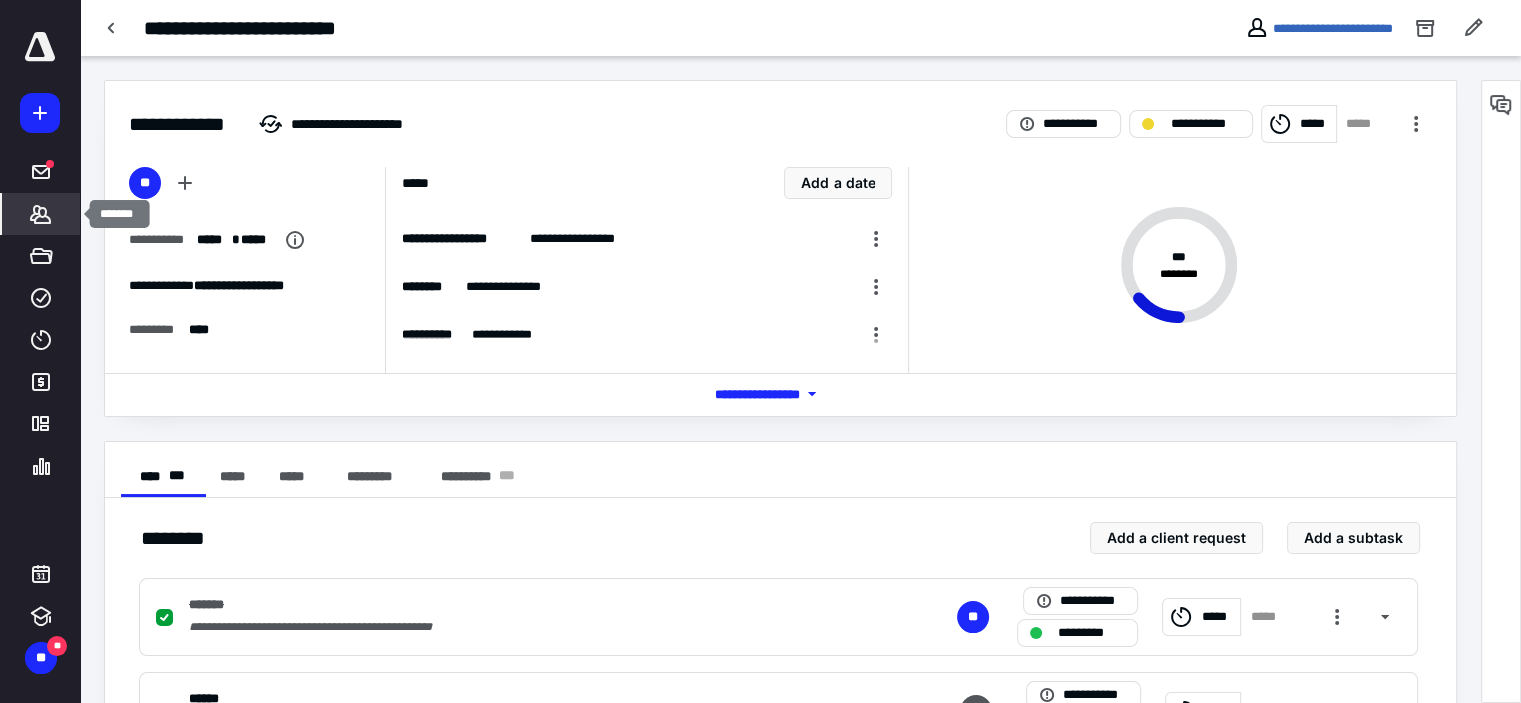 click 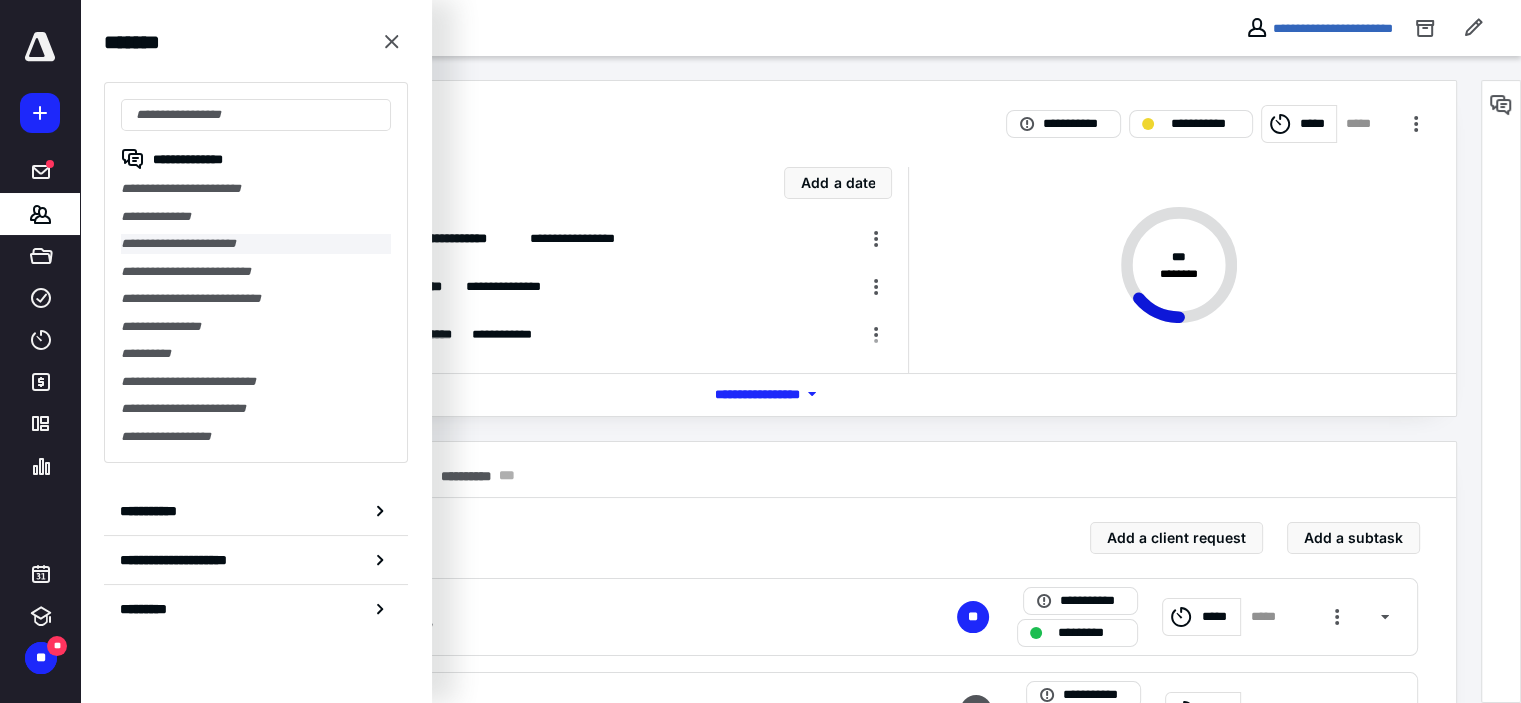 click on "**********" at bounding box center [256, 244] 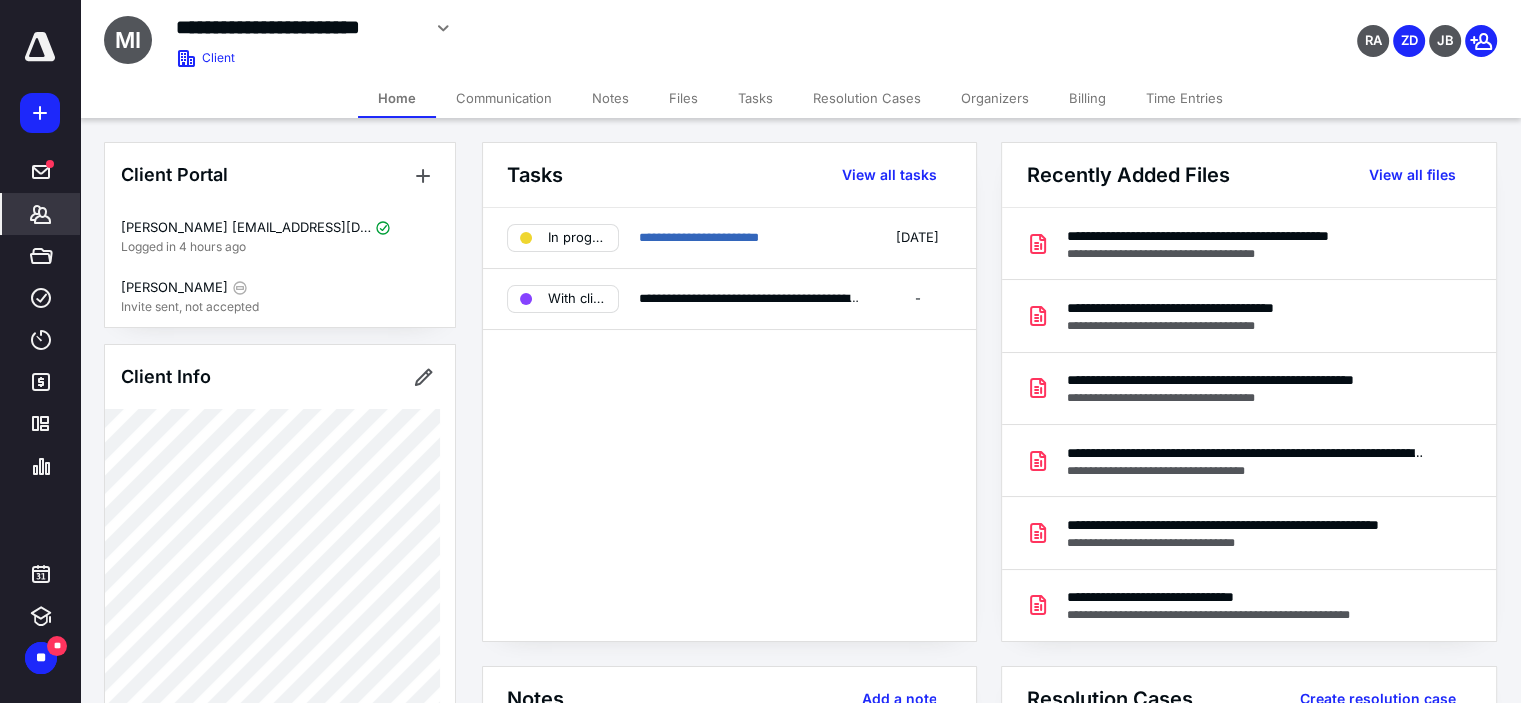 click on "Time Entries" at bounding box center (1184, 98) 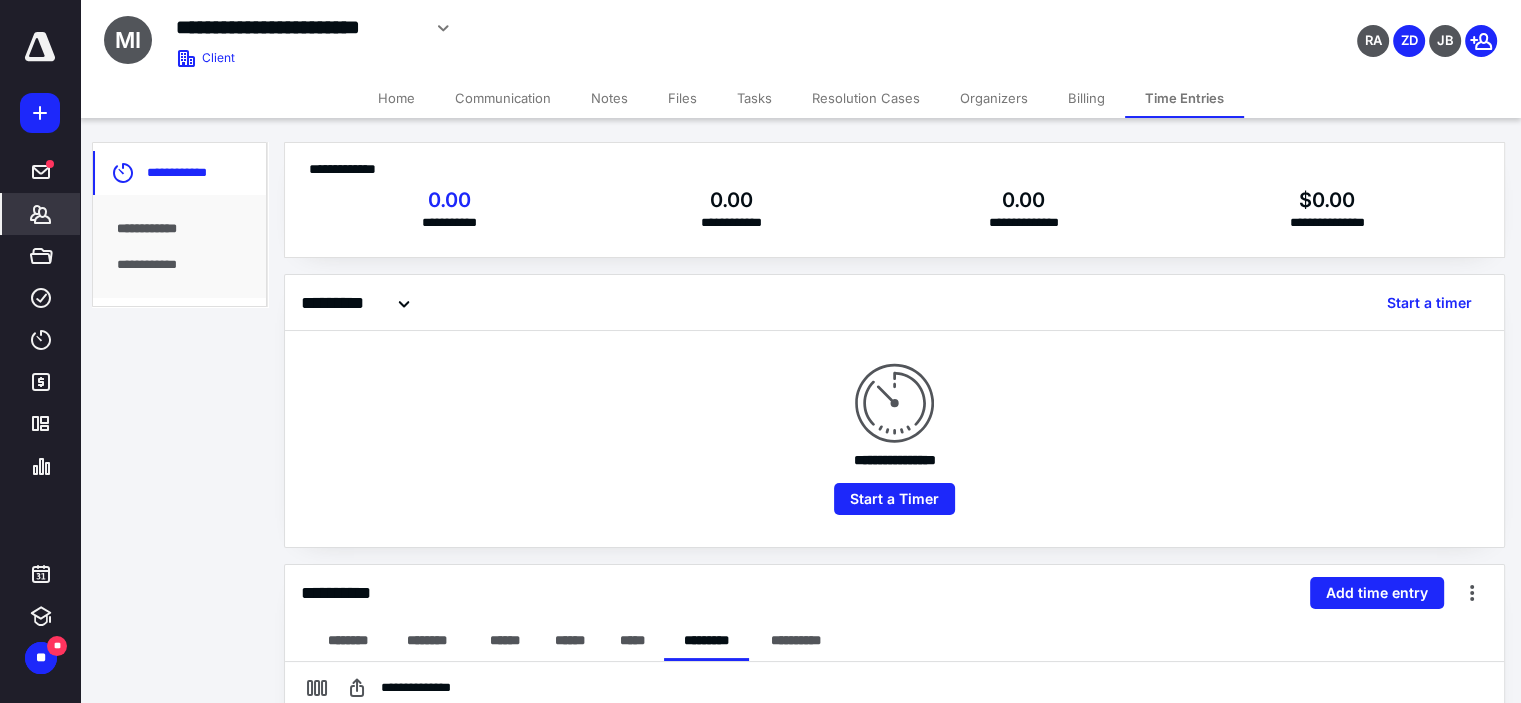 click on "Billing" at bounding box center (1086, 98) 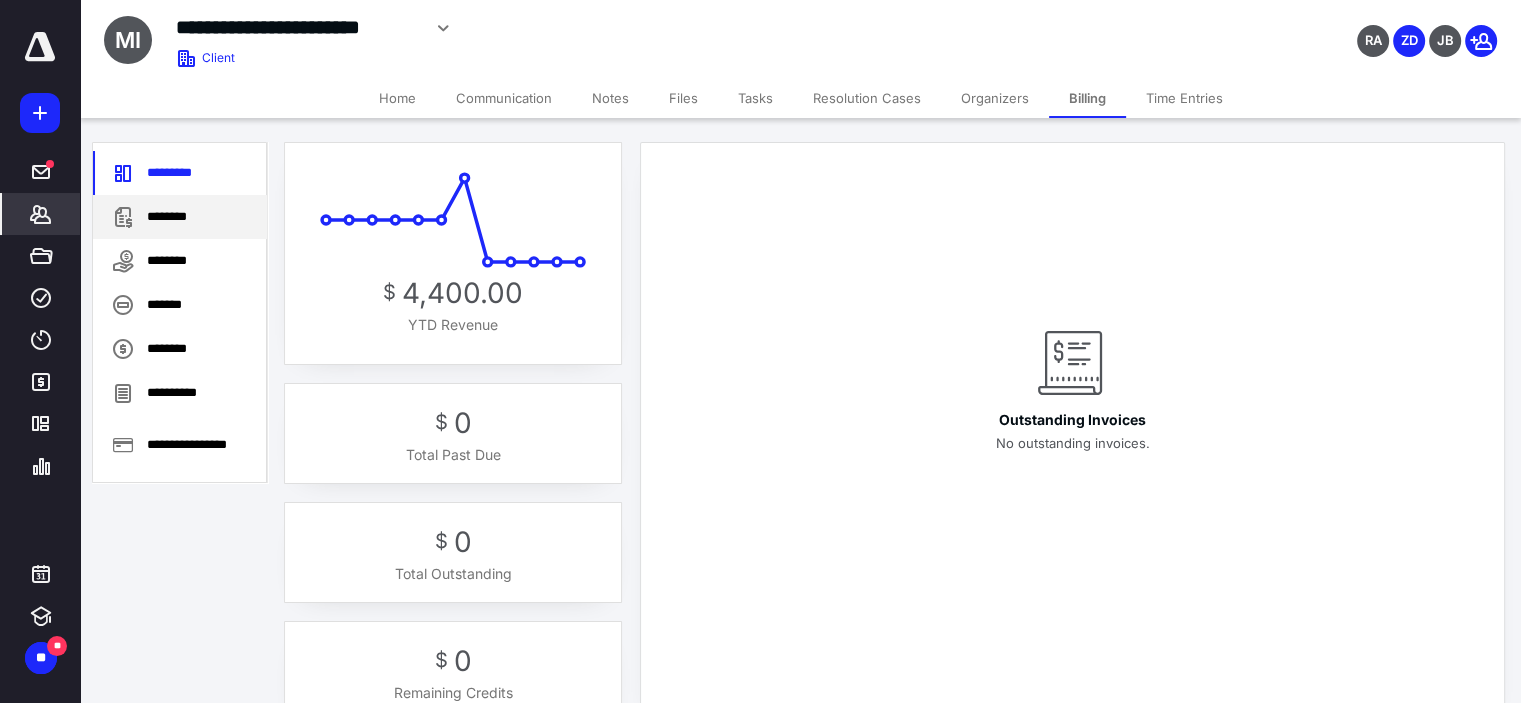 click on "********" at bounding box center (180, 217) 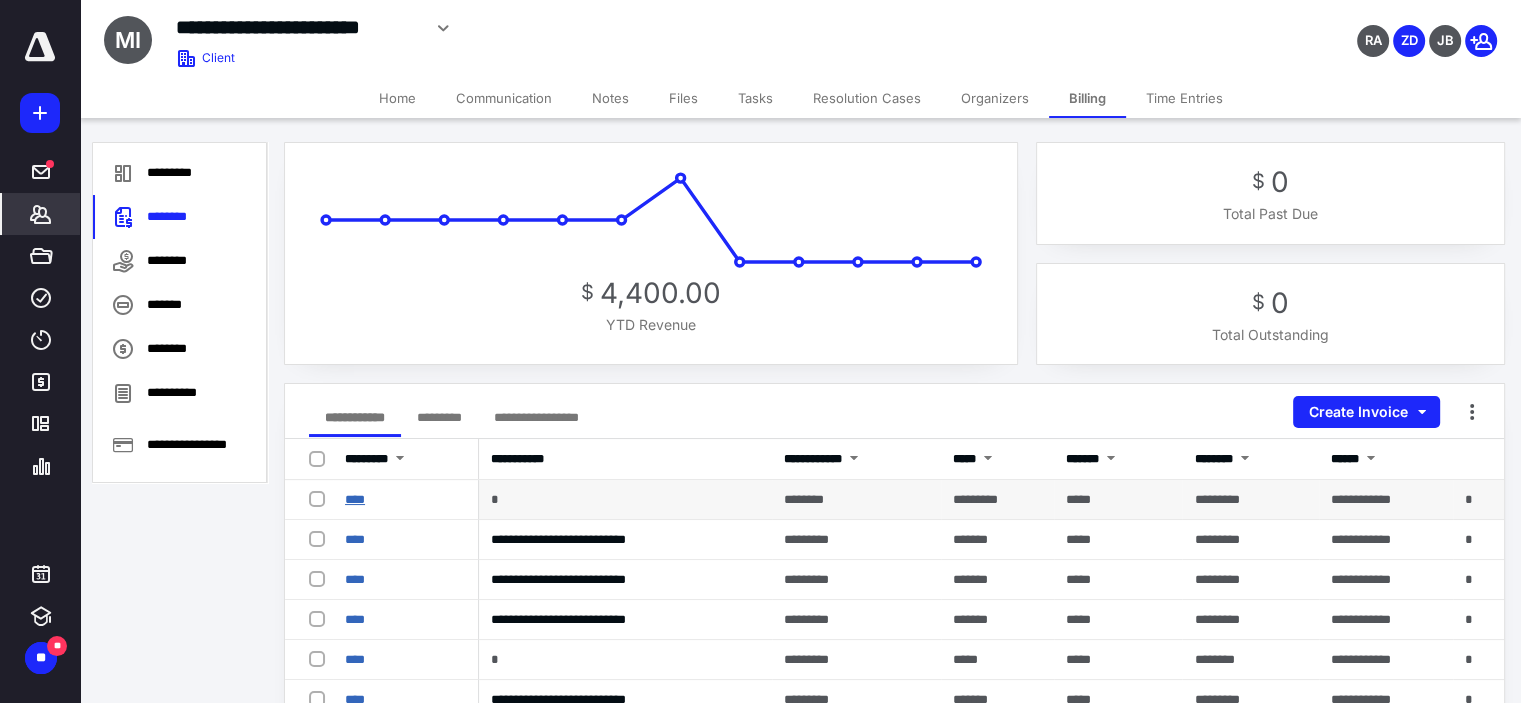 click on "****" at bounding box center (355, 499) 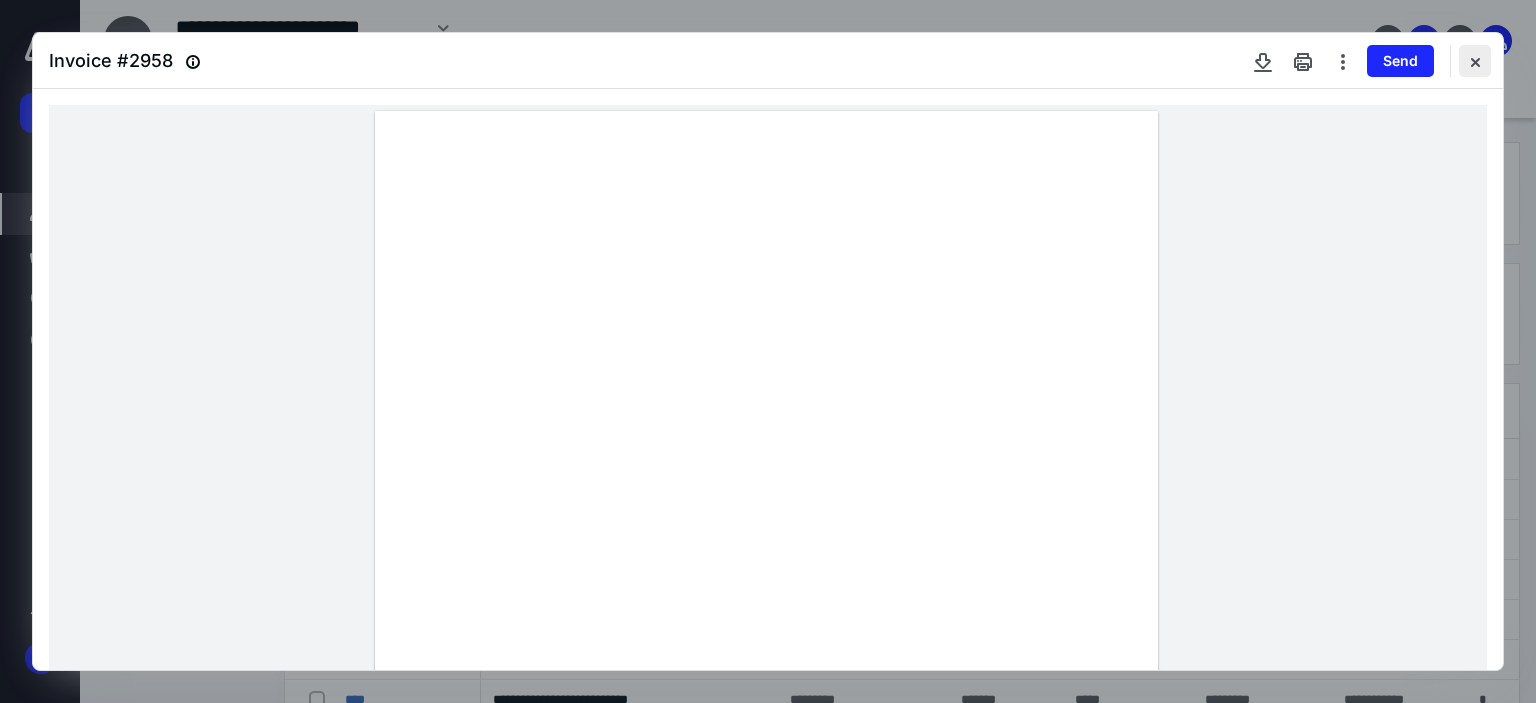click at bounding box center [1475, 61] 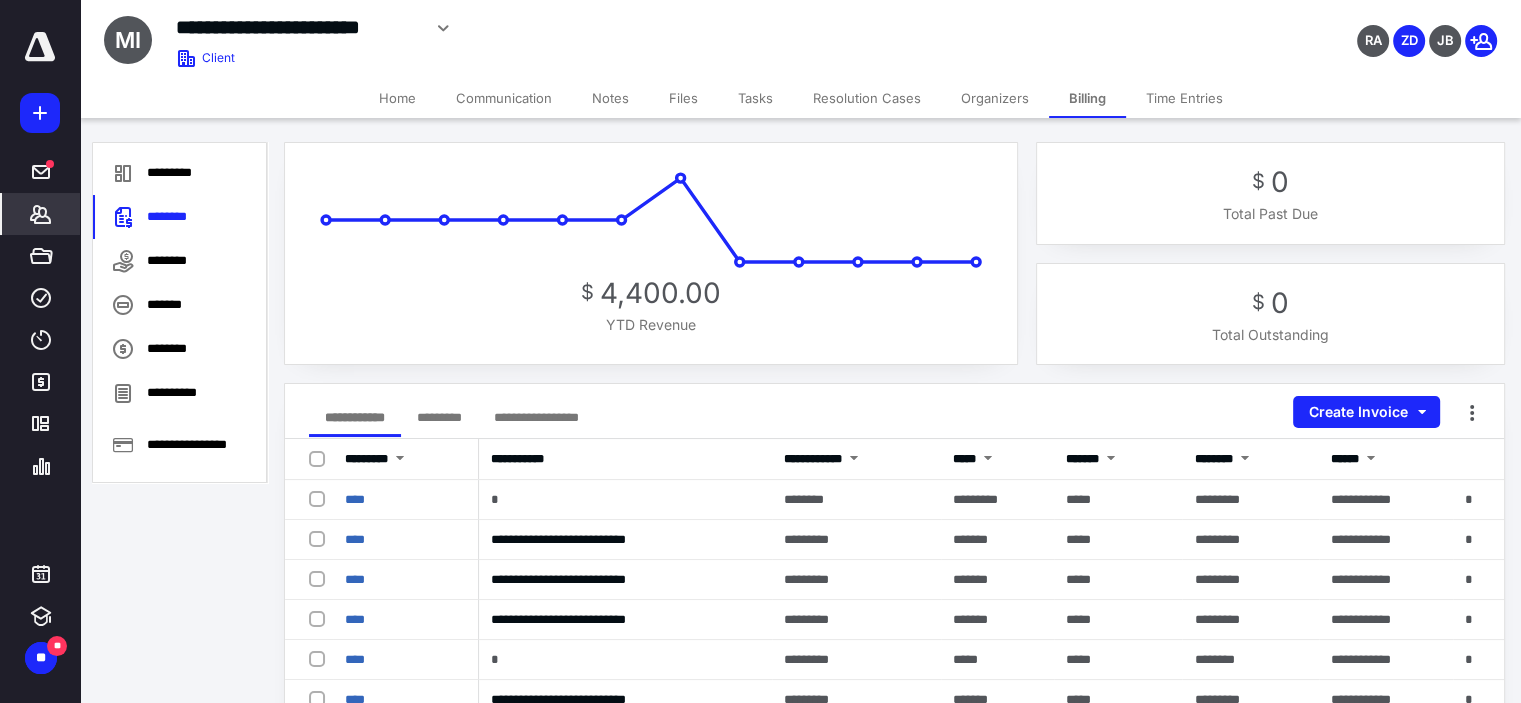scroll, scrollTop: 40, scrollLeft: 0, axis: vertical 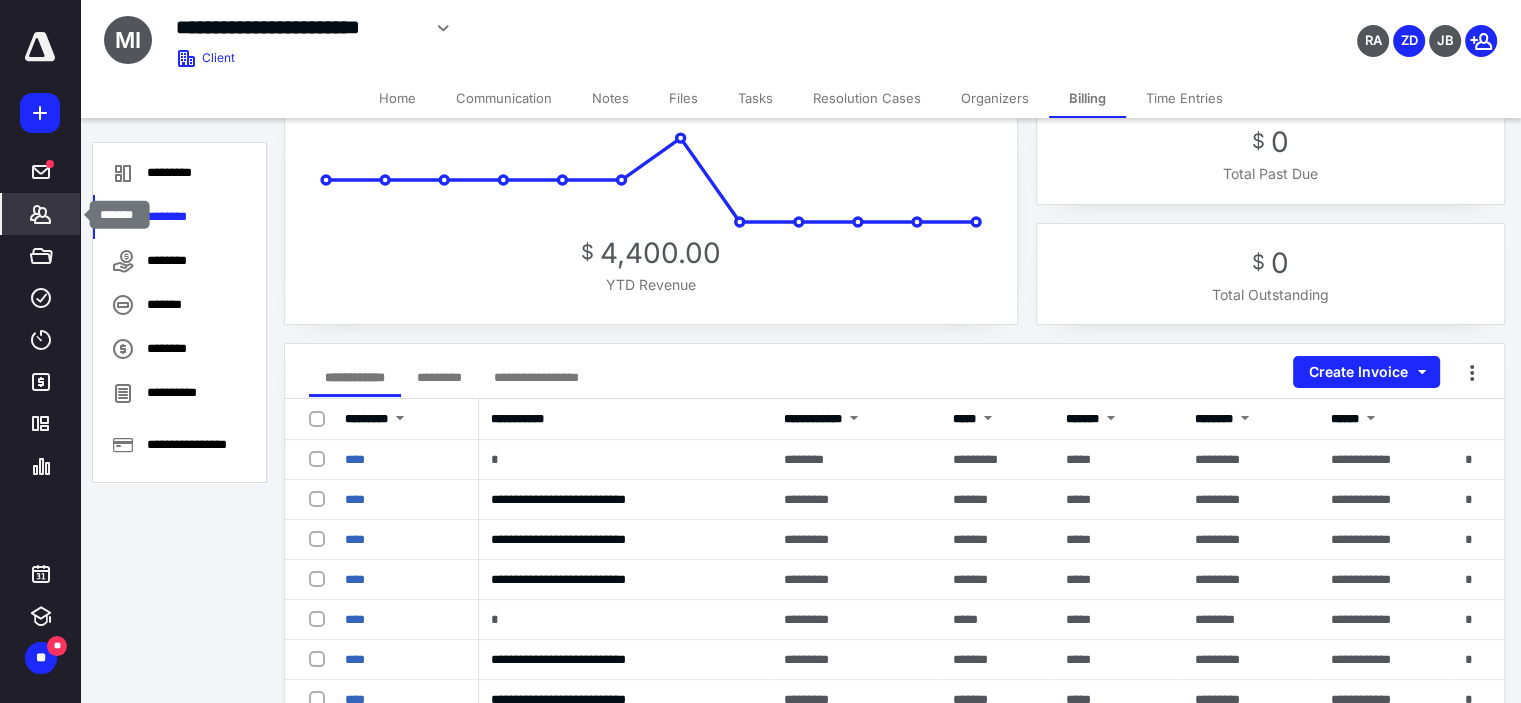 click on "*******" at bounding box center (41, 214) 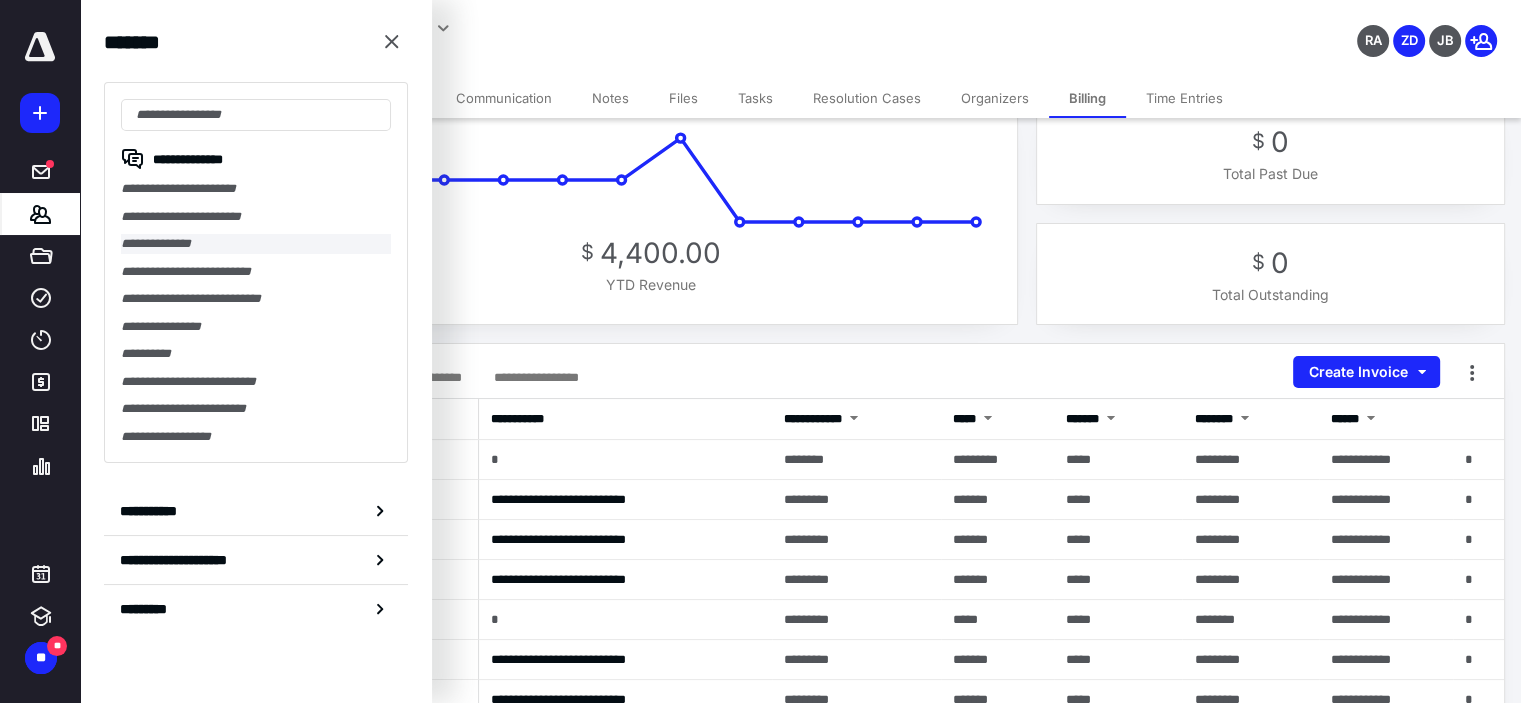 click on "**********" at bounding box center (256, 244) 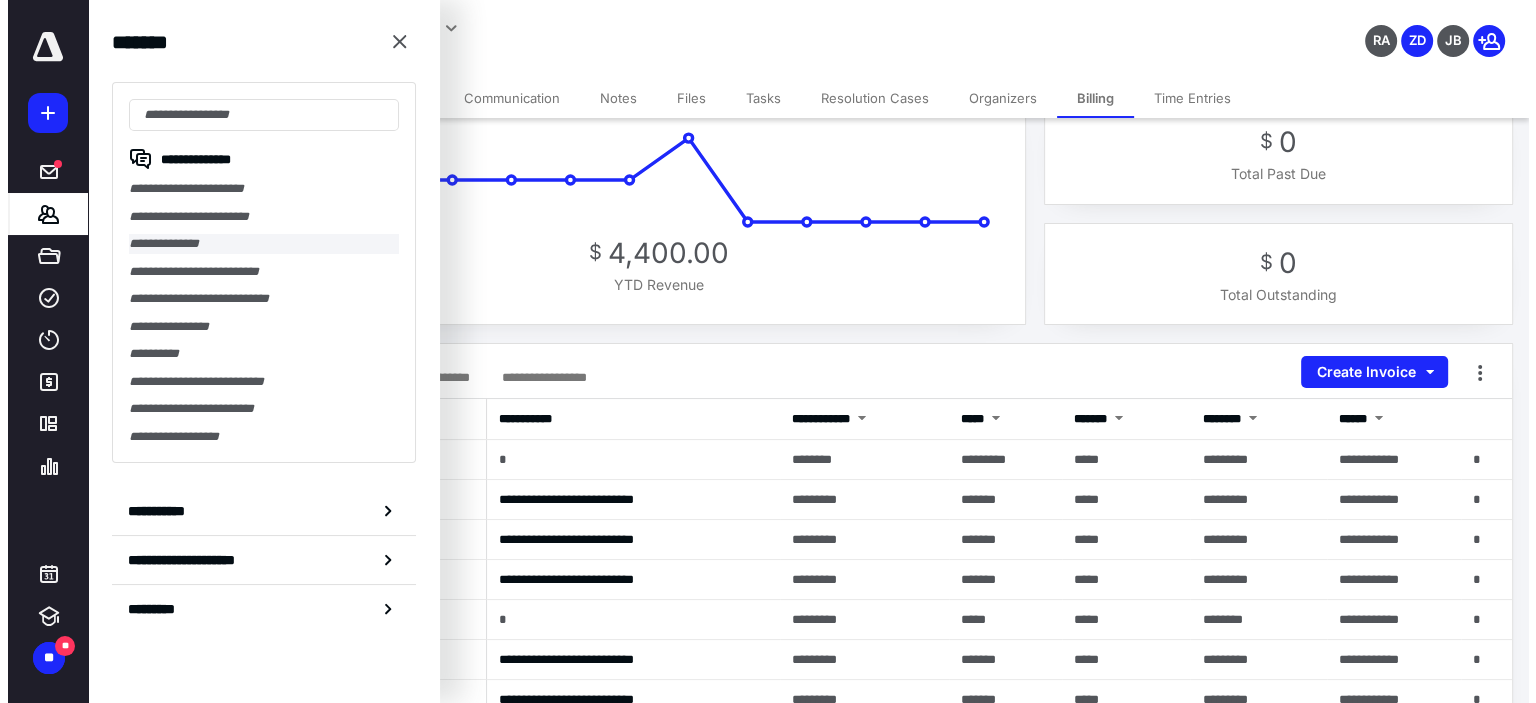 scroll, scrollTop: 0, scrollLeft: 0, axis: both 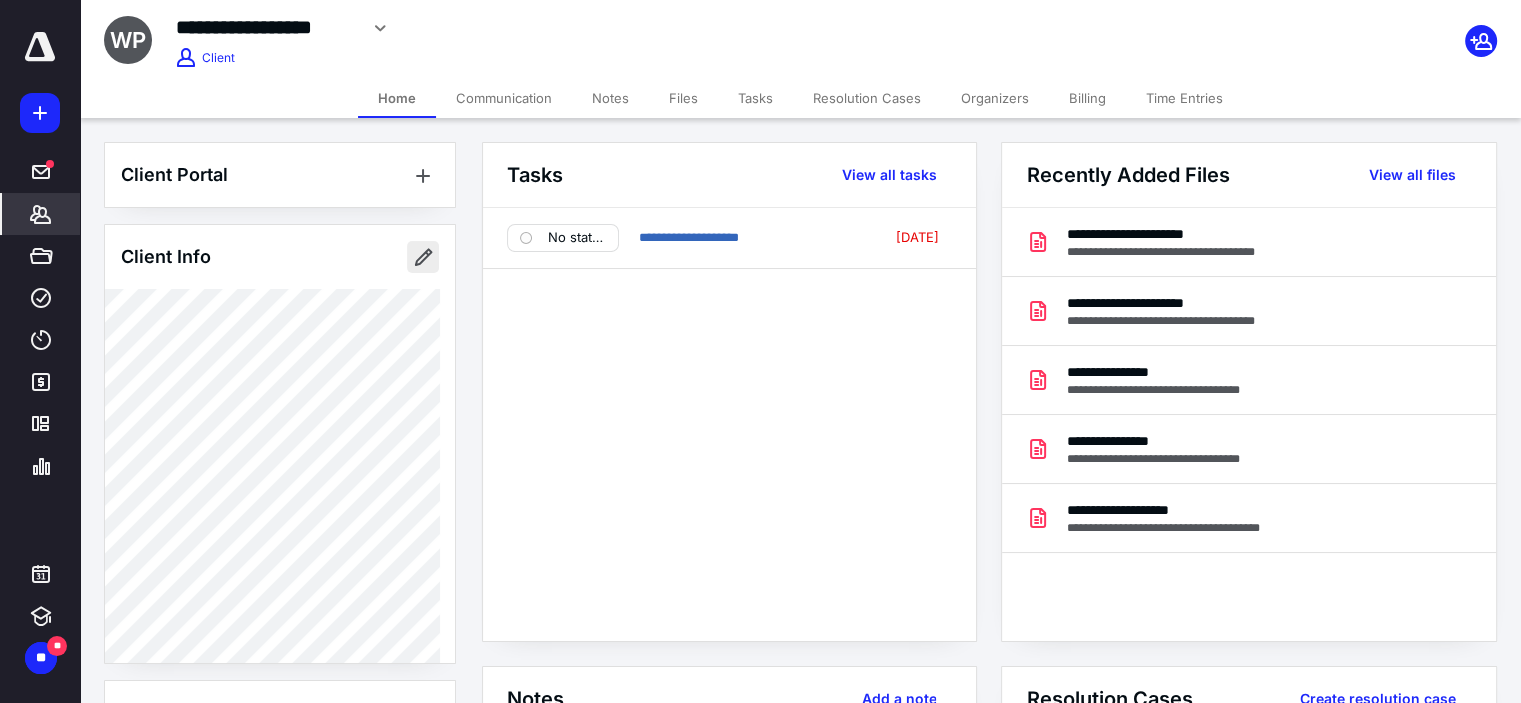 type 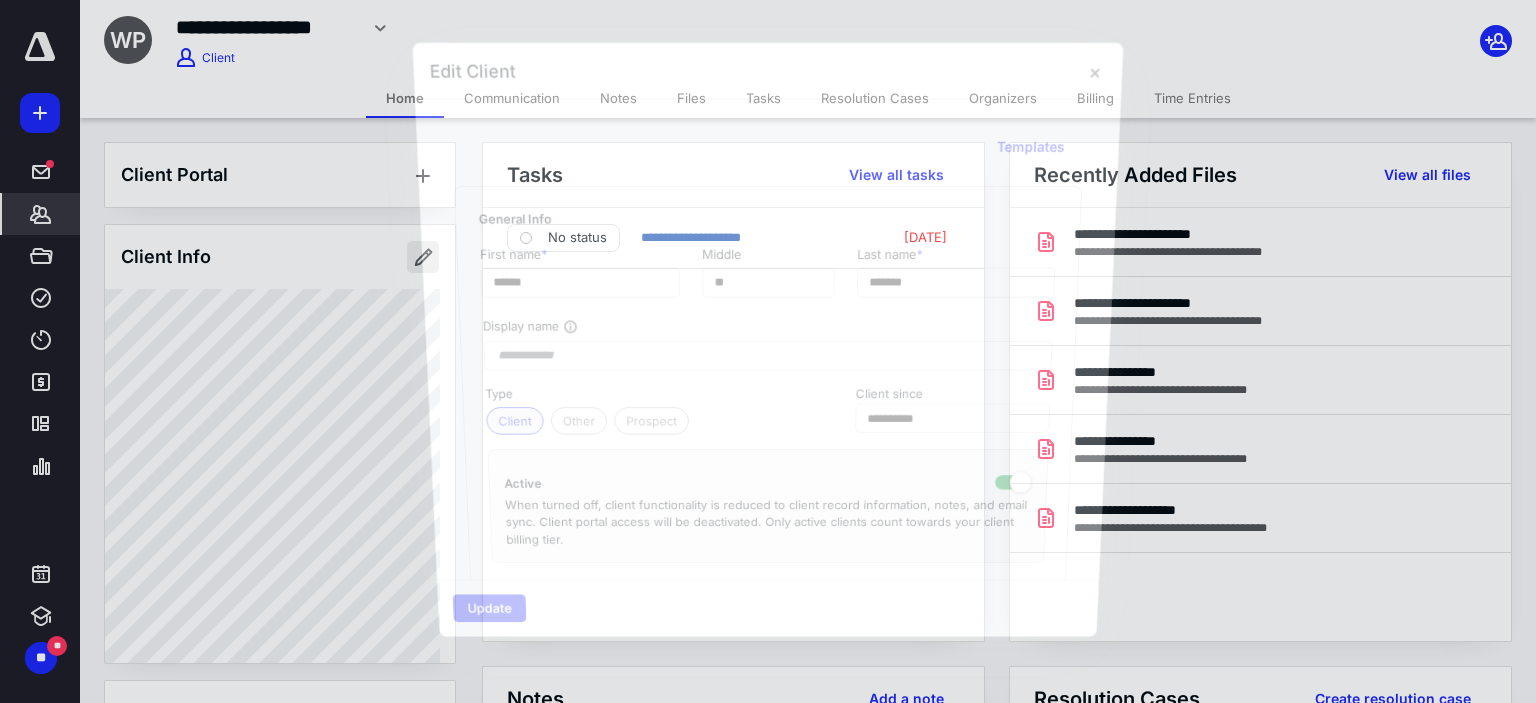 type on "**********" 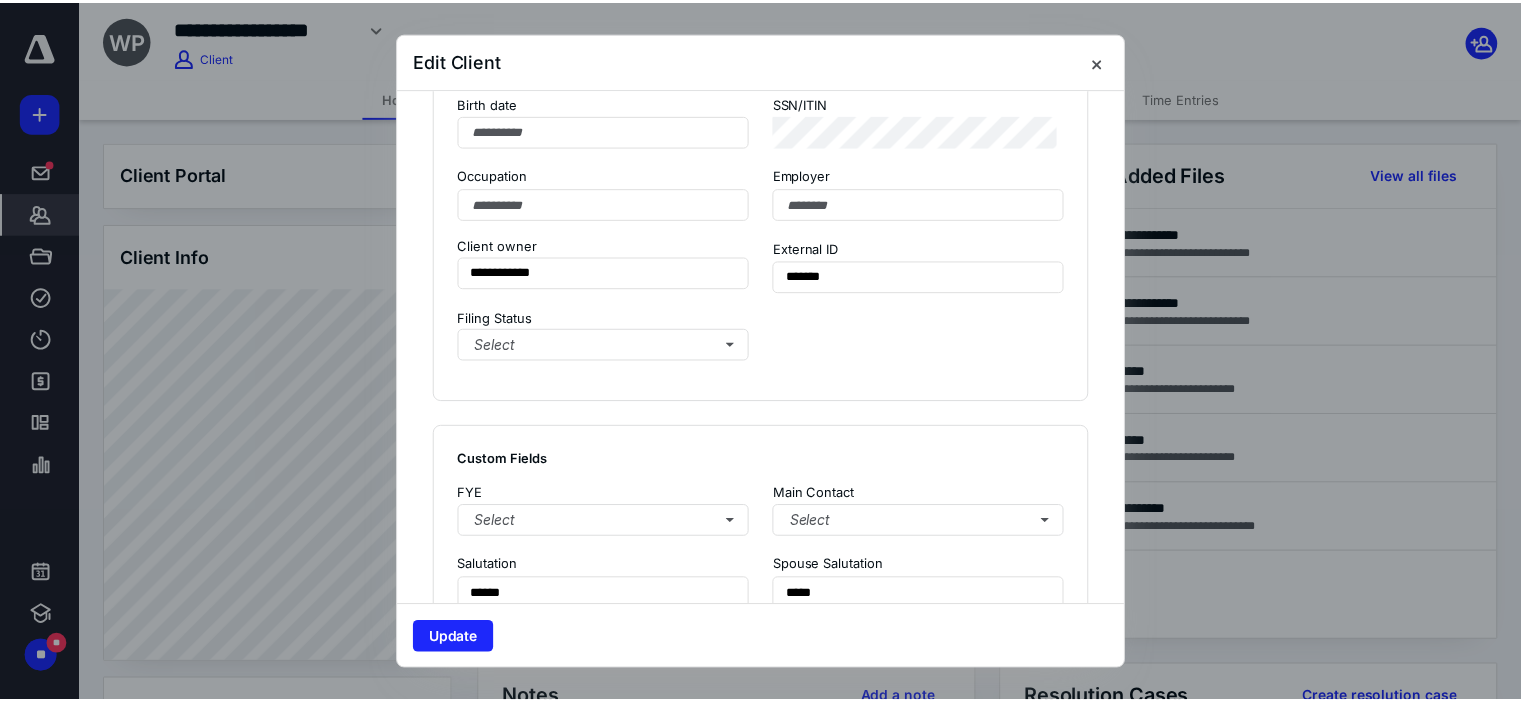 scroll, scrollTop: 1506, scrollLeft: 0, axis: vertical 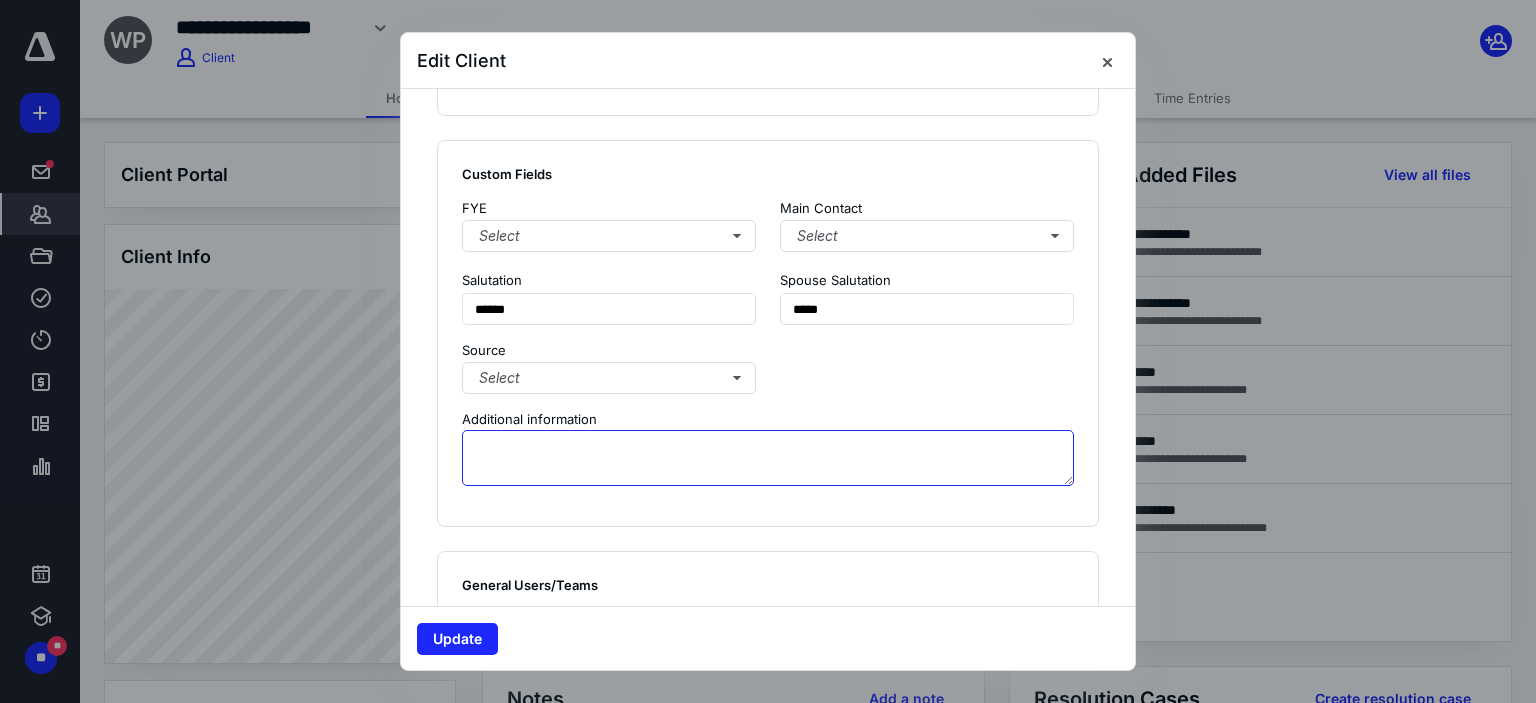 click at bounding box center (768, 458) 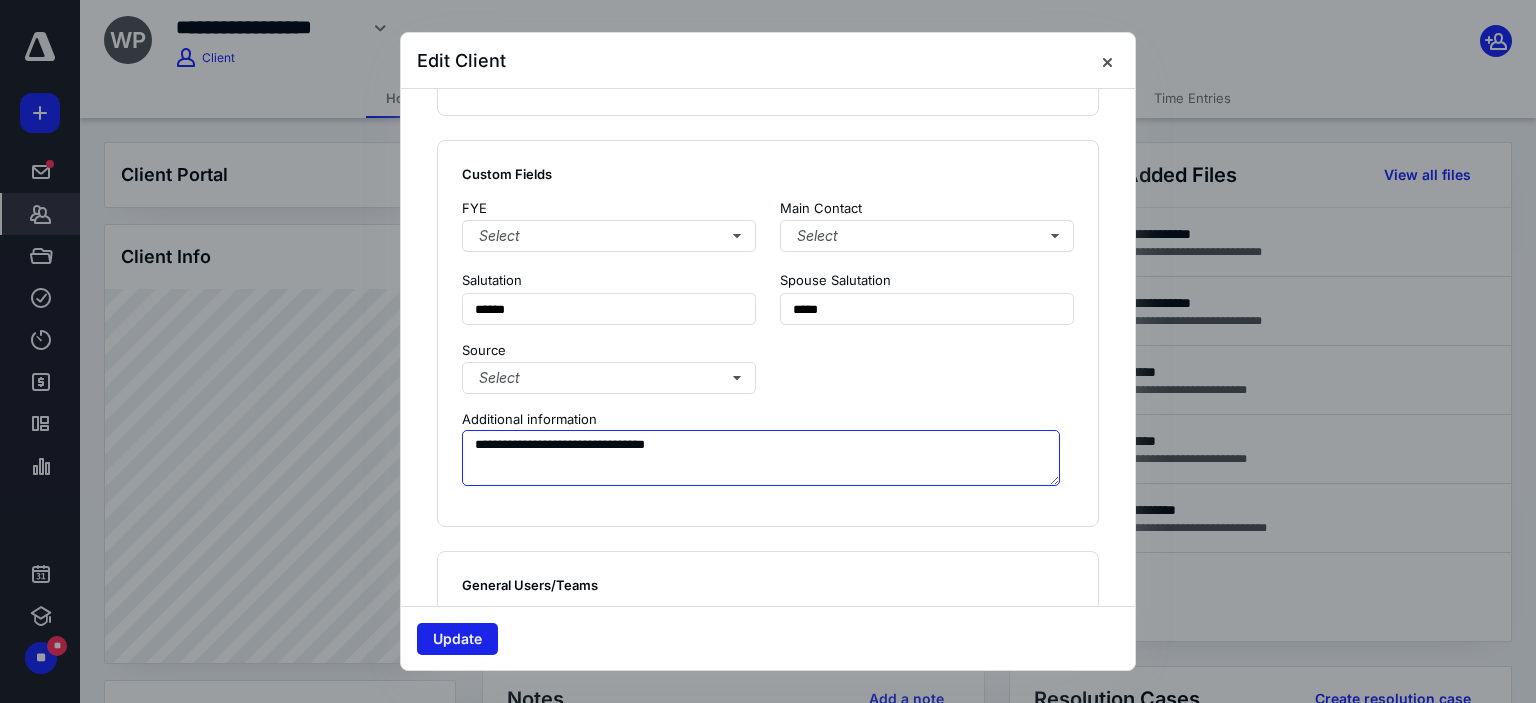 type on "**********" 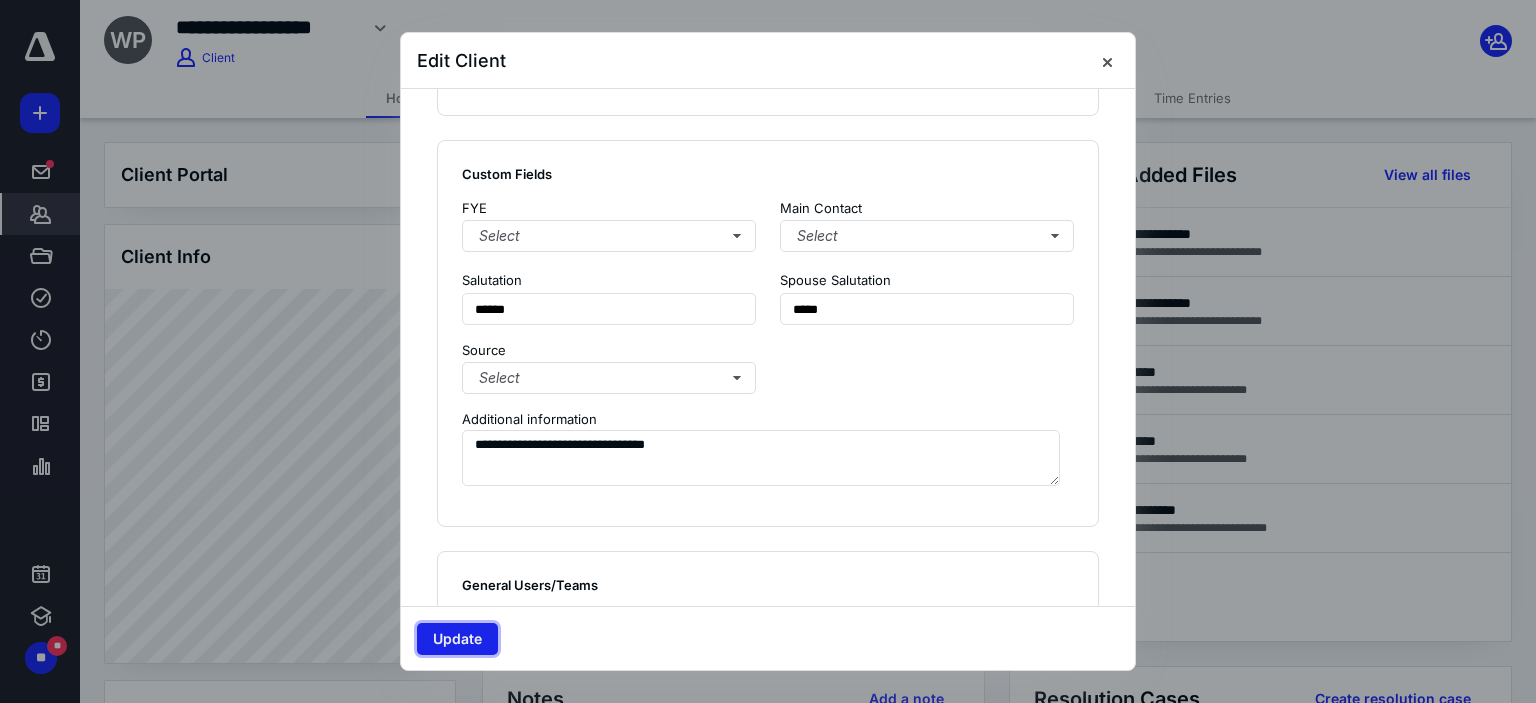 click on "Update" at bounding box center (457, 639) 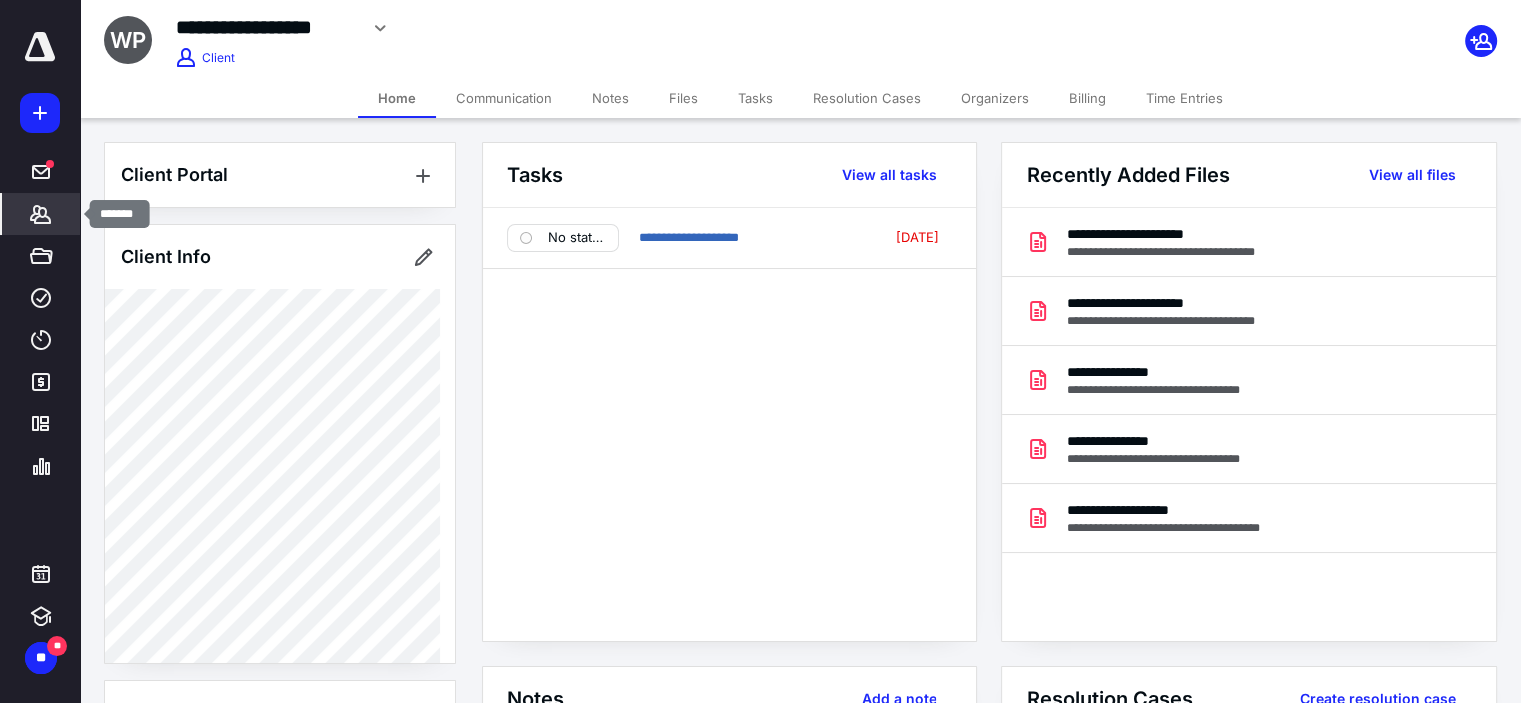 click 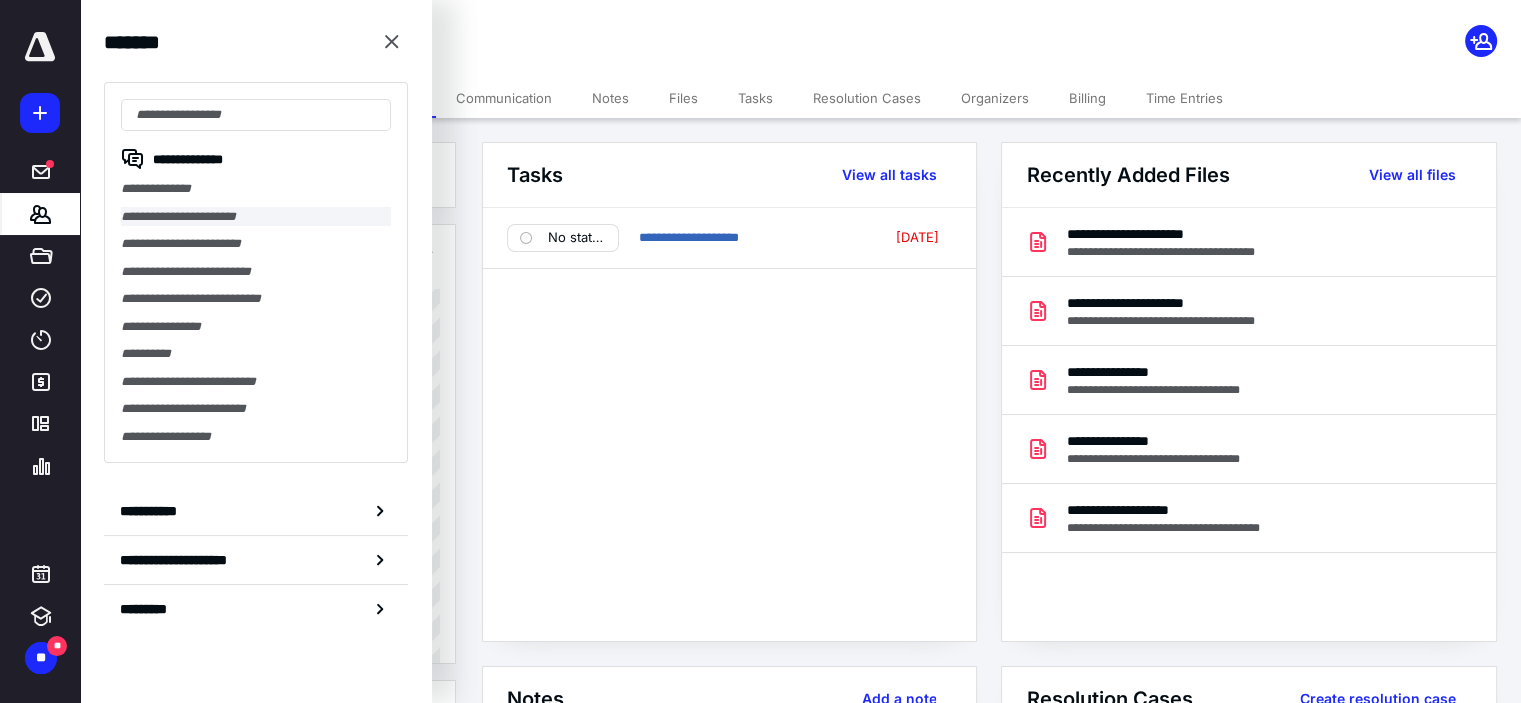 click on "**********" at bounding box center (256, 217) 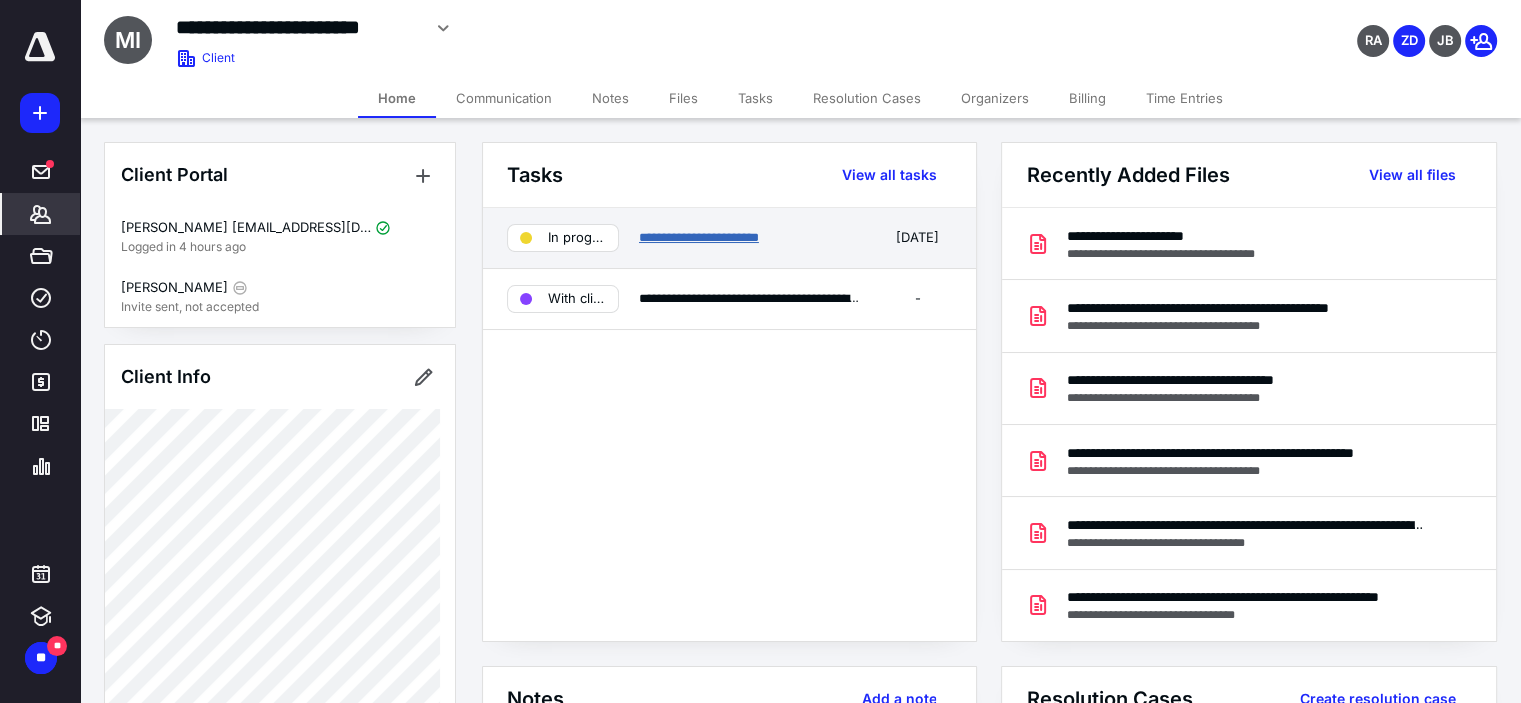 click on "**********" at bounding box center (699, 237) 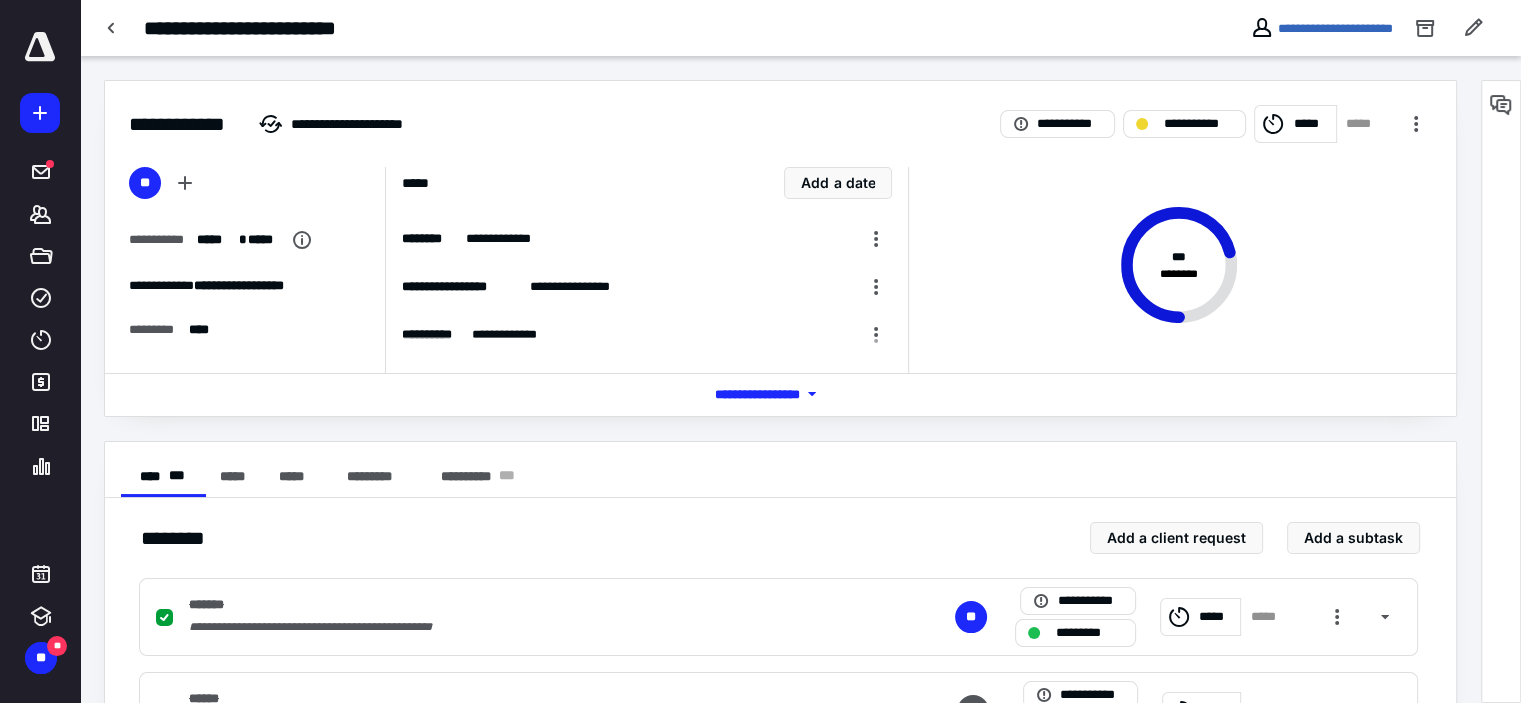 scroll, scrollTop: 584, scrollLeft: 0, axis: vertical 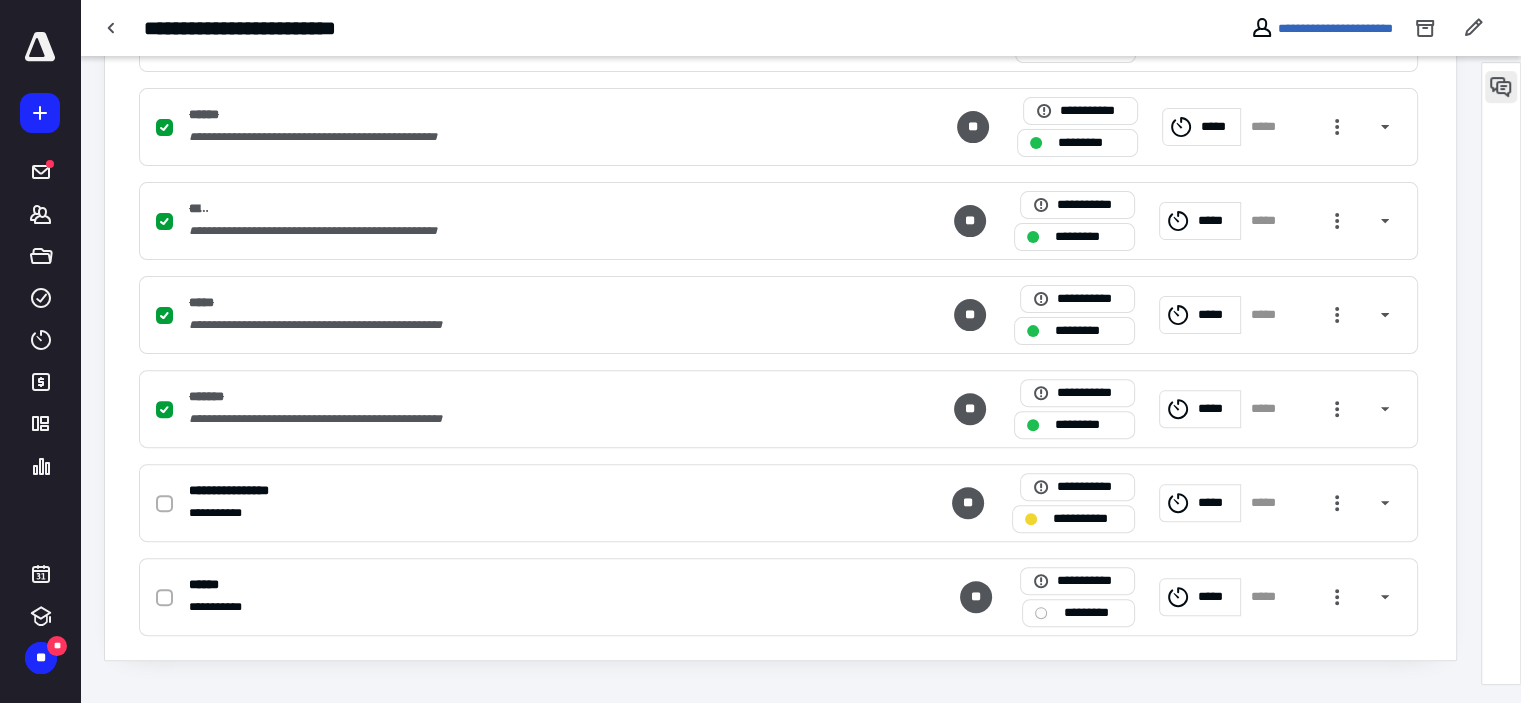 click at bounding box center [1501, 87] 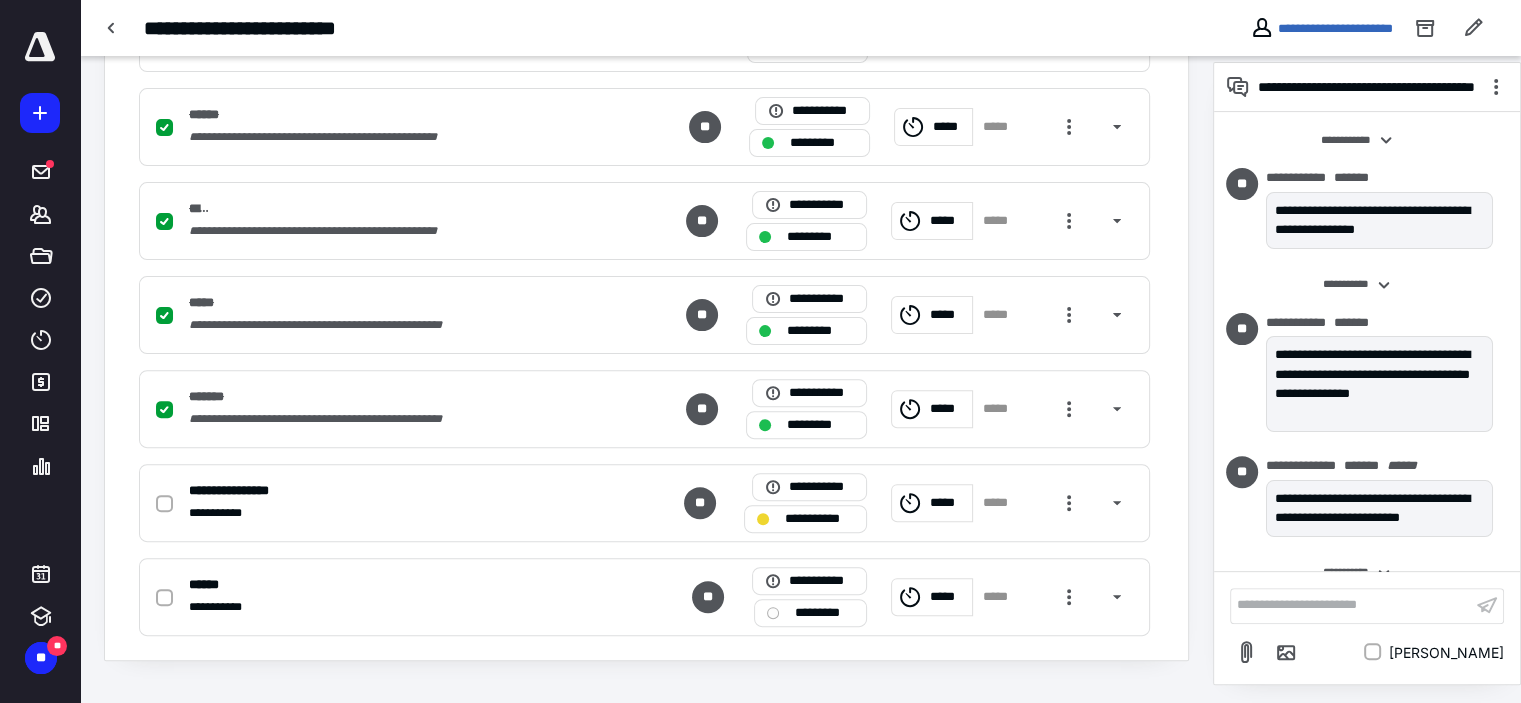 scroll, scrollTop: 515, scrollLeft: 0, axis: vertical 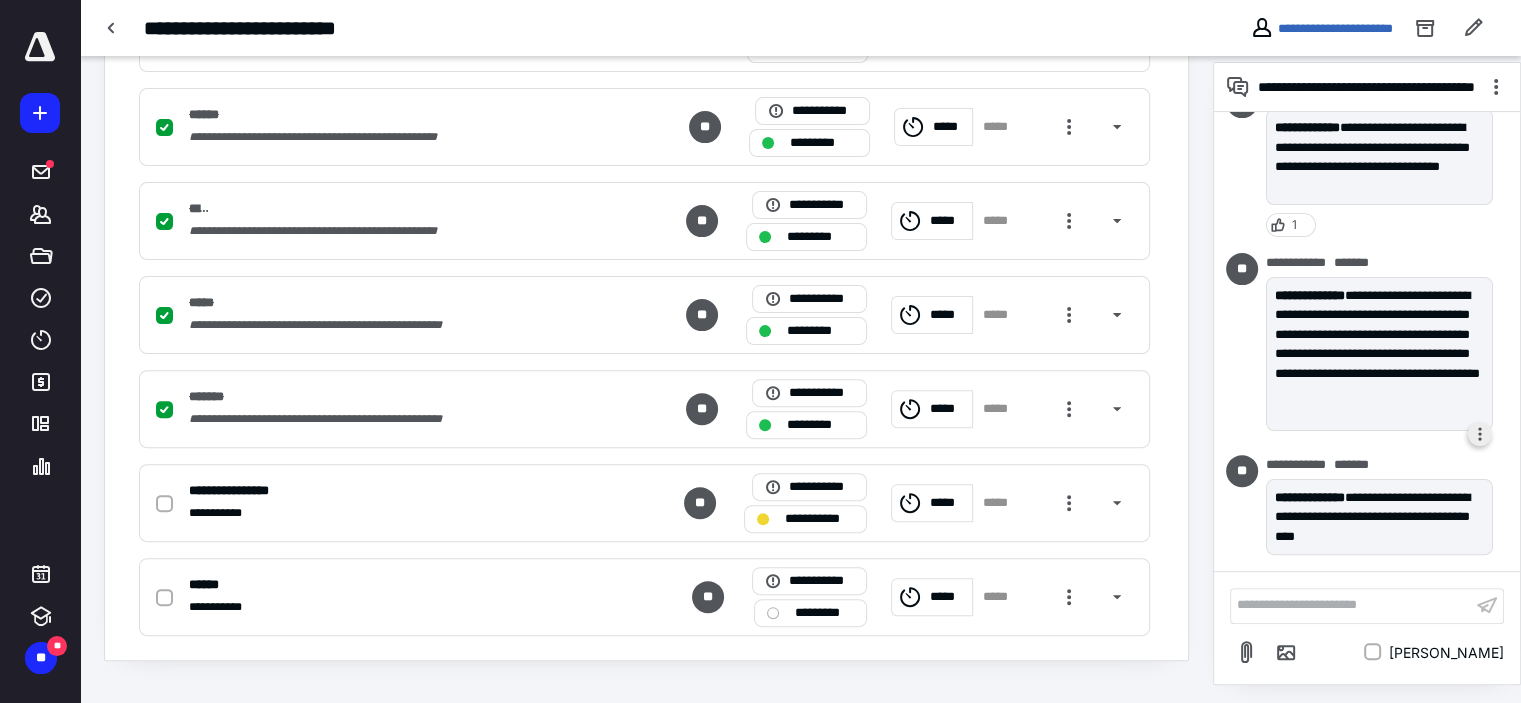 click at bounding box center (1480, 434) 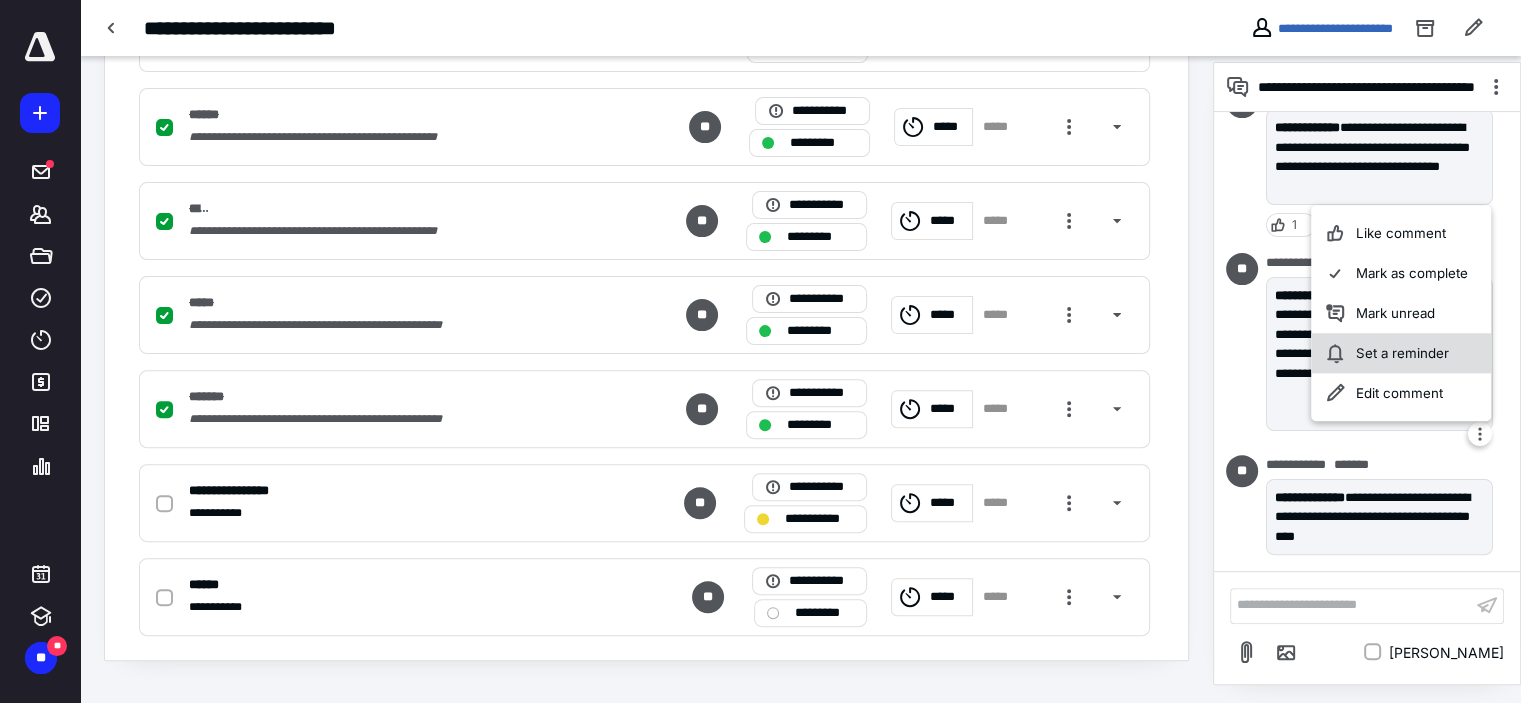 click on "Set a reminder" at bounding box center [1402, 353] 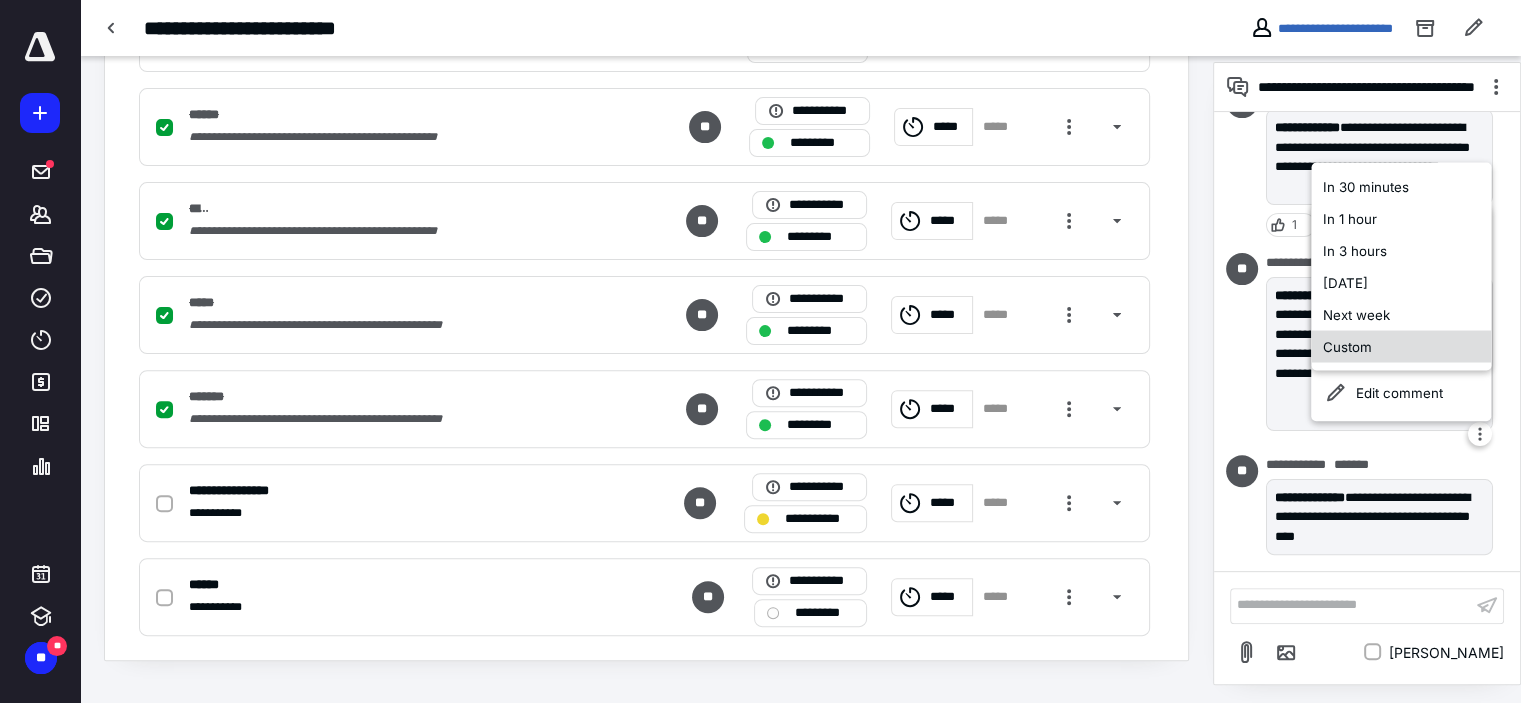 click on "Custom" at bounding box center [1401, 346] 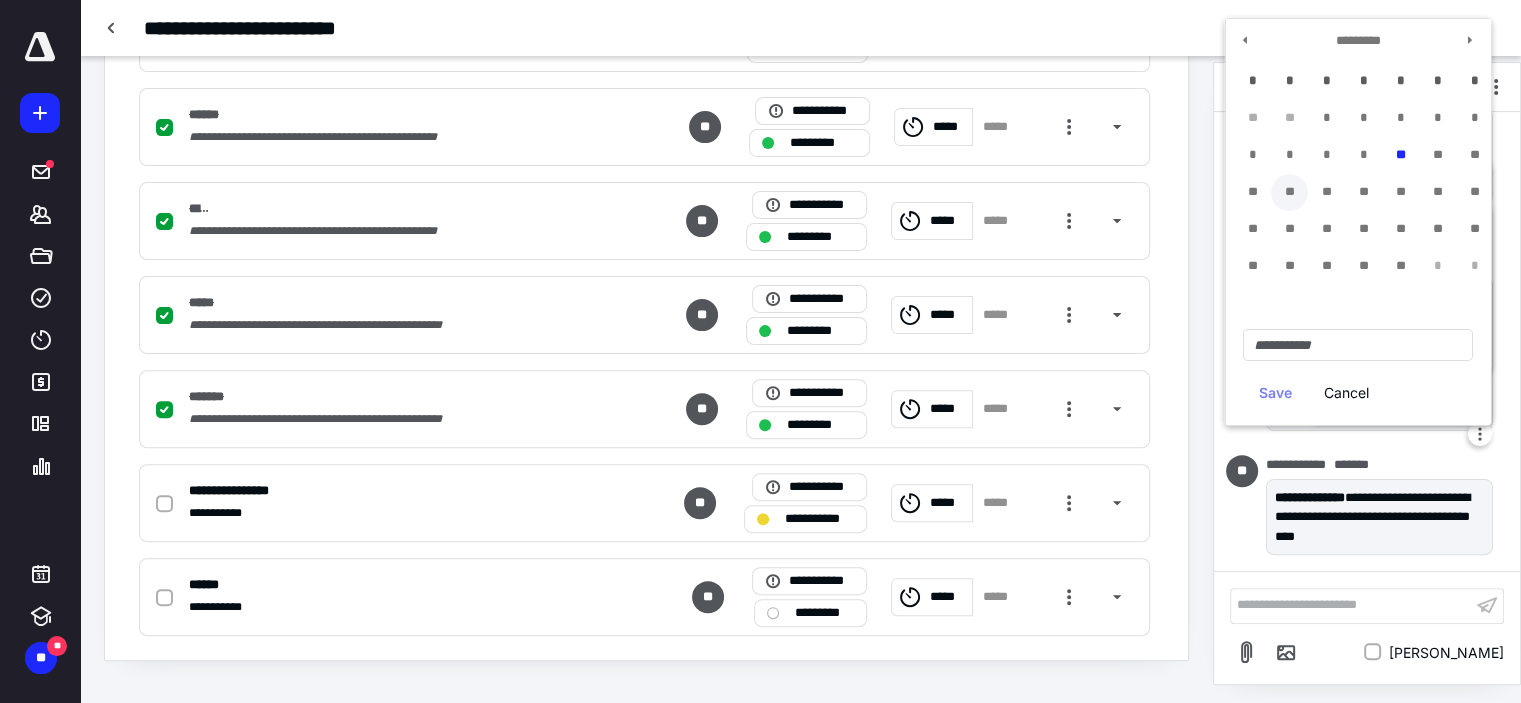 click on "**" at bounding box center (1289, 191) 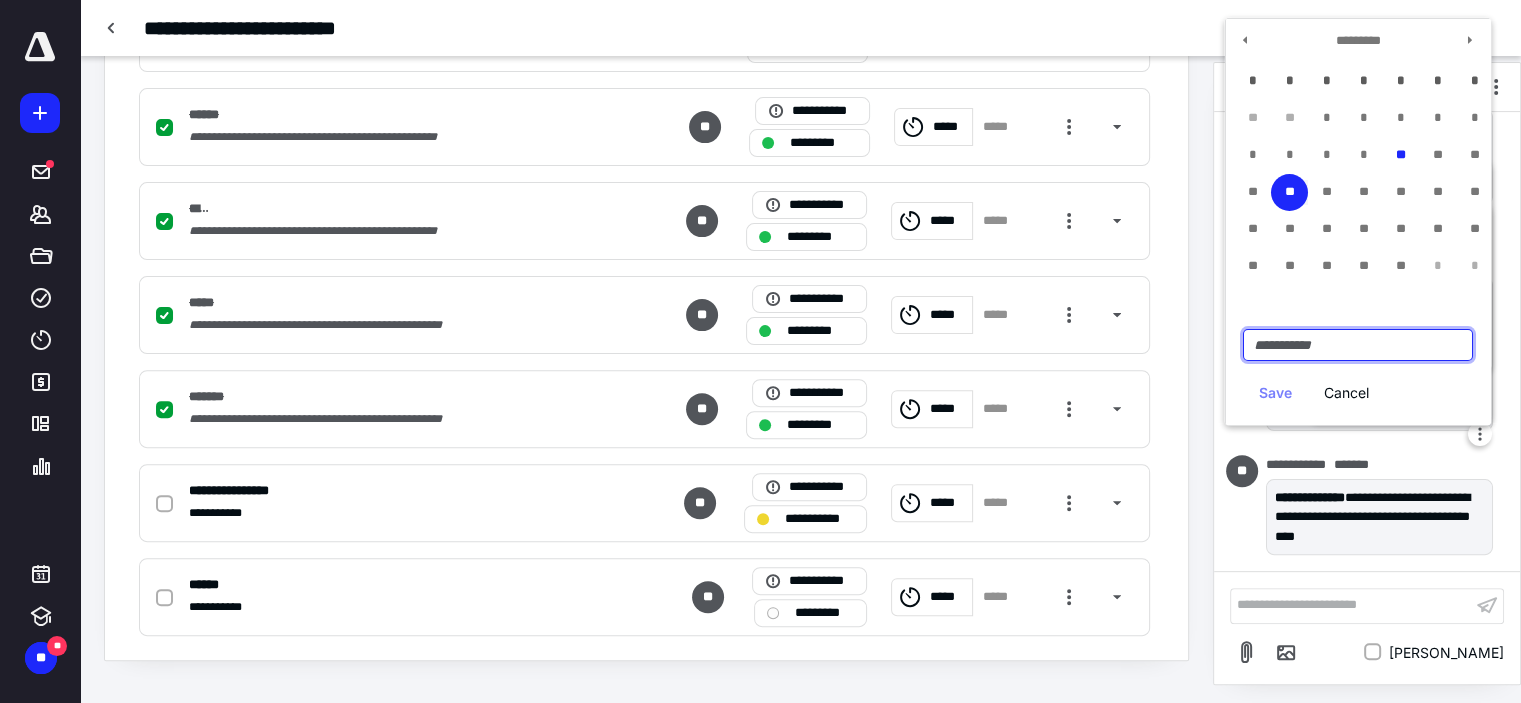 click at bounding box center [1358, 345] 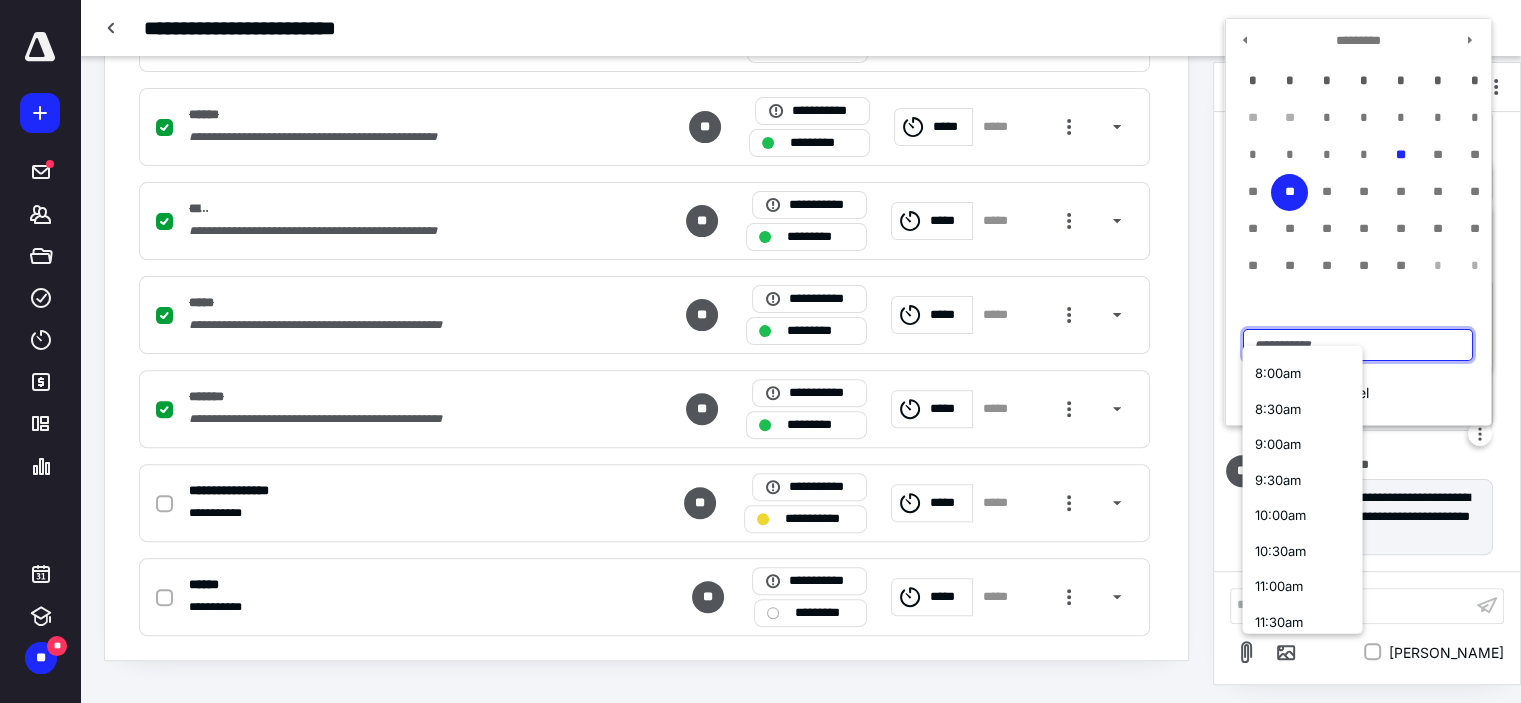 scroll, scrollTop: 567, scrollLeft: 0, axis: vertical 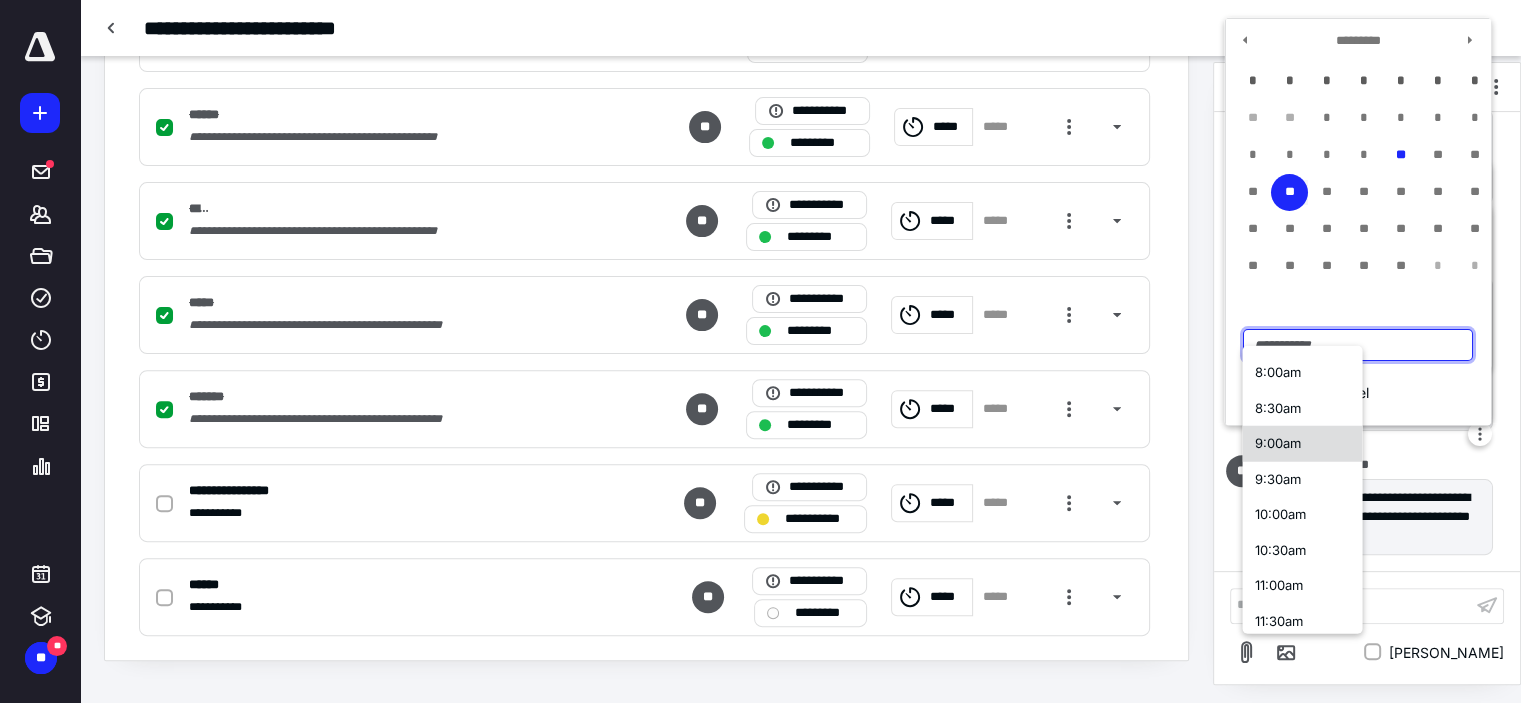 click on "9:00am" at bounding box center (1302, 444) 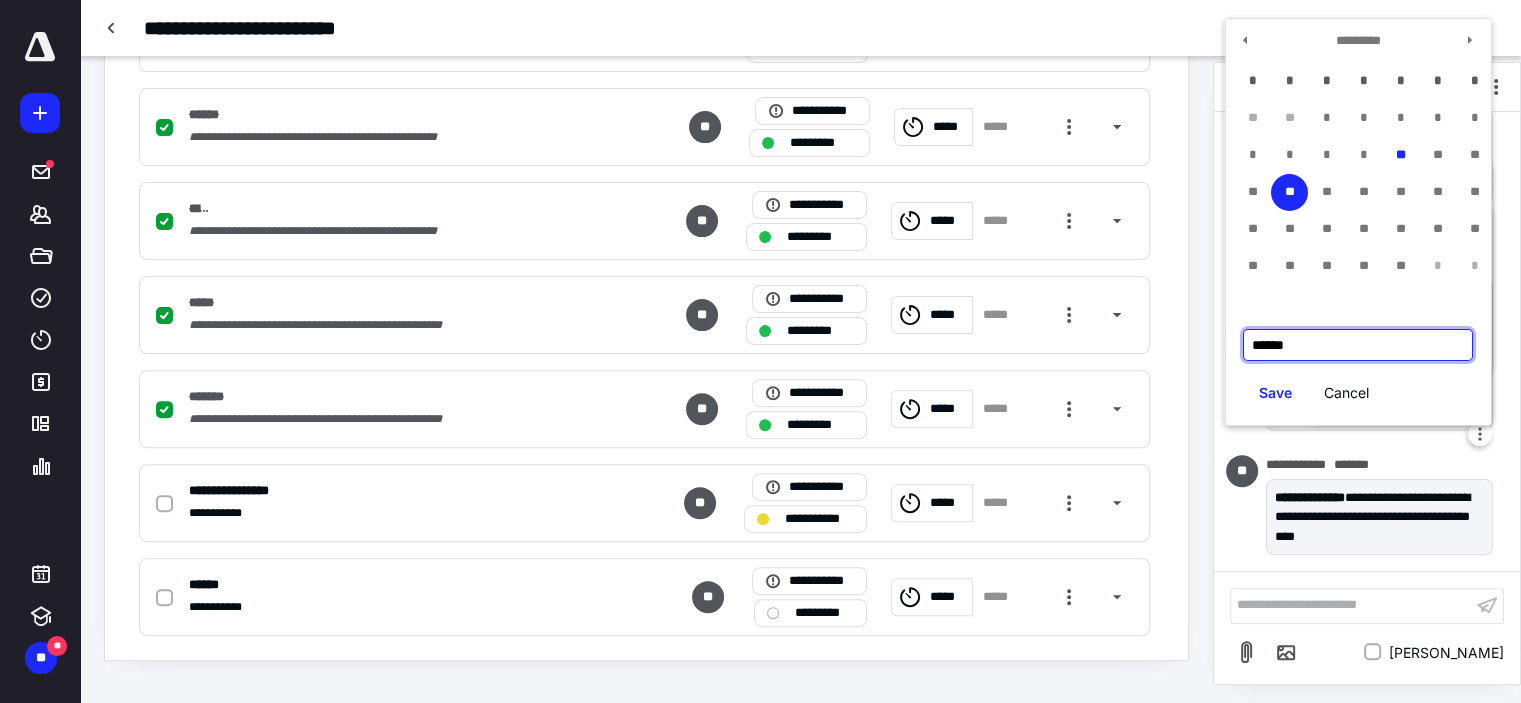 scroll, scrollTop: 0, scrollLeft: 0, axis: both 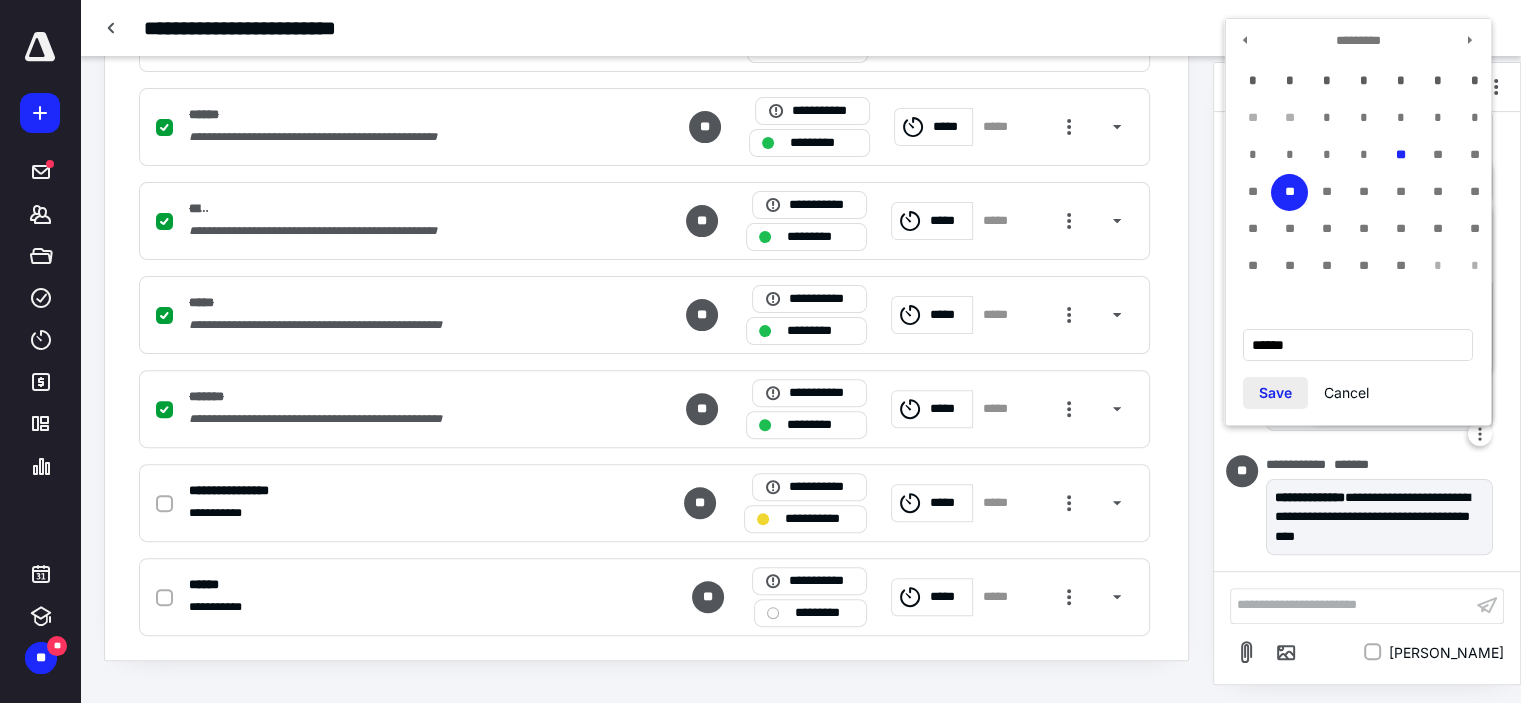 click on "Save" at bounding box center (1275, 393) 